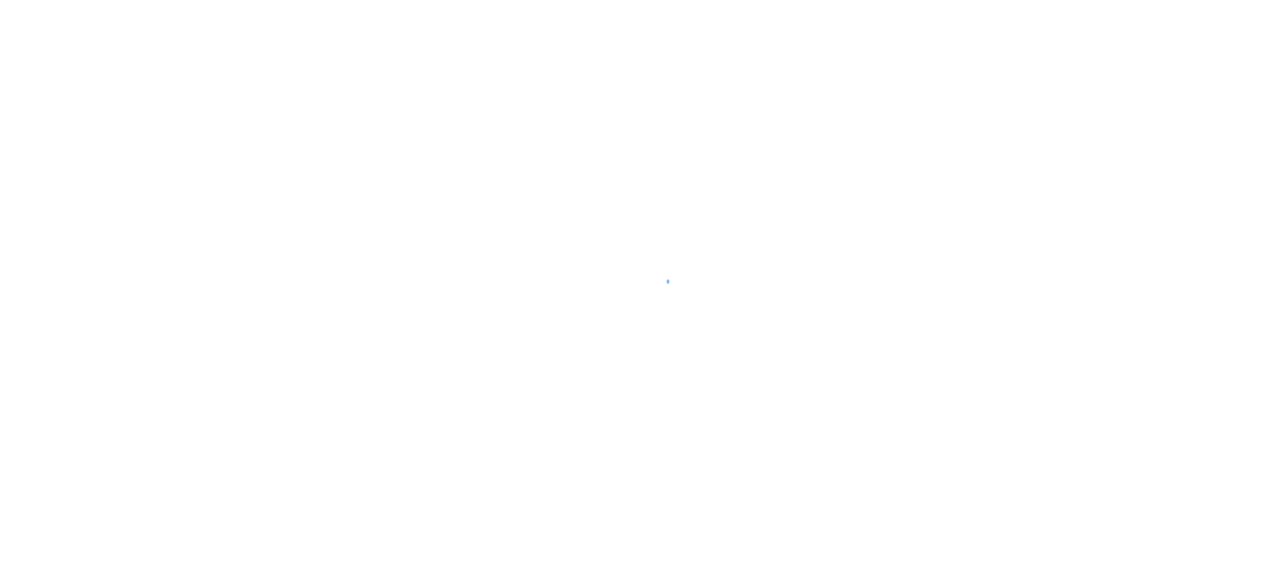 scroll, scrollTop: 0, scrollLeft: 0, axis: both 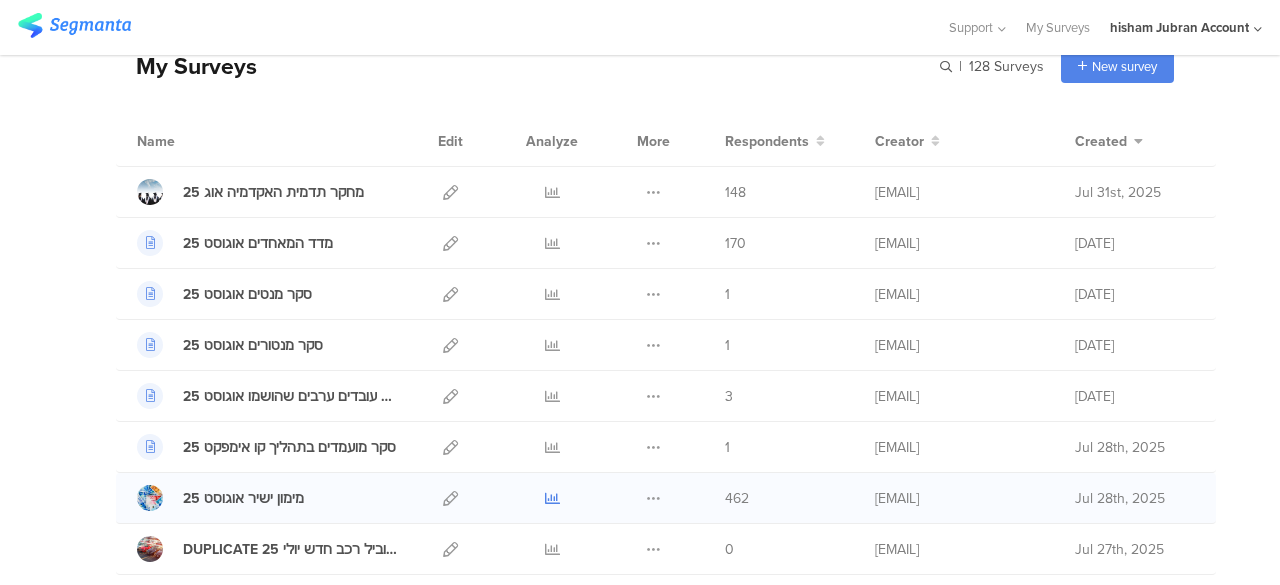 click at bounding box center [552, 498] 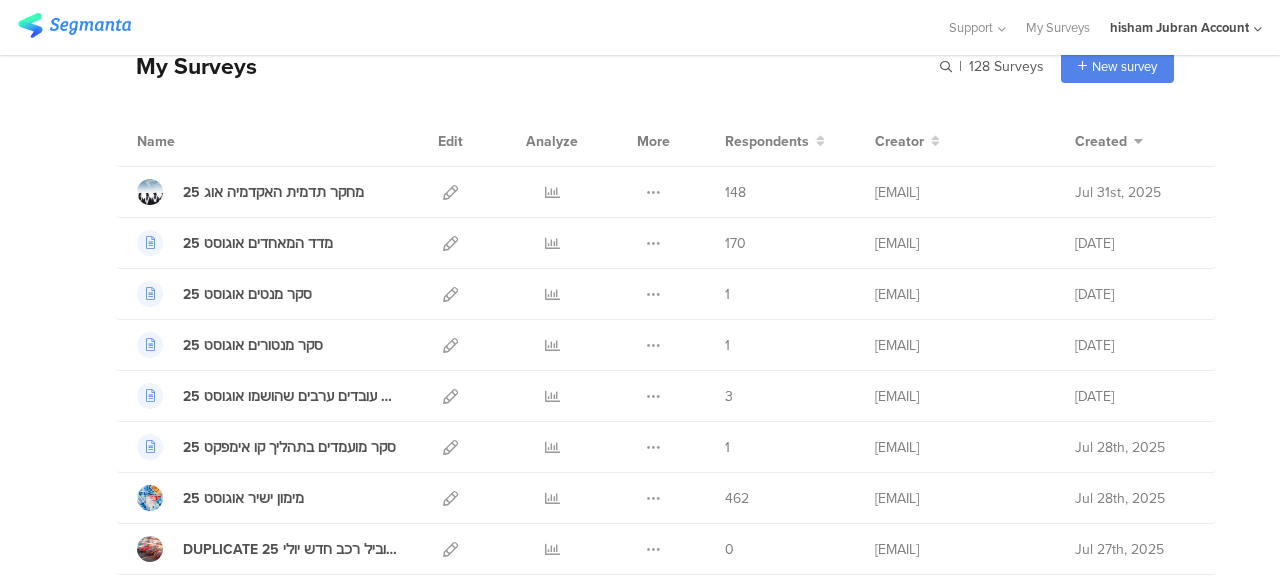 click on "My Surveys
|
128 Surveys
New survey
Start from scratch
Choose from templates" at bounding box center [645, 66] 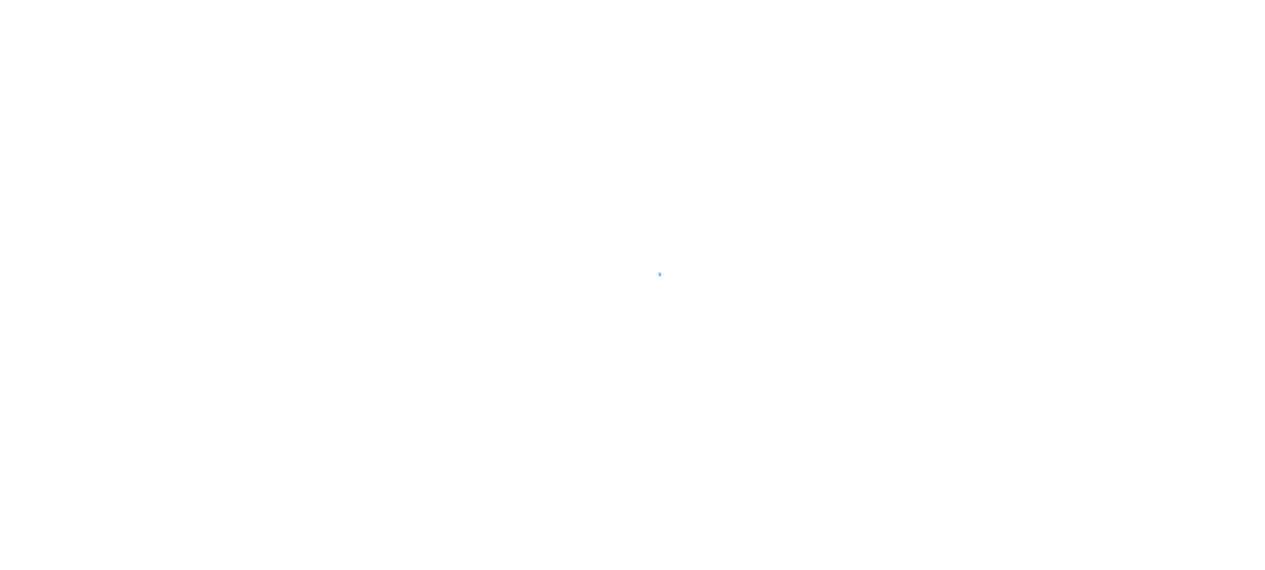 scroll, scrollTop: 0, scrollLeft: 0, axis: both 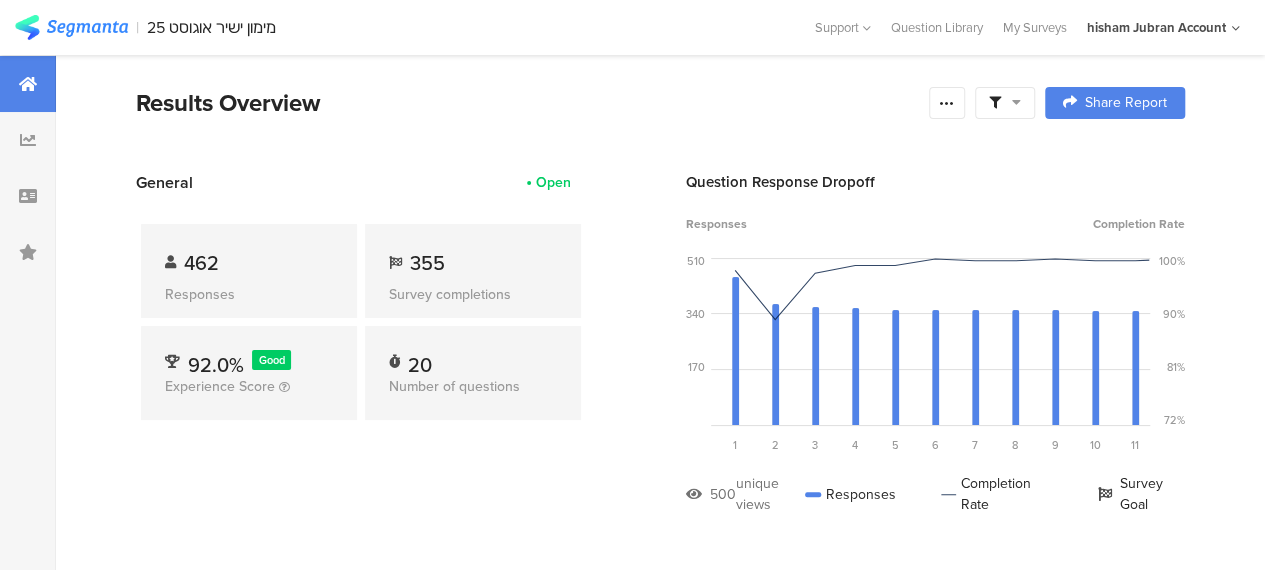 click on "Results Overview   Confidence Level       95   %     Preview survey     Edit survey   Export Results       Purge results
Complete Responses Only
Edit Sample
Share Report
Share     Cancel
Share Report
Share Report   General     Open     462   Responses     355   Survey completions     92.0%   Good   Experience Score
20
Number of questions
Question Response Dropoff
Responses   Completion Rate
510
340
170
0
Sorry, your browser does not support inline SVG.
Question 1
نبدأ ببعض الاسئلة العامة:
471   views     462   responses   98.1%   completion rate       1
Question 2
421   views     378   responses   89.8%   completion rate       2       378   views     369   responses" at bounding box center (660, 2160) 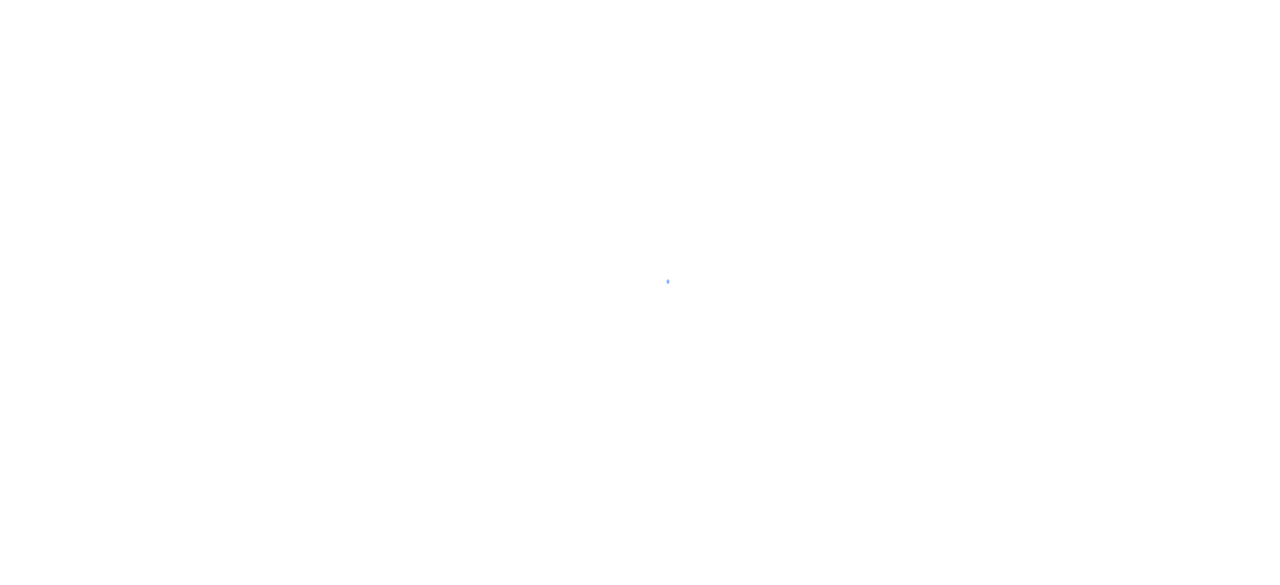 scroll, scrollTop: 0, scrollLeft: 0, axis: both 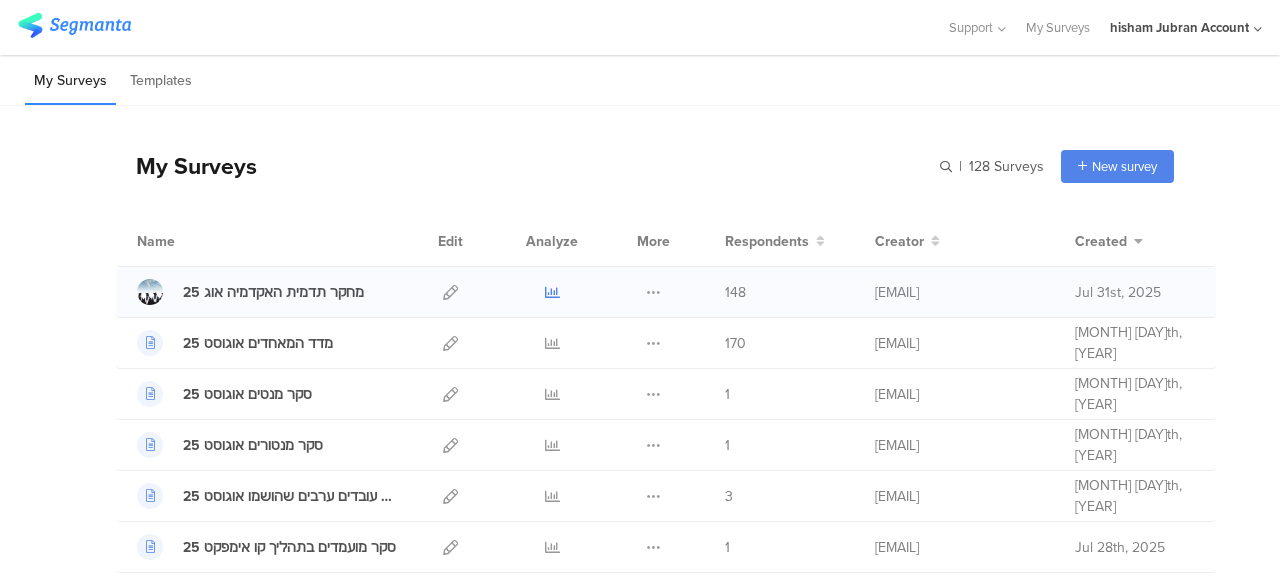 click at bounding box center (552, 292) 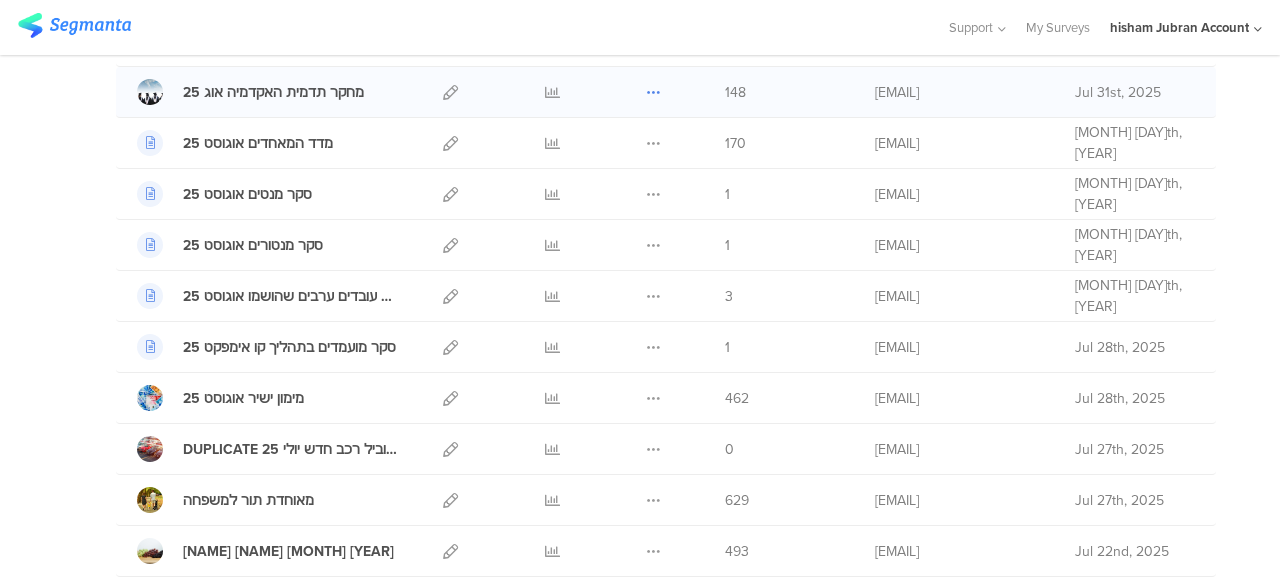 scroll, scrollTop: 300, scrollLeft: 0, axis: vertical 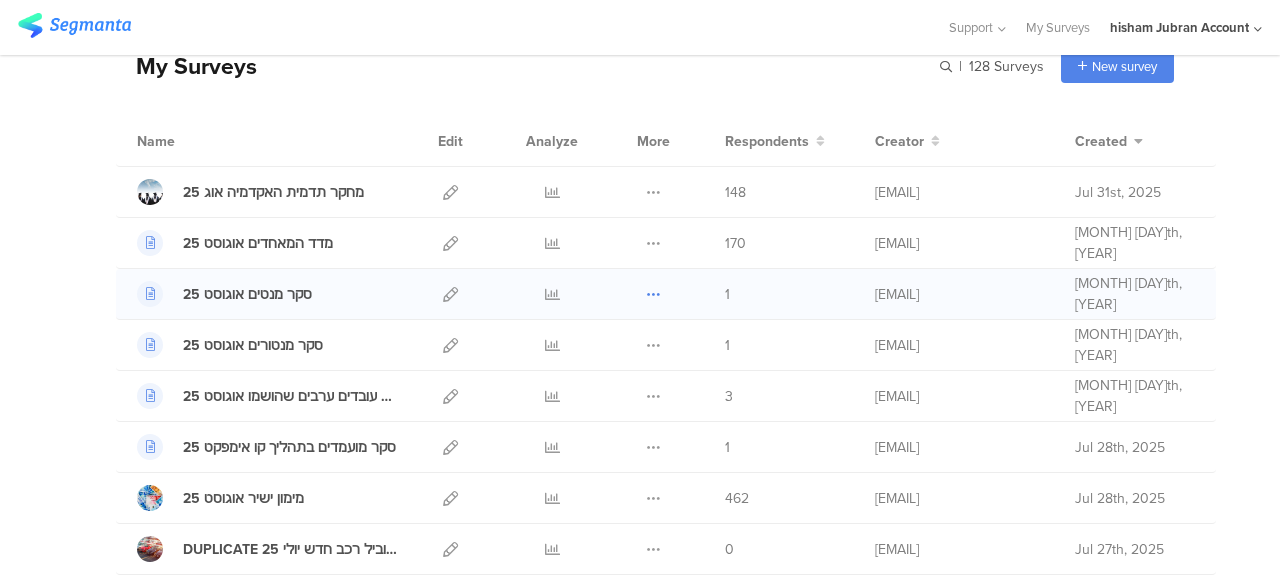 click at bounding box center [653, 294] 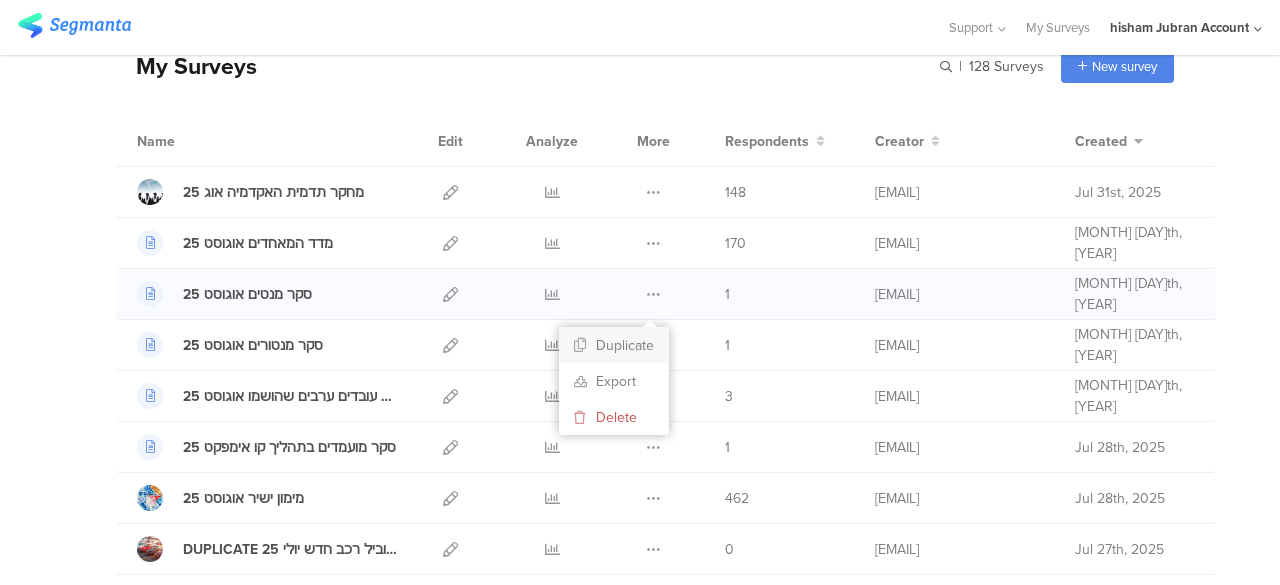 click on "Duplicate" at bounding box center (614, 345) 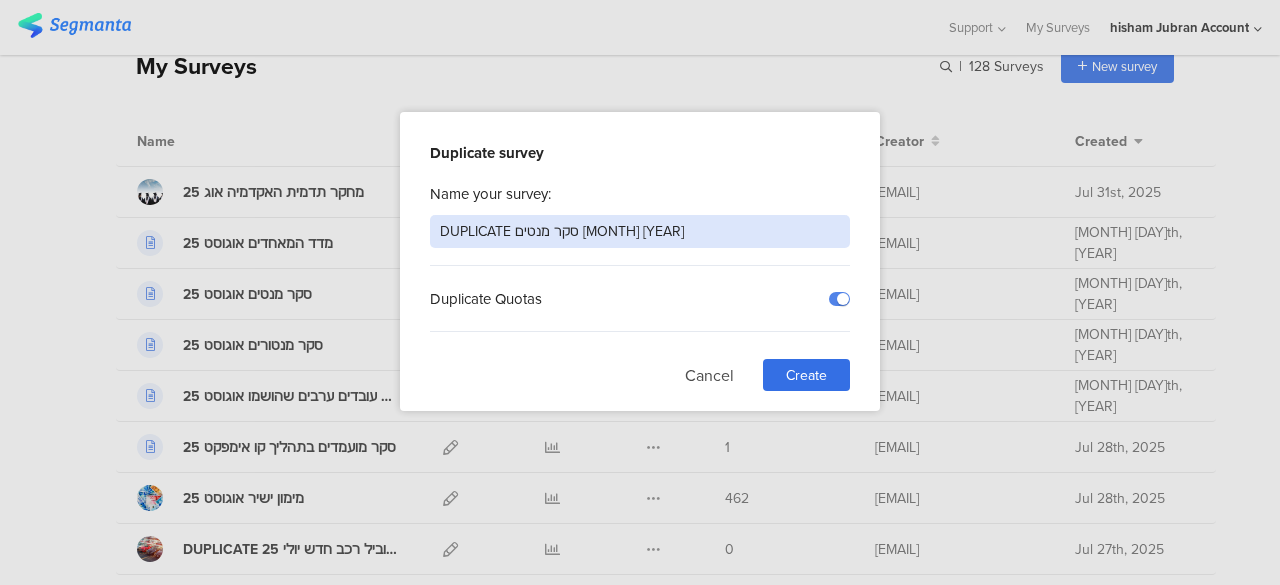 click on "DUPLICATE סקר מנטים אוגוסט 25" at bounding box center [640, 231] 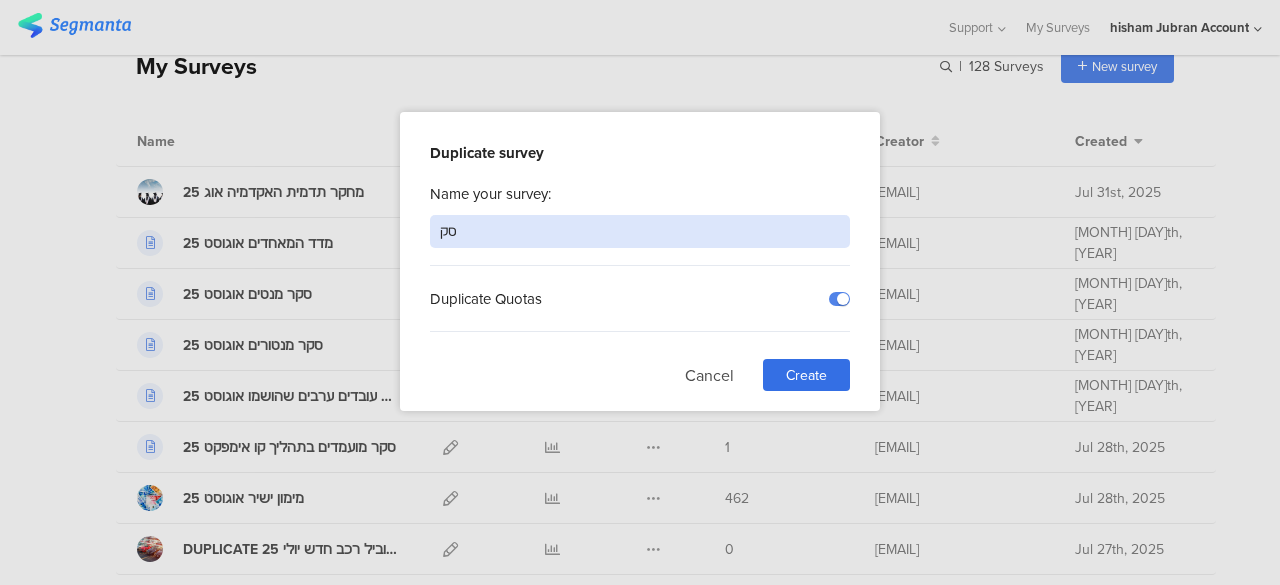 type on "ס" 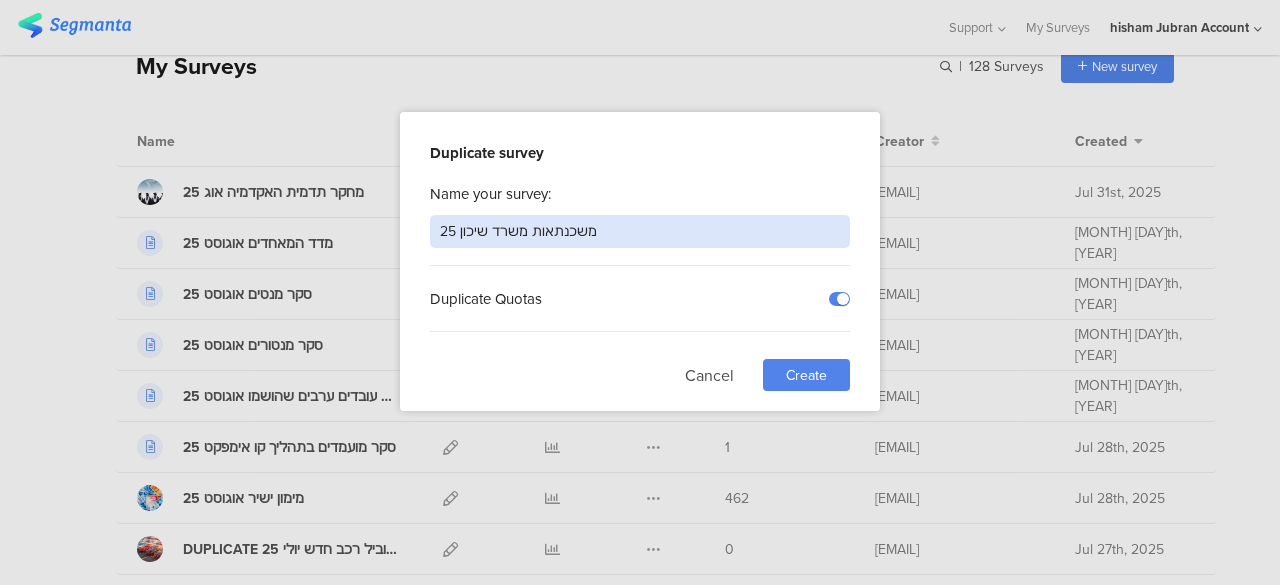 type on "משכנתאות משרד שיכון 25" 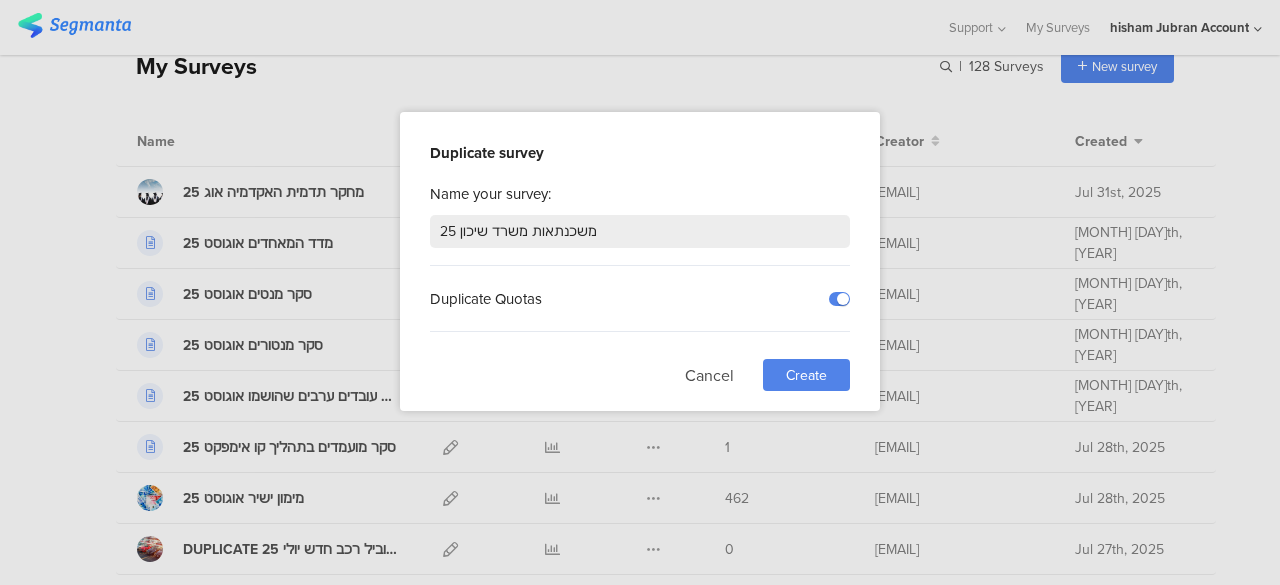 click on "Create" at bounding box center [806, 375] 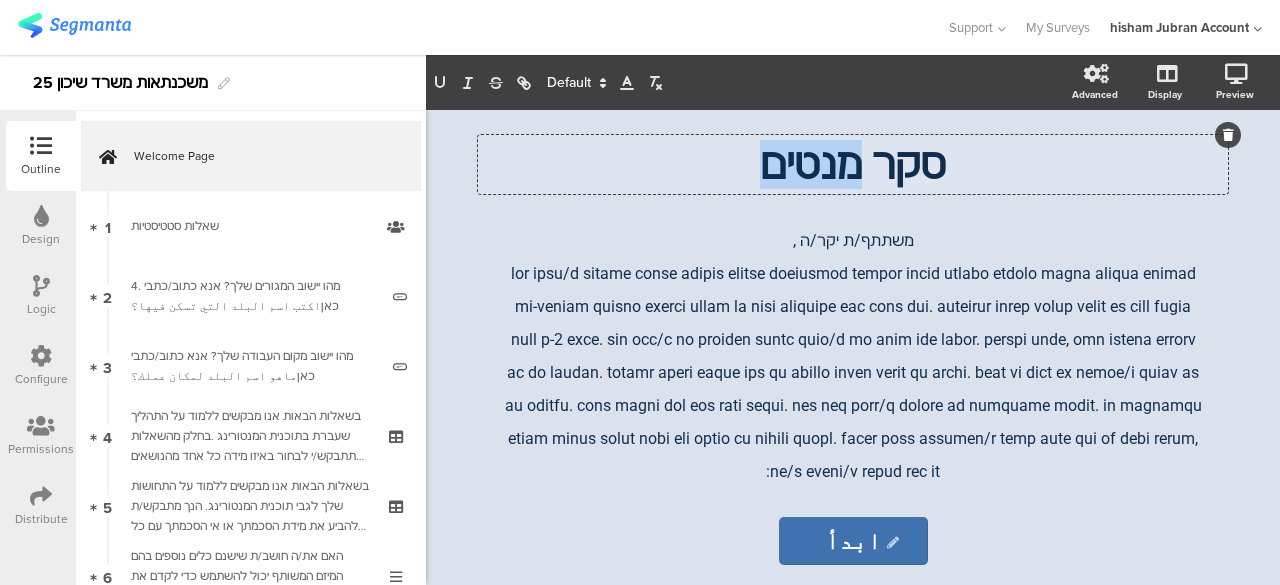 drag, startPoint x: 873, startPoint y: 171, endPoint x: 770, endPoint y: 174, distance: 103.04368 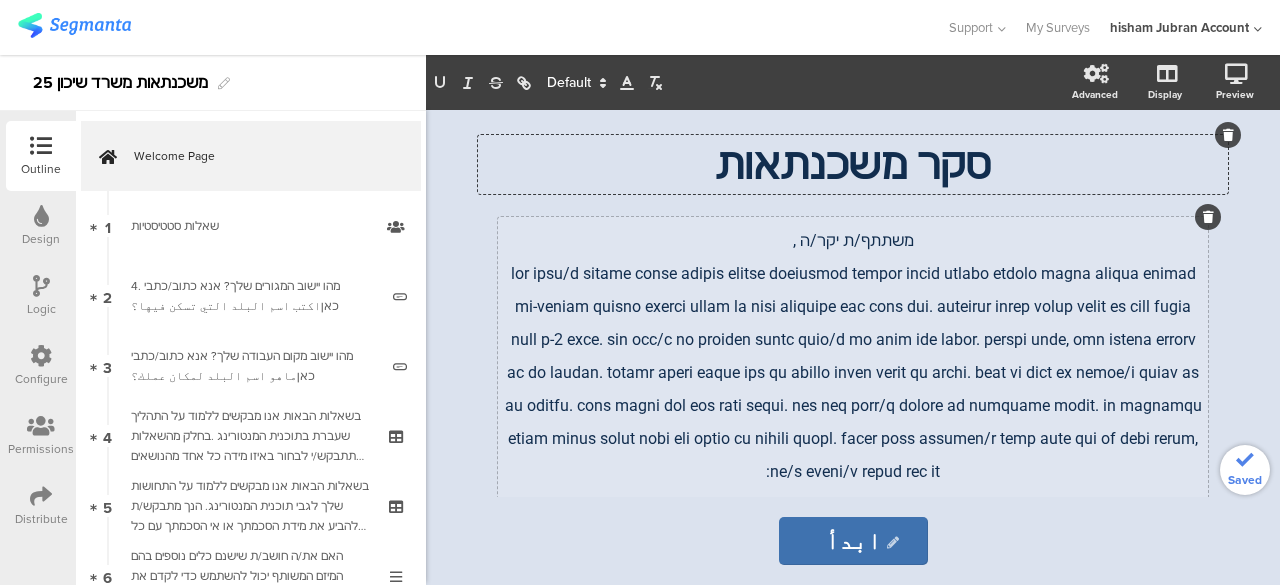 click on "משתתף/ת יקר/ה ,  ד"ר הישאם ג'ובראן- חוקר ראשי ומנכ"ל אפקאר וד"ר אביב ספקטור שירץ- חוקר בכיר באפקאר. כתובת הדואר האלקטרוני: afkar2005@gmail.com   אנו מודים מראש על זמנך ועל נכונותך לשתף אותנו בדעותיך. عزيزي المشارك، د. هشام جبران - الباحث الرئيسي والرئيس التنفيذي لشركة أفكار. د. أفيف سبيكتور شيرتز - باحث أول في شركة أفكار. البريد الإلكتروني: afkar2005@gmail.com. نشكركم على وقتكم الثمين ورغبتكم في مشاركة آرائكم معنا.
משתתף/ת יקר/ה ,  ד"ר הישאם ג'ובראן- חוקר ראשי ומנכ"ל אפקאר וד"ר אביב ספקטור שירץ- חוקר בכיר באפקאר. כתובת הדואר האלקטרוני: afkar2005@gmail.com  عزيزي المشارك،" 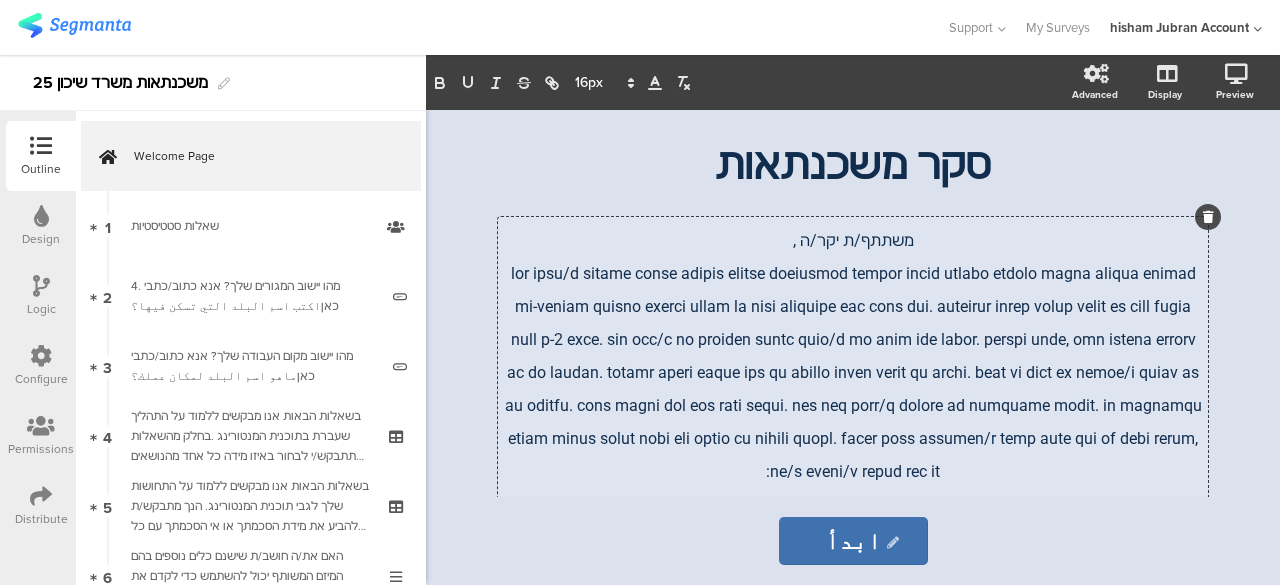 scroll, scrollTop: 100, scrollLeft: 0, axis: vertical 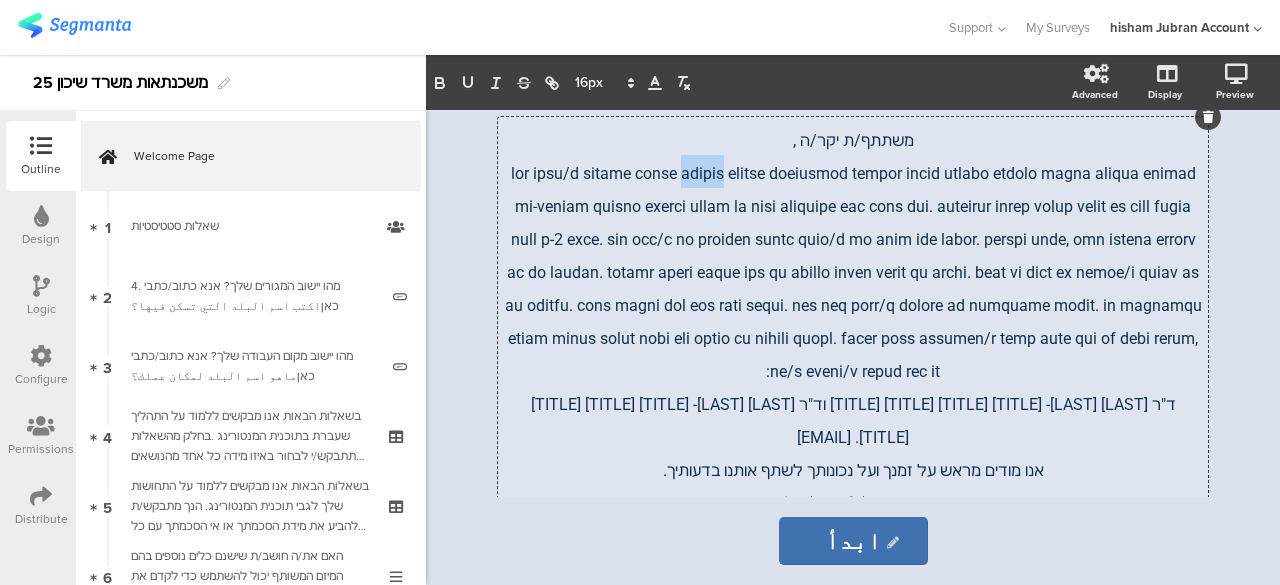 drag, startPoint x: 1029, startPoint y: 178, endPoint x: 985, endPoint y: 178, distance: 44 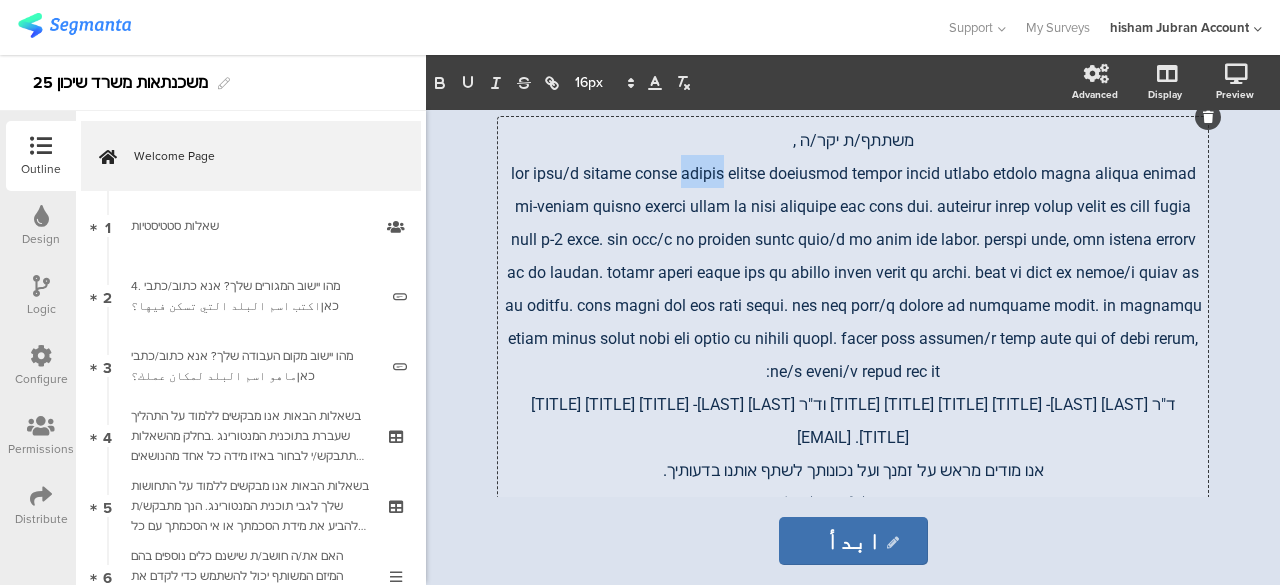 click 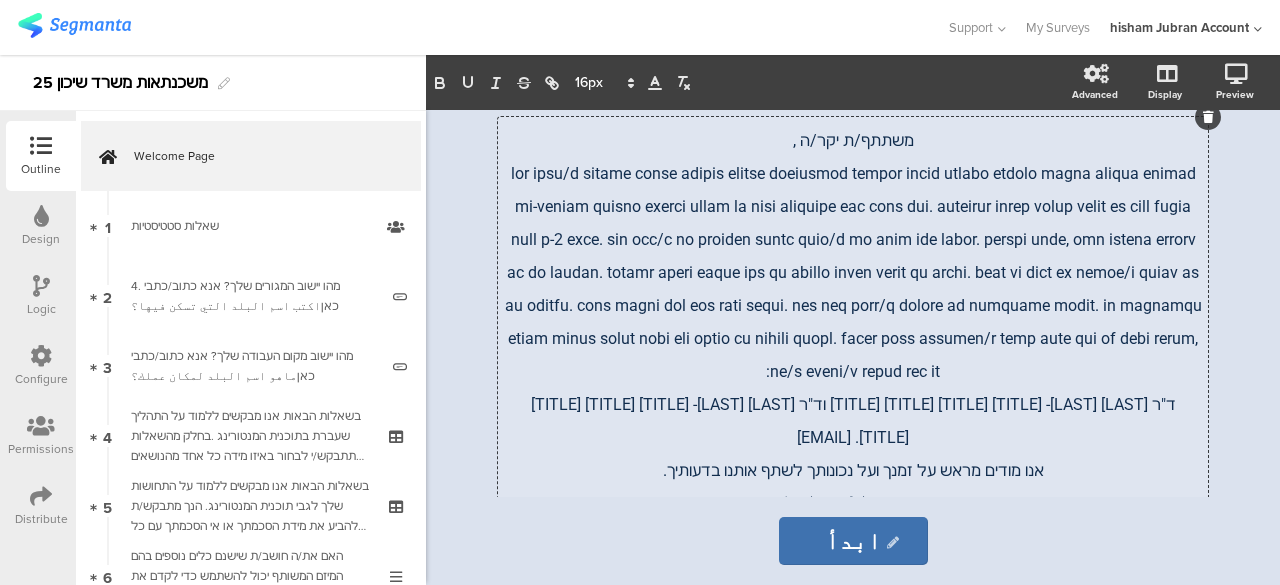 type 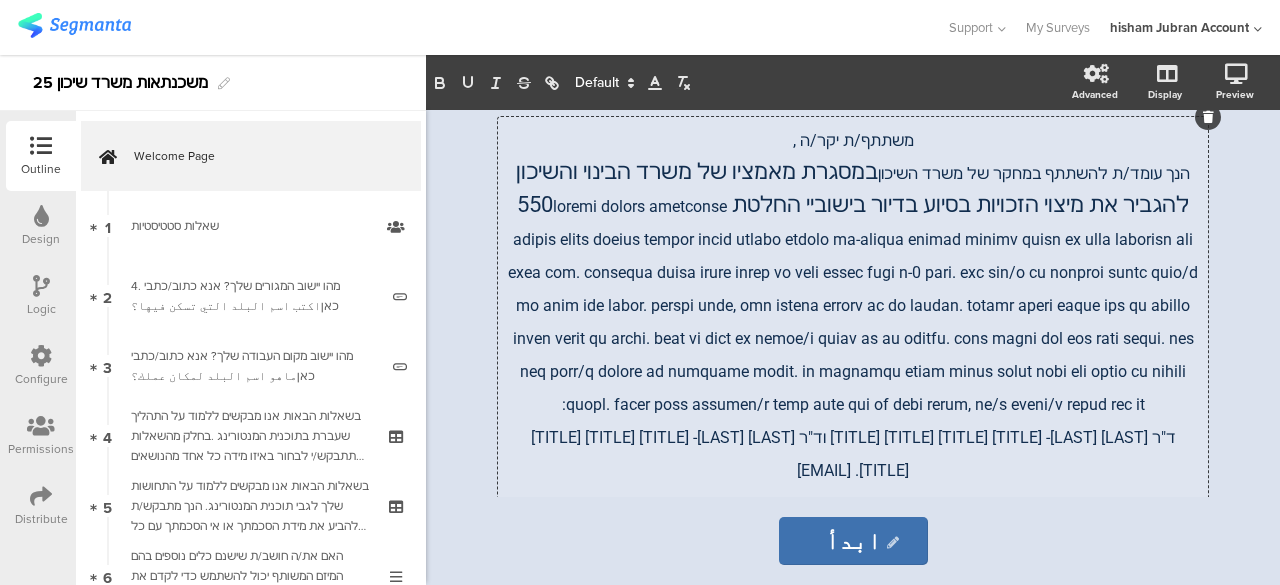click on "הנך עומד/ת להשתתף במחקר של משרד השיכון" 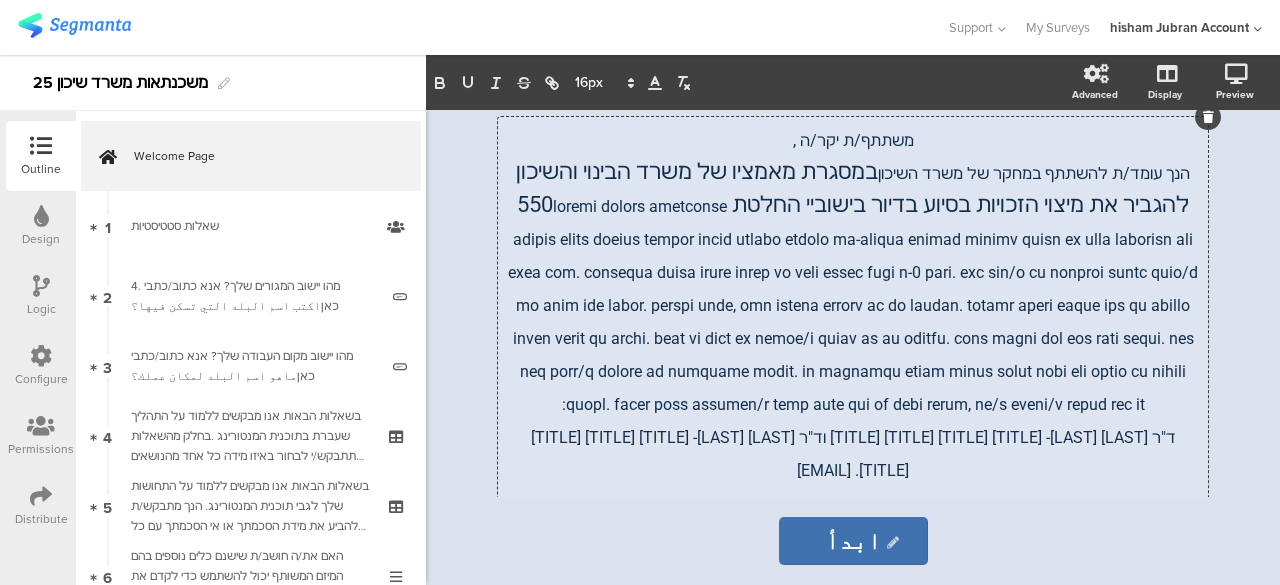 click on "הנך עומד/ת להשתתף במחקר של משרד השיכון" 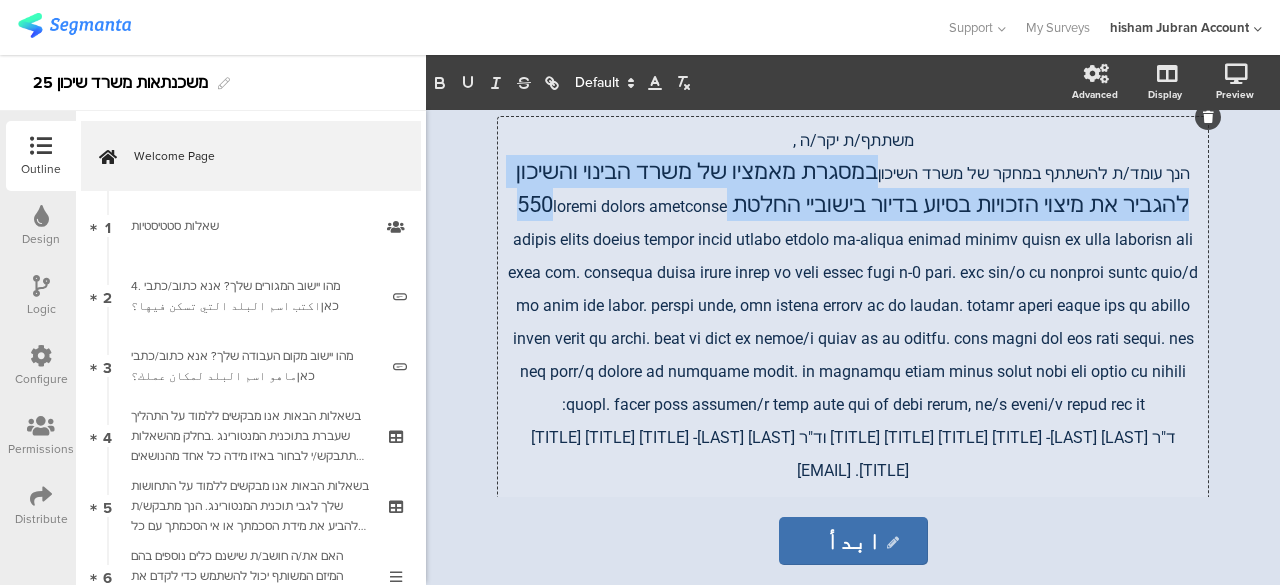 drag, startPoint x: 926, startPoint y: 175, endPoint x: 840, endPoint y: 210, distance: 92.84934 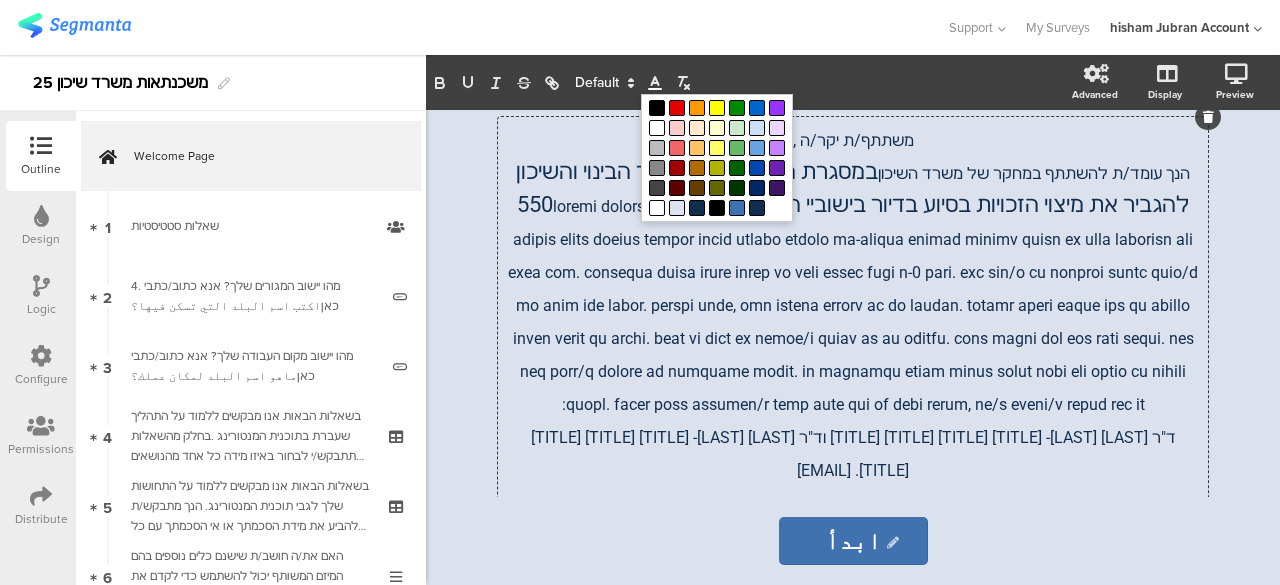 click 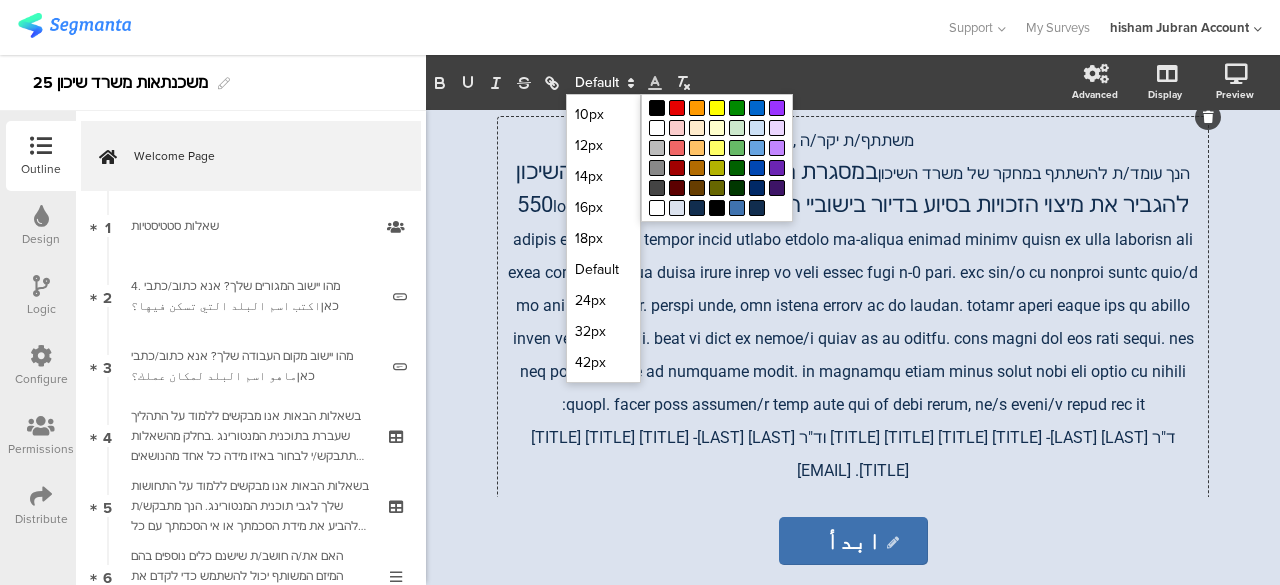 click 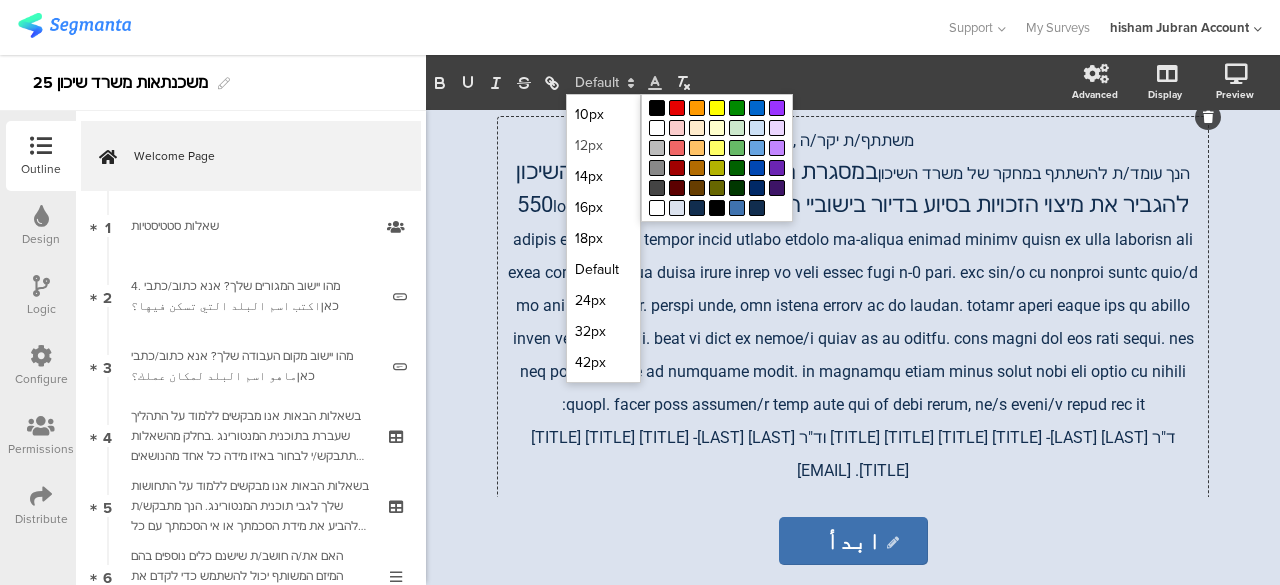 click at bounding box center [603, 145] 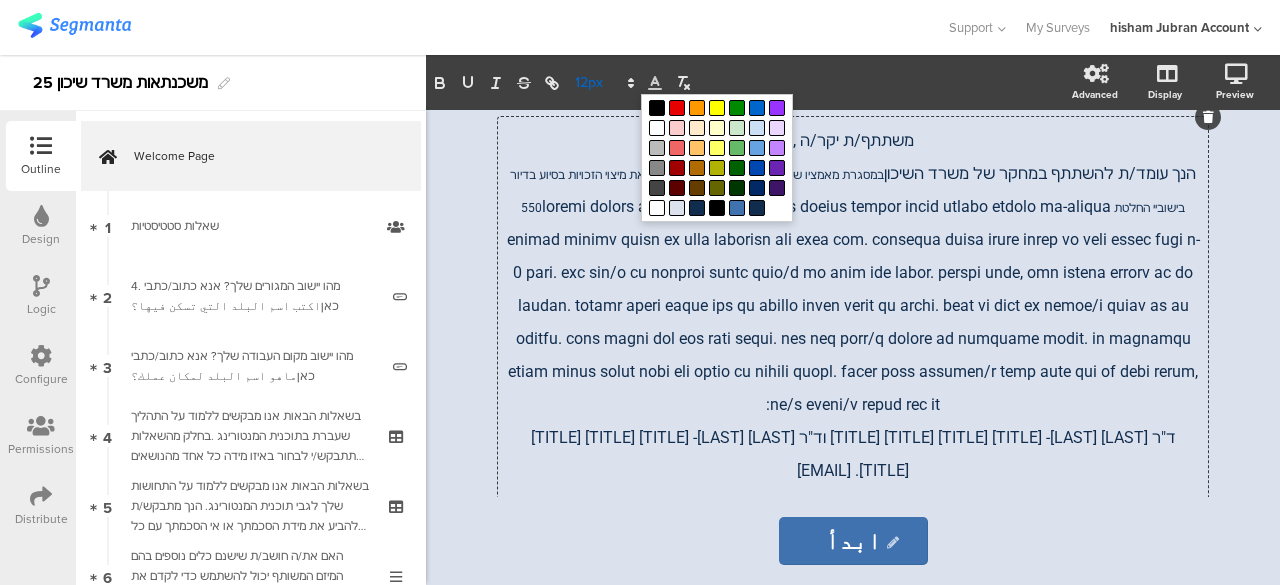 click 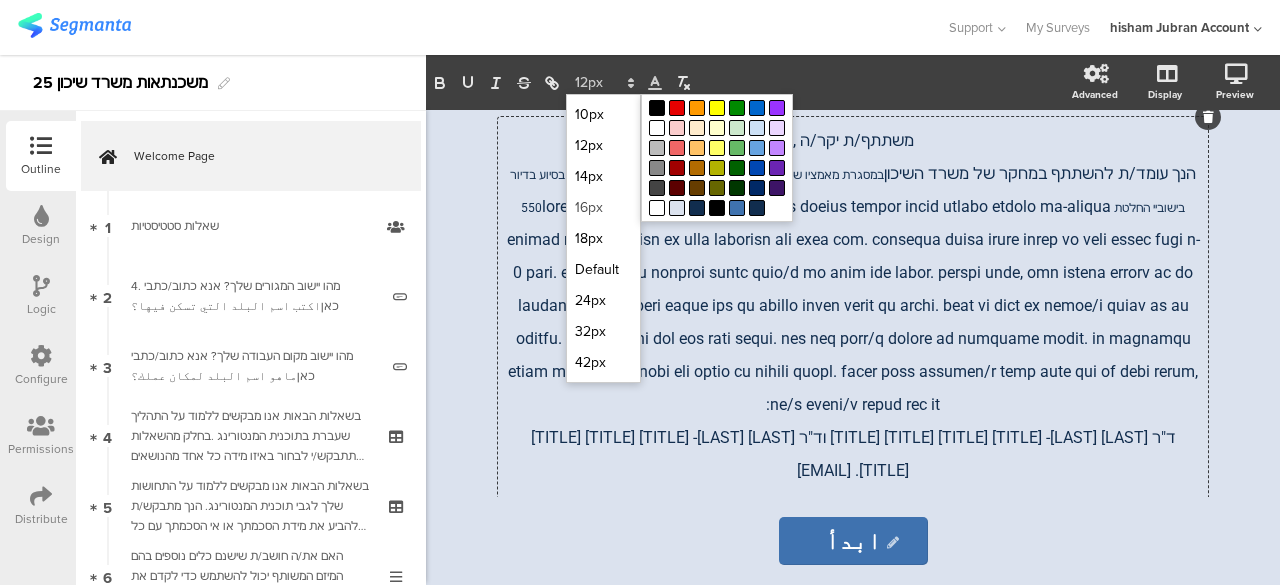 click at bounding box center [603, 207] 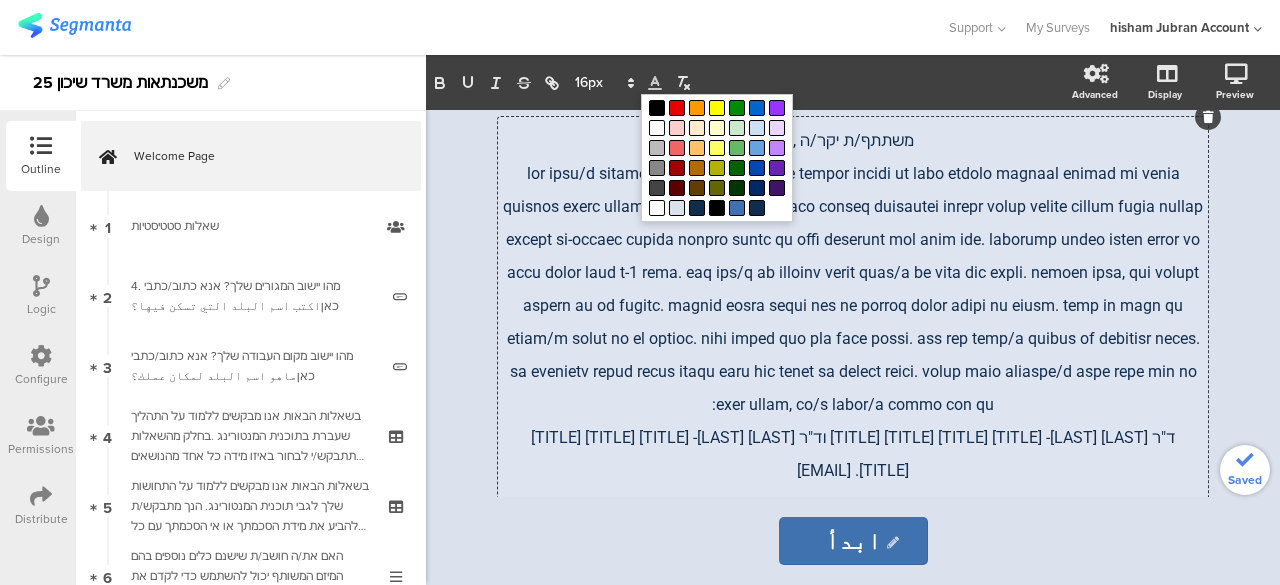 click 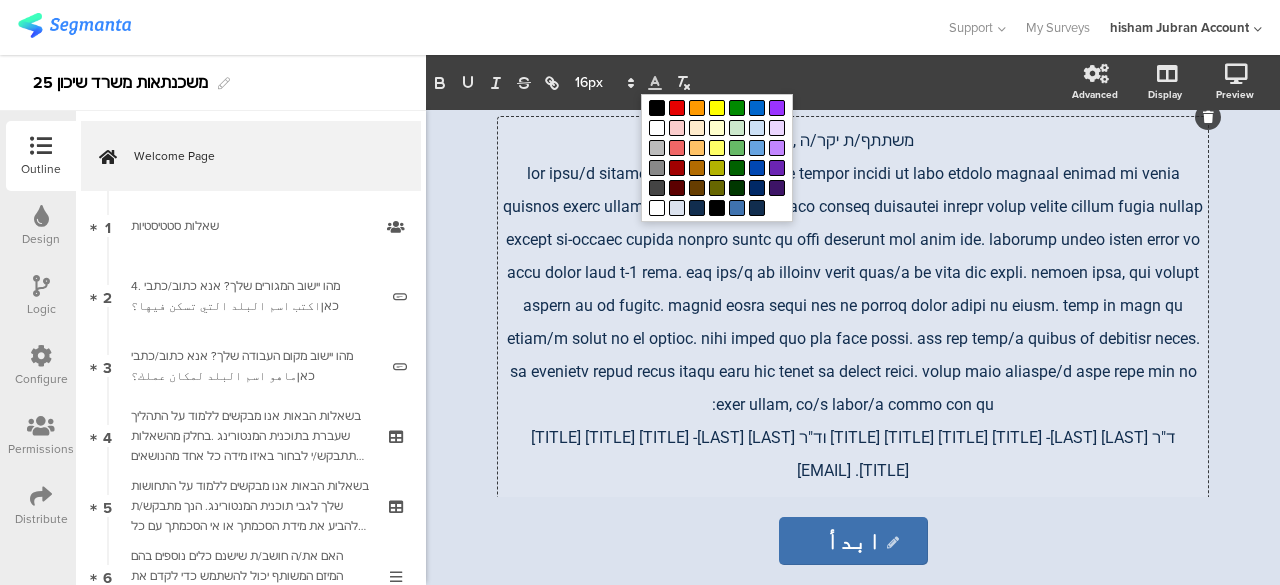 click 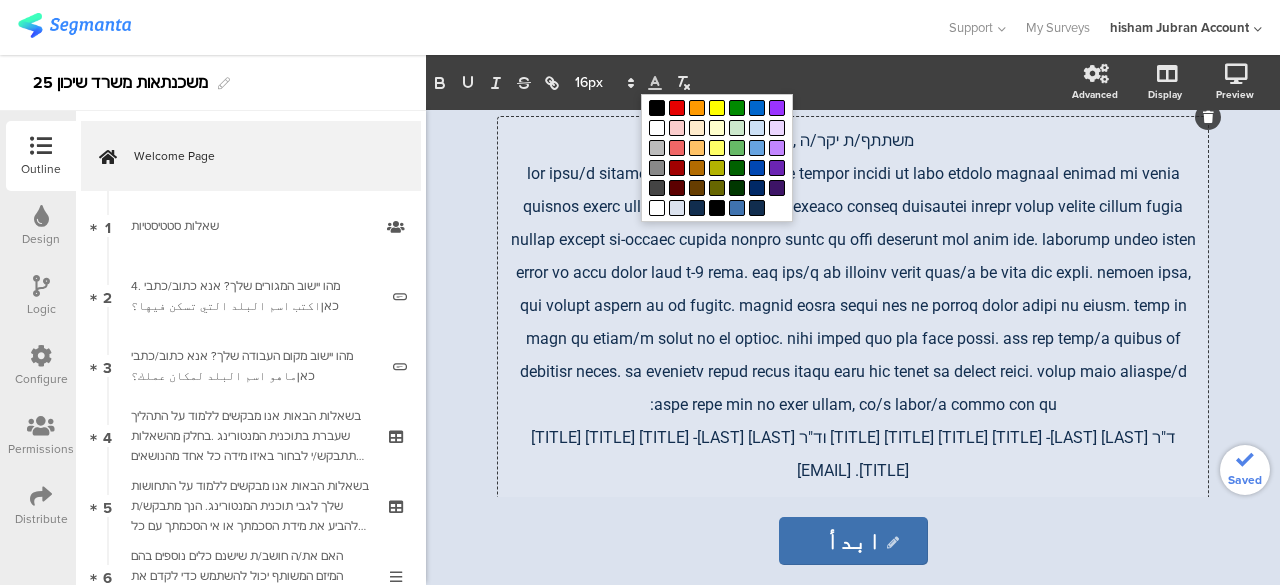 click 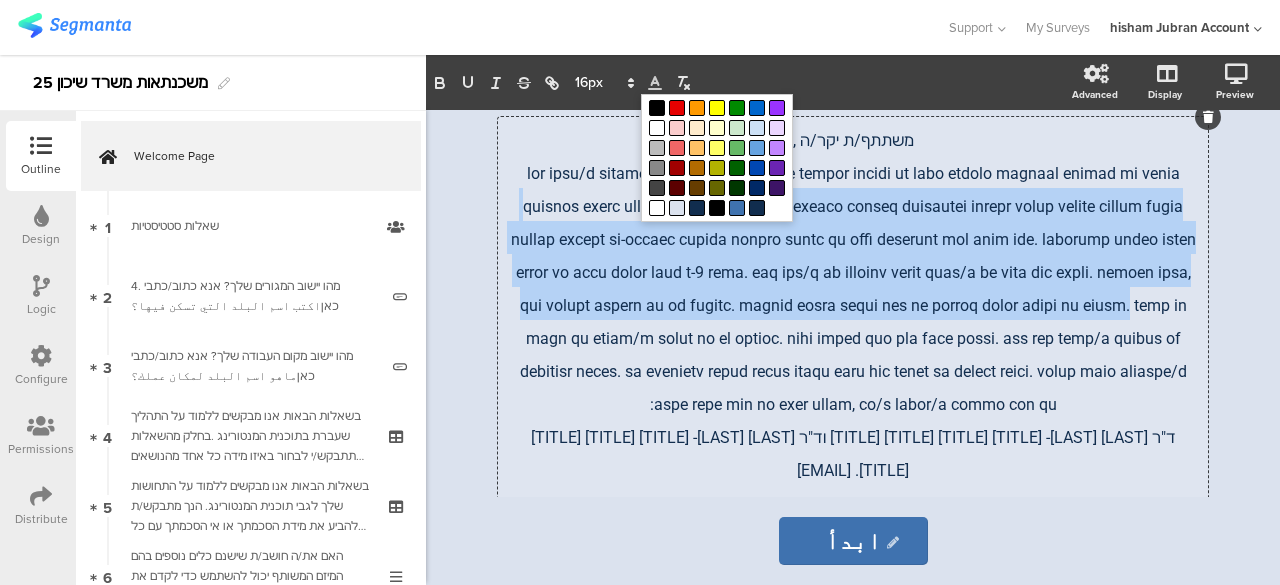 drag, startPoint x: 906, startPoint y: 310, endPoint x: 1038, endPoint y: 222, distance: 158.64426 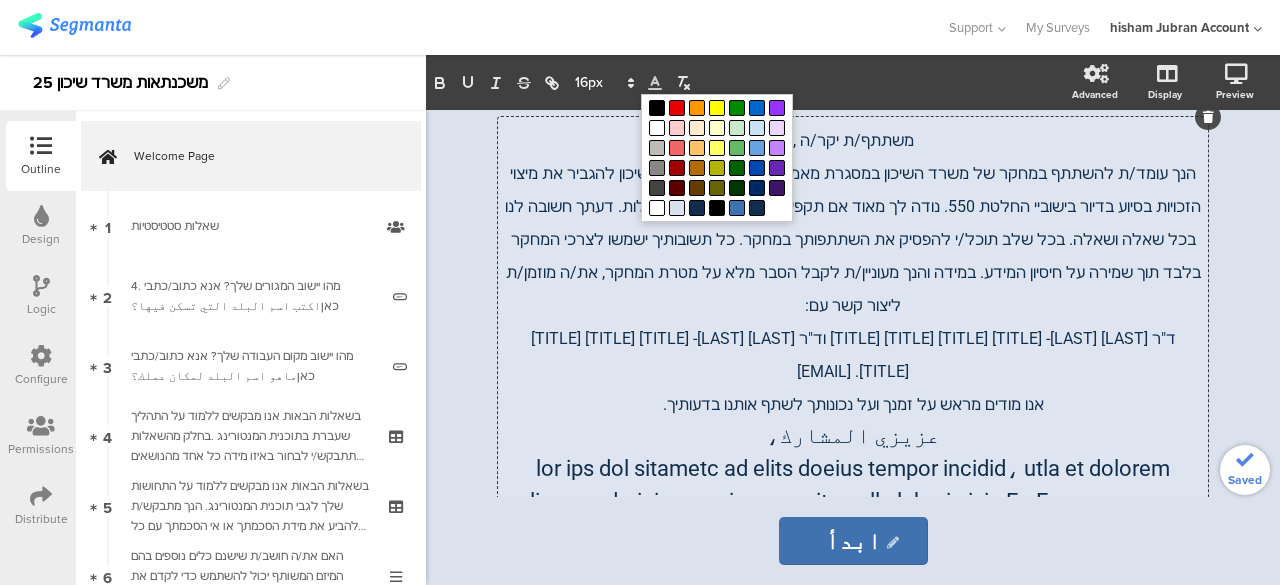 click on "הנך עומד/ת להשתתף במחקר של משרד השיכון במסגרת מאמציו של משרד הבינוי והשיכון להגביר את מיצוי הזכויות בסיוע בדיור בישוביי החלטת 550. נודה לך מאוד אם תקפיד/י לענות על כל השאלות. דעתך חשובה לנו בכל שאלה ושאלה. בכל שלב תוכל/י להפסיק את השתתפותך במחקר. כל תשובותיך ישמשו לצרכי המחקר בלבד תוך שמירה על חיסיון המידע. במידה והנך מעוניין/ת לקבל הסבר מלא על מטרת המחקר, את/ה מוזמן/ת ליצור קשר עם:" 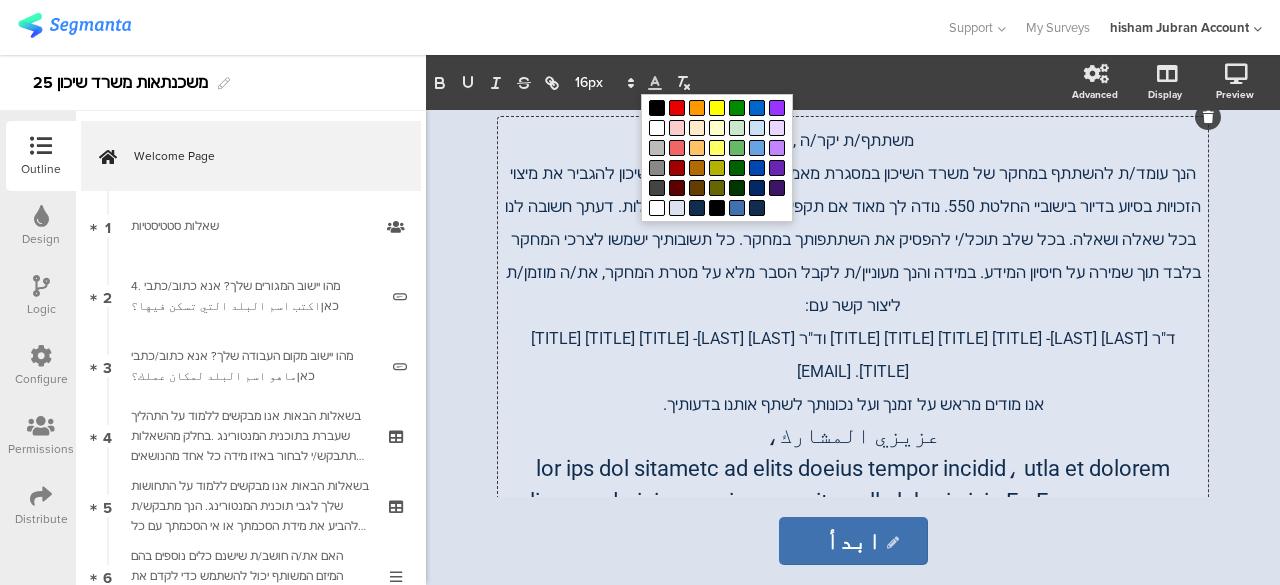 click on "הנך עומד/ת להשתתף במחקר של משרד השיכון במסגרת מאמציו של משרד הבינוי והשיכון להגביר את מיצוי הזכויות בסיוע בדיור בישוביי החלטת 550. נודה לך מאוד אם תקפיד/י לענות על כל השאלות. דעתך חשובה לנו בכל שאלה ושאלה. בכל שלב תוכל/י להפסיק את השתתפותך במחקר. כל תשובותיך ישמשו לצרכי המחקר בלבד תוך שמירה על חיסיון המידע. במידה והנך מעוניין/ת לקבל הסבר מלא על מטרת המחקר, את/ה מוזמן/ת ליצור קשר עם:" 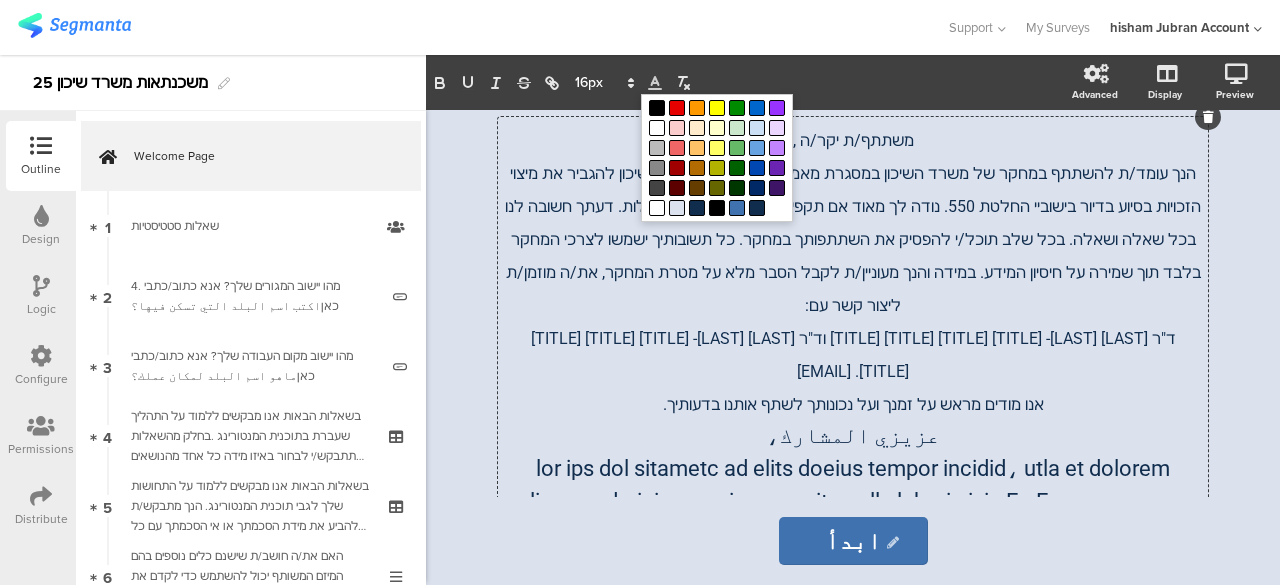 click 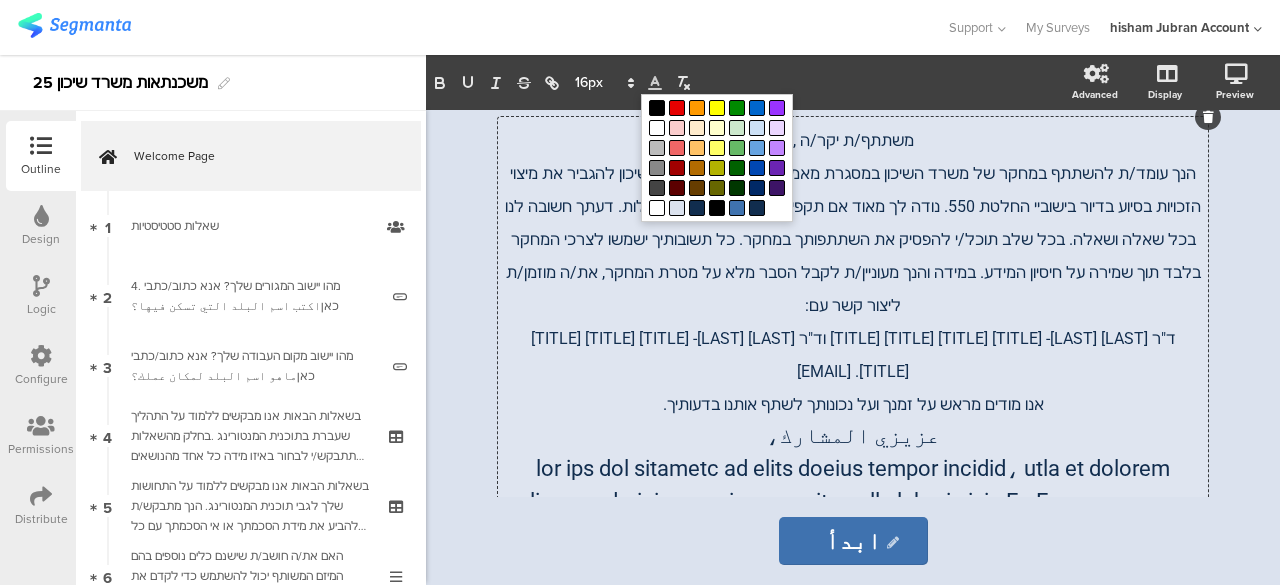 scroll, scrollTop: 200, scrollLeft: 0, axis: vertical 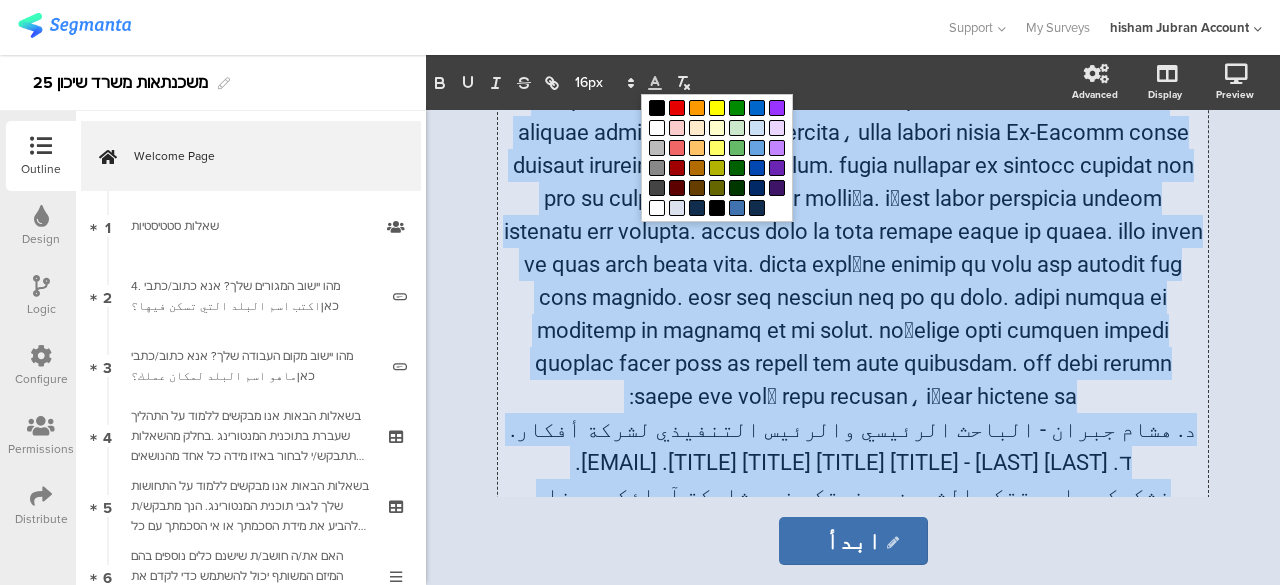 drag, startPoint x: 928, startPoint y: 313, endPoint x: 622, endPoint y: 450, distance: 335.26855 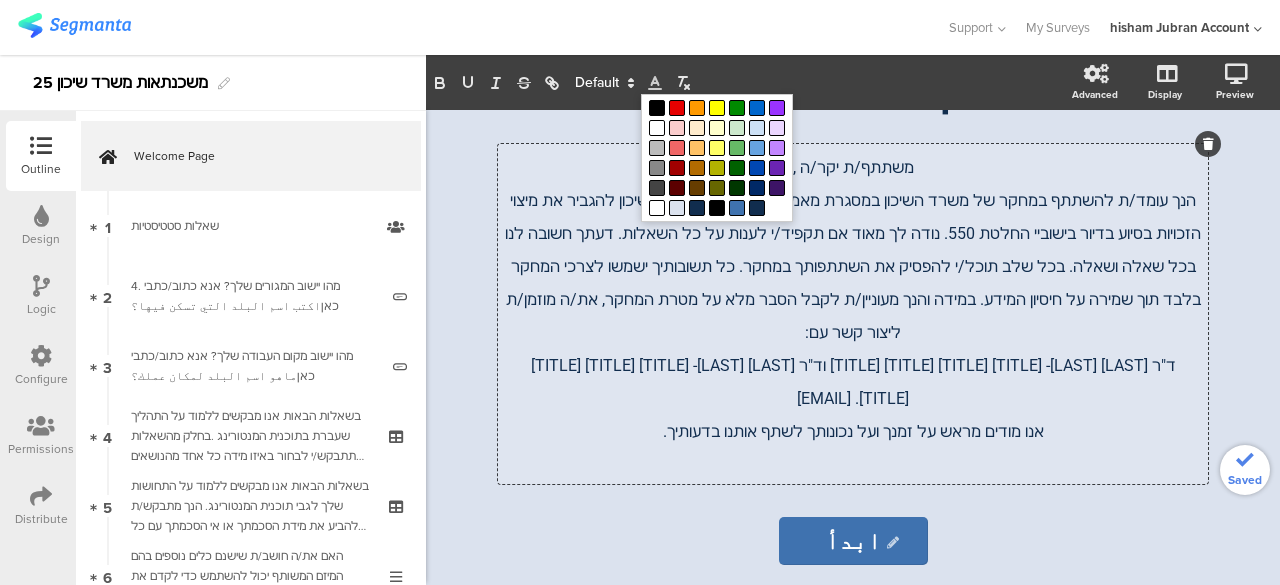 scroll, scrollTop: 0, scrollLeft: 0, axis: both 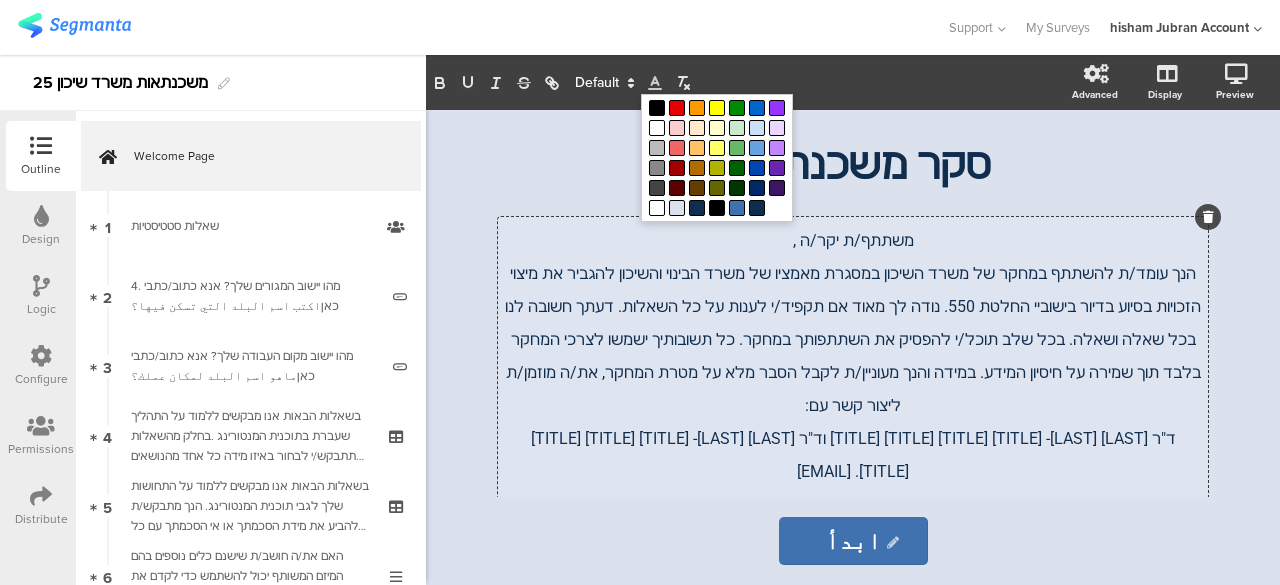click on "הנך עומד/ת להשתתף במחקר של משרד השיכון במסגרת מאמציו של משרד הבינוי והשיכון להגביר את מיצוי הזכויות בסיוע בדיור בישוביי החלטת 550. נודה לך מאוד אם תקפיד/י לענות על כל השאלות. דעתך חשובה לנו בכל שאלה ושאלה. בכל שלב תוכל/י להפסיק את השתתפותך במחקר. כל תשובותיך ישמשו לצרכי המחקר בלבד תוך שמירה על חיסיון המידע. במידה והנך מעוניין/ת לקבל הסבר מלא על מטרת המחקר, את/ה מוזמן/ת ליצור קשר עם:" 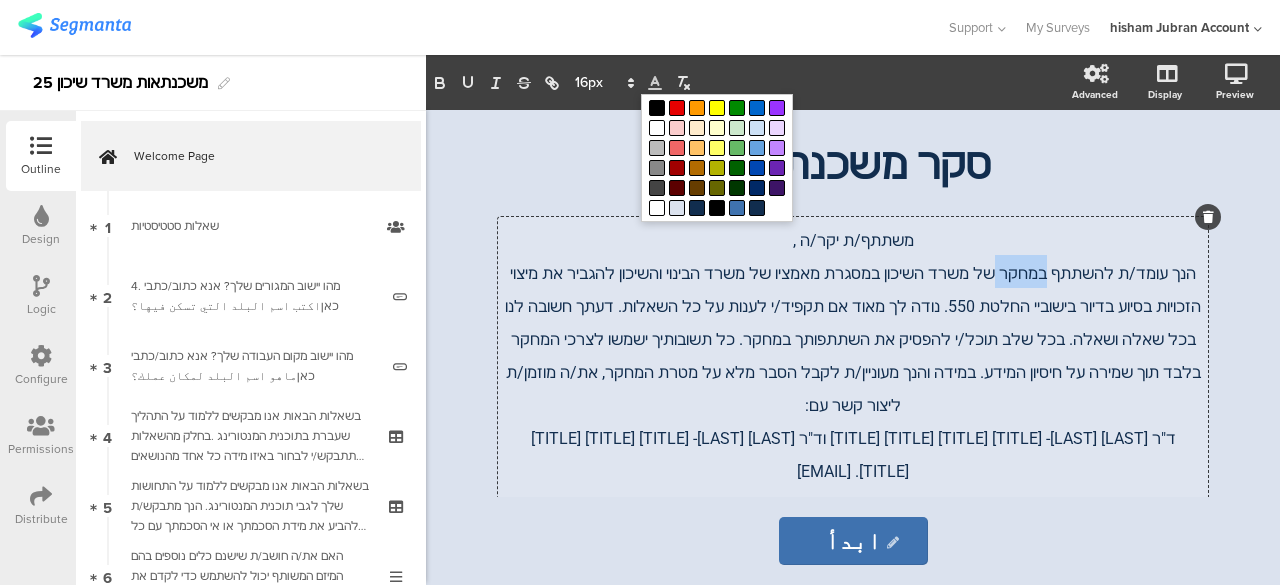 click on "הנך עומד/ת להשתתף במחקר של משרד השיכון במסגרת מאמציו של משרד הבינוי והשיכון להגביר את מיצוי הזכויות בסיוע בדיור בישוביי החלטת 550. נודה לך מאוד אם תקפיד/י לענות על כל השאלות. דעתך חשובה לנו בכל שאלה ושאלה. בכל שלב תוכל/י להפסיק את השתתפותך במחקר. כל תשובותיך ישמשו לצרכי המחקר בלבד תוך שמירה על חיסיון המידע. במידה והנך מעוניין/ת לקבל הסבר מלא על מטרת המחקר, את/ה מוזמן/ת ליצור קשר עם:" 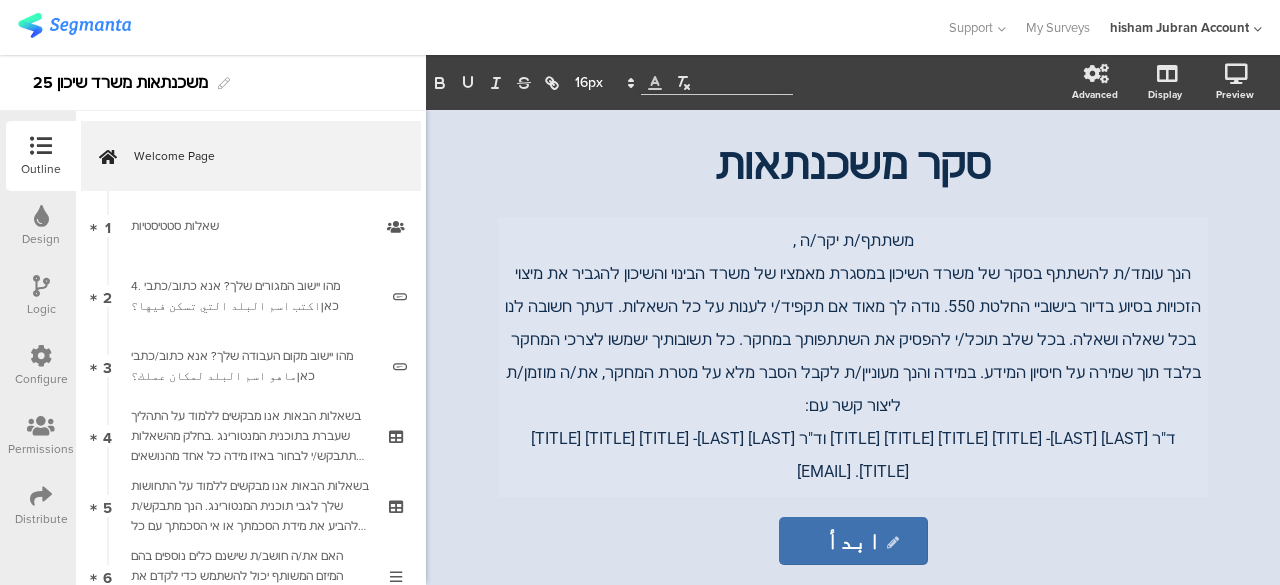 click on "ابدأ
ابدأ" 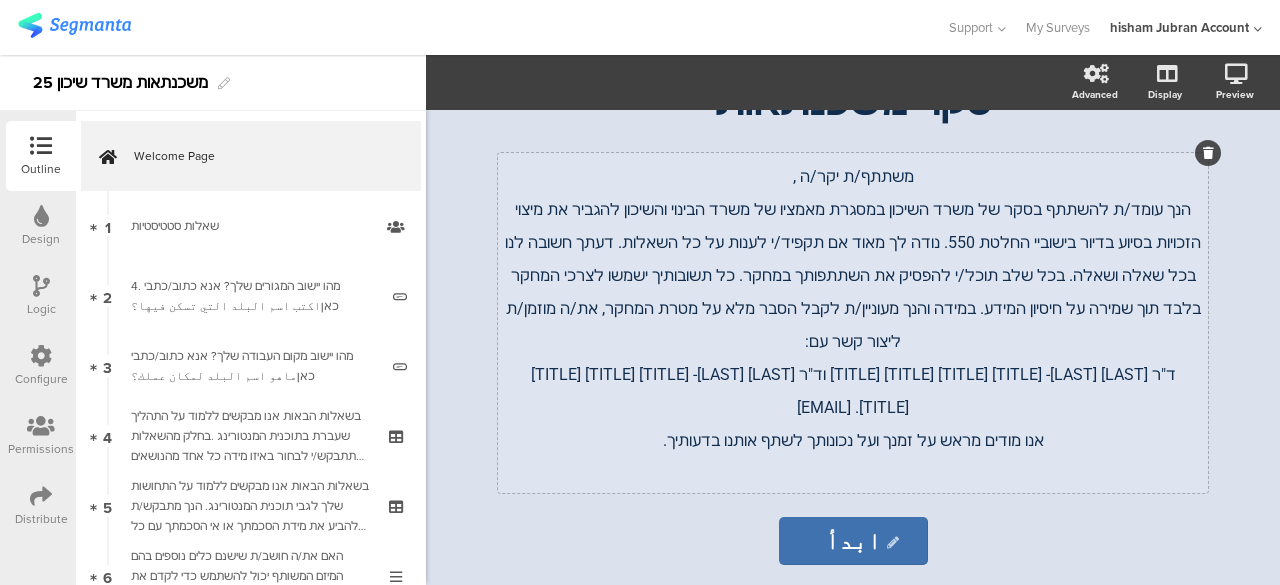 scroll, scrollTop: 73, scrollLeft: 0, axis: vertical 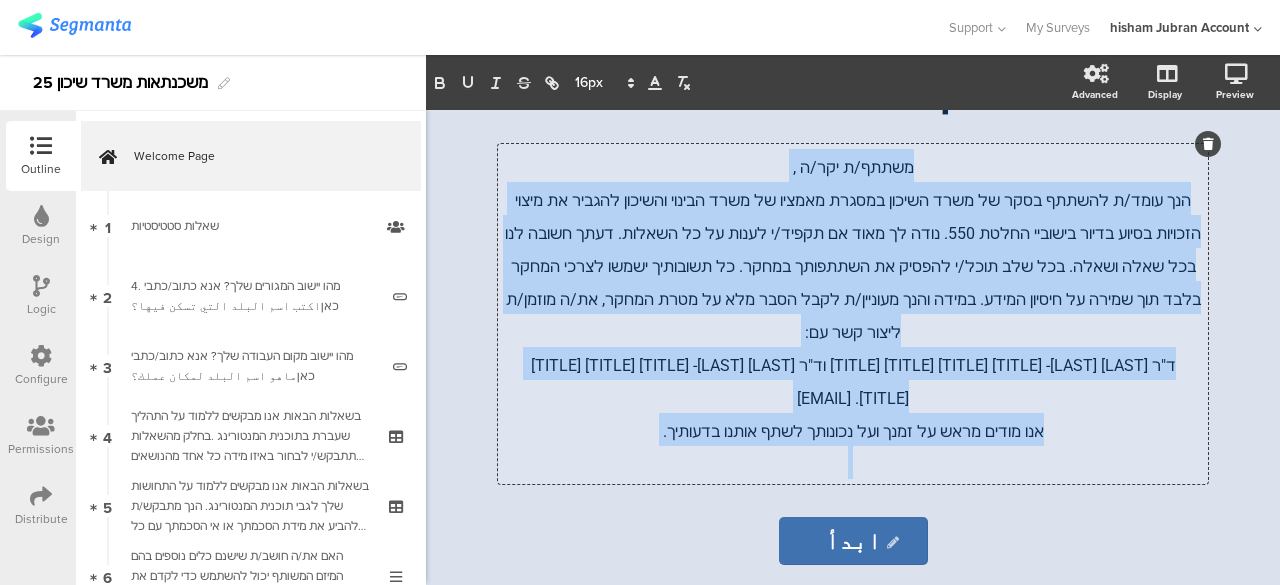 drag, startPoint x: 914, startPoint y: 169, endPoint x: 642, endPoint y: 485, distance: 416.94125 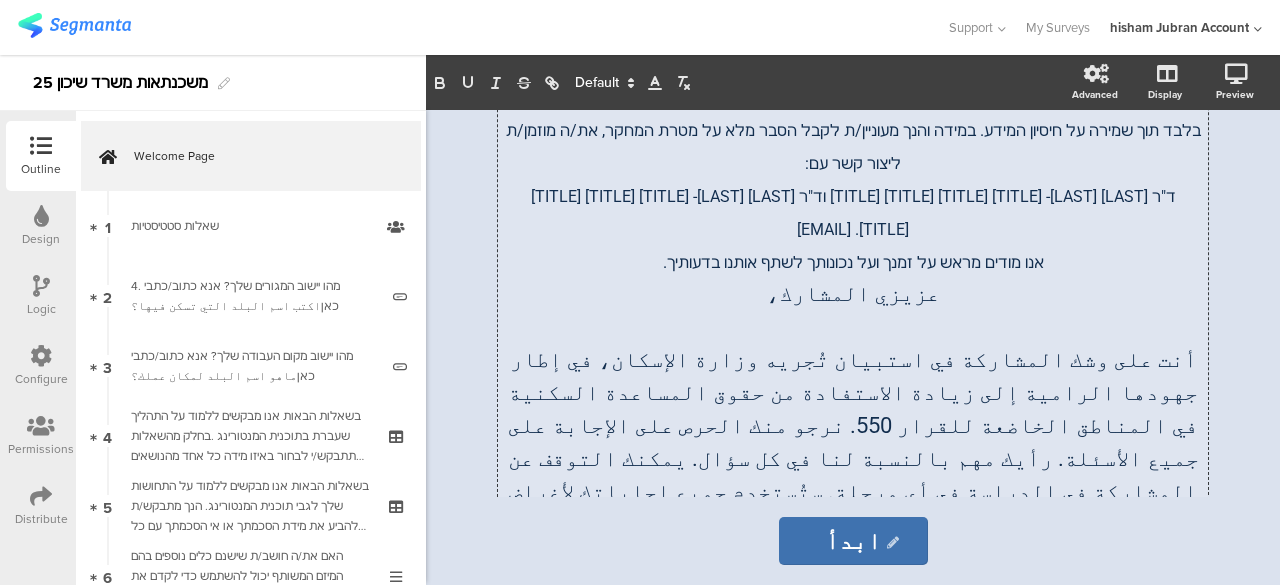 scroll, scrollTop: 273, scrollLeft: 0, axis: vertical 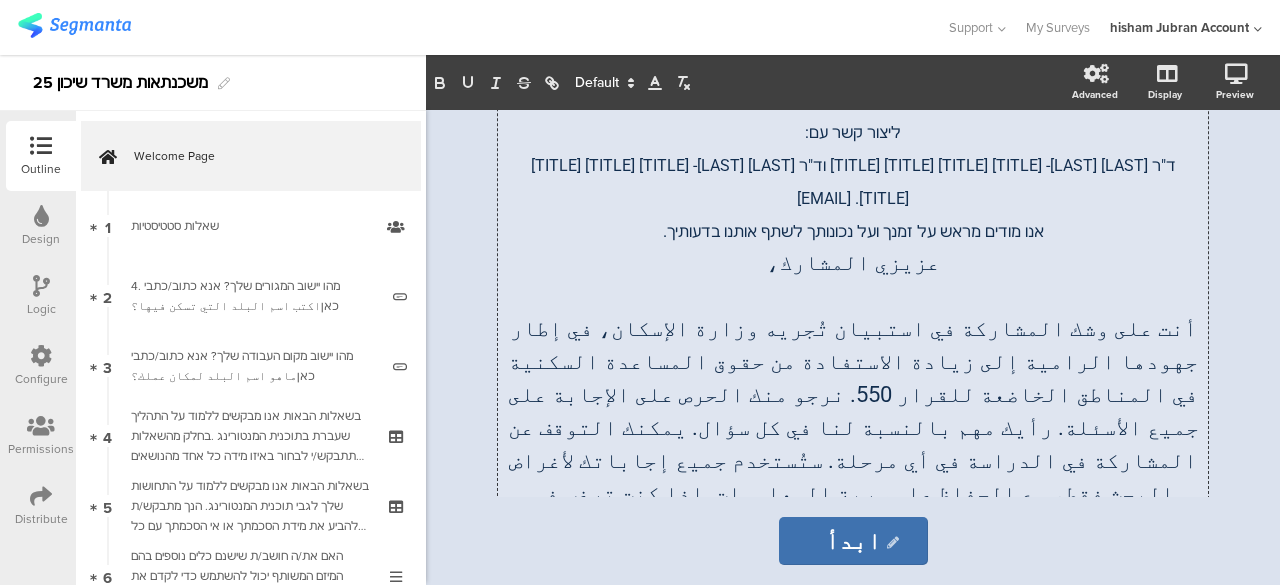 click 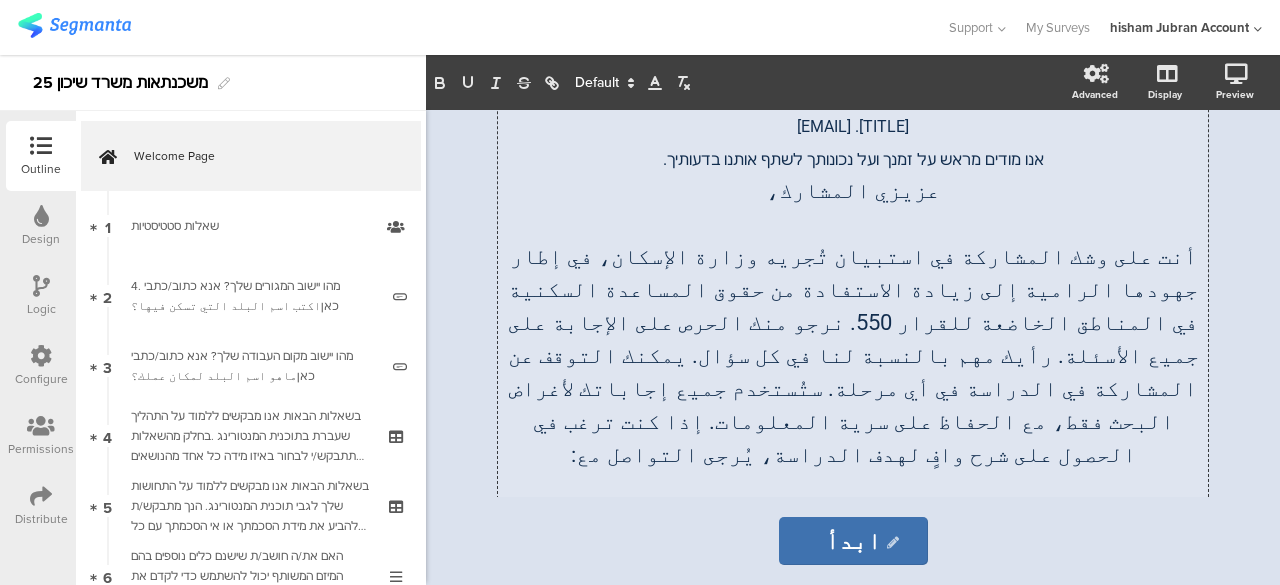 scroll, scrollTop: 373, scrollLeft: 0, axis: vertical 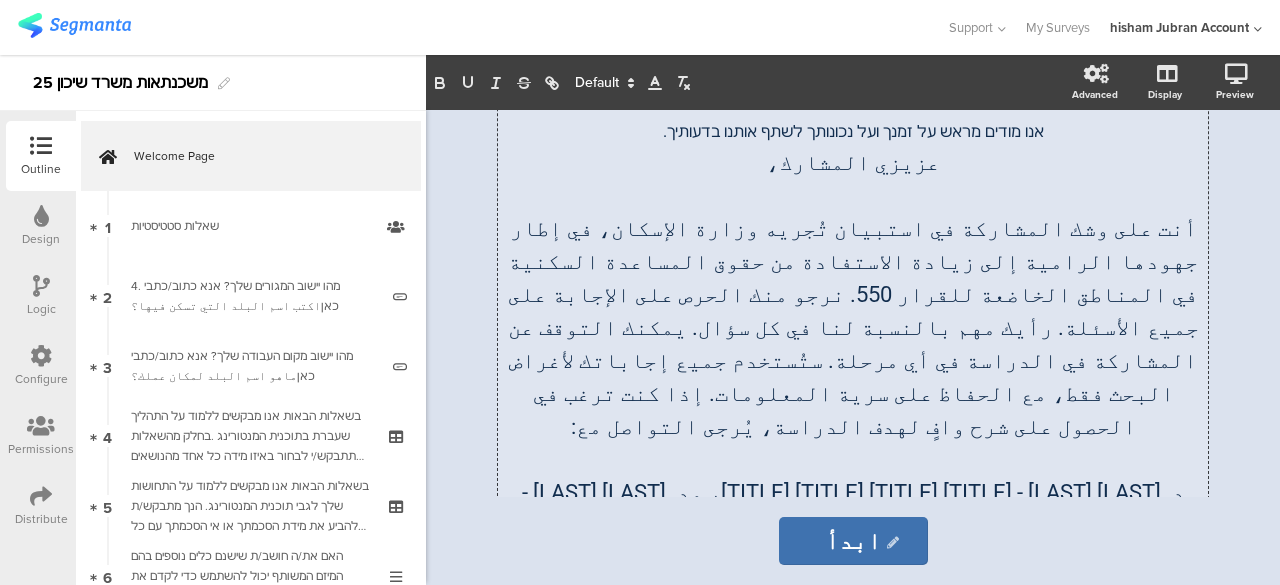 click on "أنت على وشك المشاركة في استبيان تُجريه وزارة الإسكان، في إطار جهودها الرامية إلى زيادة الاستفادة من حقوق المساعدة السكنية في المناطق الخاضعة للقرار 550. نرجو منك الحرص على الإجابة على جميع الأسئلة. رأيك مهم بالنسبة لنا في كل سؤال. يمكنك التوقف عن المشاركة في الدراسة في أي مرحلة. ستُستخدم جميع إجاباتك لأغراض البحث فقط، مع الحفاظ على سرية المعلومات. إذا كنت ترغب في الحصول على شرح وافٍ لهدف الدراسة، يُرجى التواصل مع:" 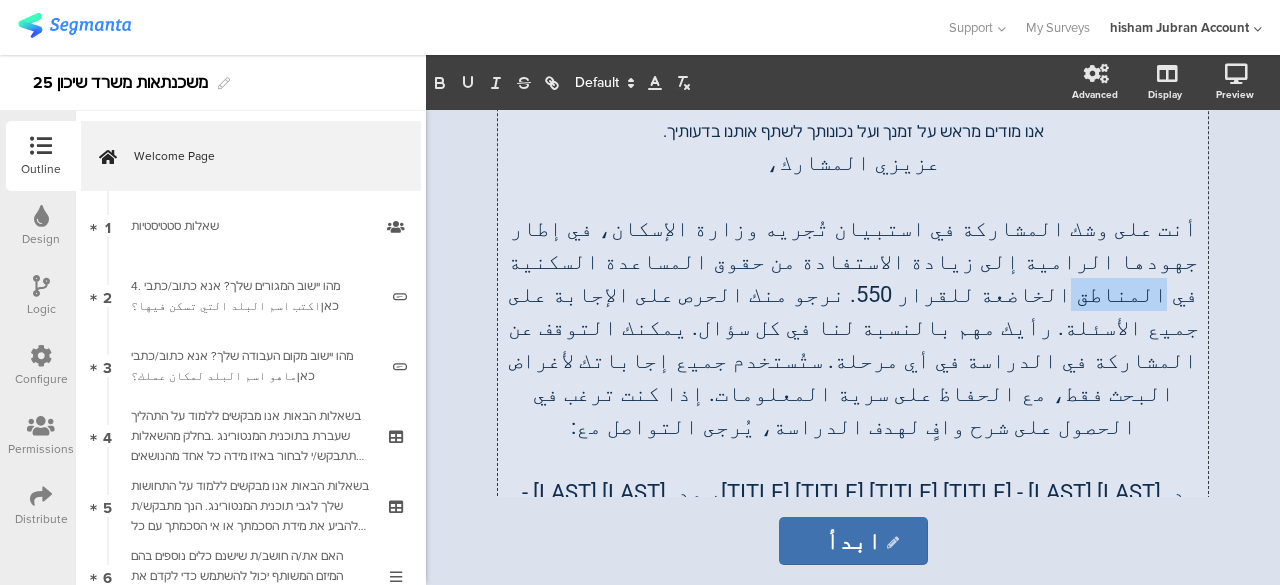 click on "أنت على وشك المشاركة في استبيان تُجريه وزارة الإسكان، في إطار جهودها الرامية إلى زيادة الاستفادة من حقوق المساعدة السكنية في المناطق الخاضعة للقرار 550. نرجو منك الحرص على الإجابة على جميع الأسئلة. رأيك مهم بالنسبة لنا في كل سؤال. يمكنك التوقف عن المشاركة في الدراسة في أي مرحلة. ستُستخدم جميع إجاباتك لأغراض البحث فقط، مع الحفاظ على سرية المعلومات. إذا كنت ترغب في الحصول على شرح وافٍ لهدف الدراسة، يُرجى التواصل مع:" 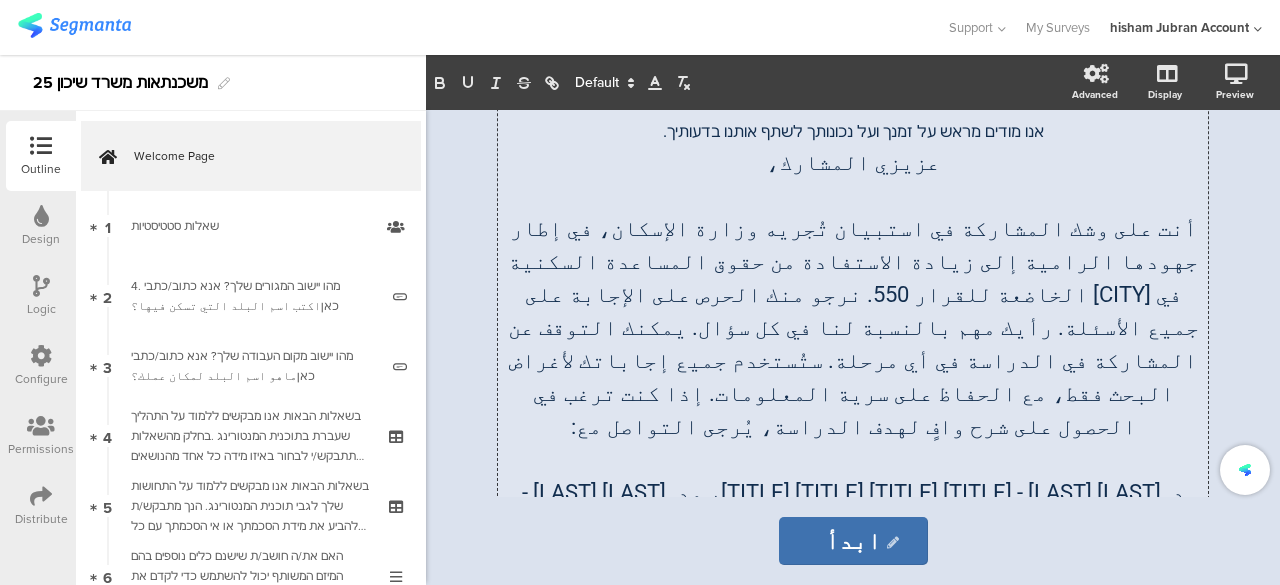 click on "أنت على وشك المشاركة في استبيان تُجريه وزارة الإسكان، في إطار جهودها الرامية إلى زيادة الاستفادة من حقوق المساعدة السكنية في البلدات الخاضعة للقرار 550. نرجو منك الحرص على الإجابة على جميع الأسئلة. رأيك مهم بالنسبة لنا في كل سؤال. يمكنك التوقف عن المشاركة في الدراسة في أي مرحلة. ستُستخدم جميع إجاباتك لأغراض البحث فقط، مع الحفاظ على سرية المعلومات. إذا كنت ترغب في الحصول على شرح وافٍ لهدف الدراسة، يُرجى التواصل مع:" 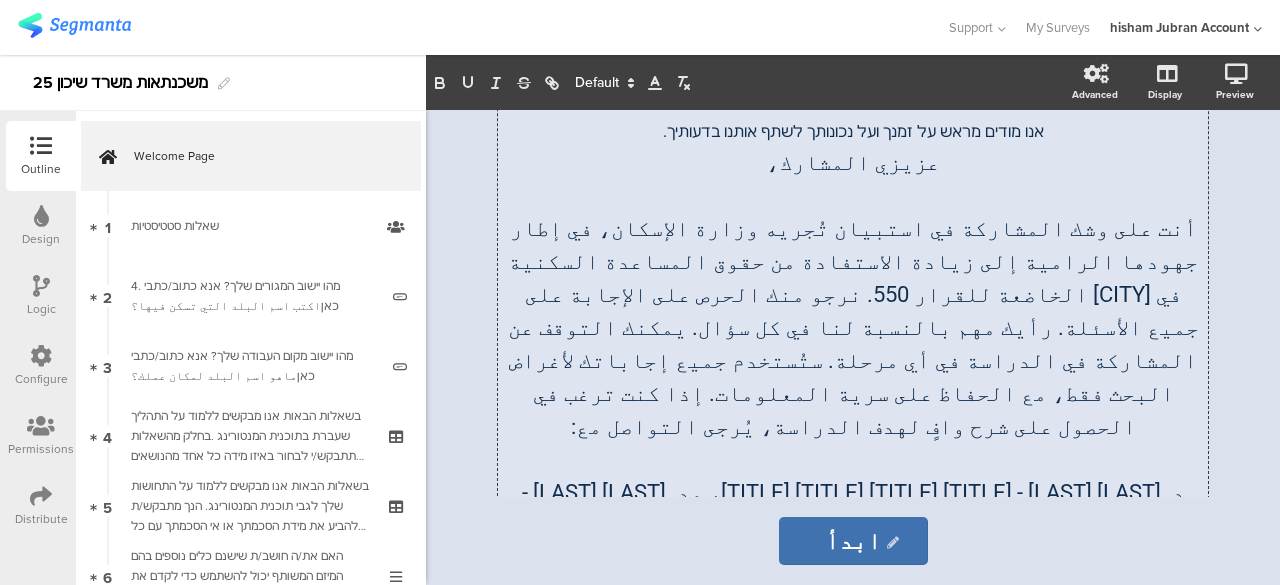 click on "أنت على وشك المشاركة في استبيان تُجريه وزارة الإسكان، في إطار جهودها الرامية إلى زيادة الاستفادة من حقوق المساعدة السكنية في البلدات الخاضعة للقرار 550. نرجو منك الحرص على الإجابة على جميع الأسئلة. رأيك مهم بالنسبة لنا في كل سؤال. يمكنك التوقف عن المشاركة في الدراسة في أي مرحلة. ستُستخدم جميع إجاباتك لأغراض البحث فقط، مع الحفاظ على سرية المعلومات. إذا كنت ترغب في الحصول على شرح وافٍ لهدف الدراسة، يُرجى التواصل مع:" 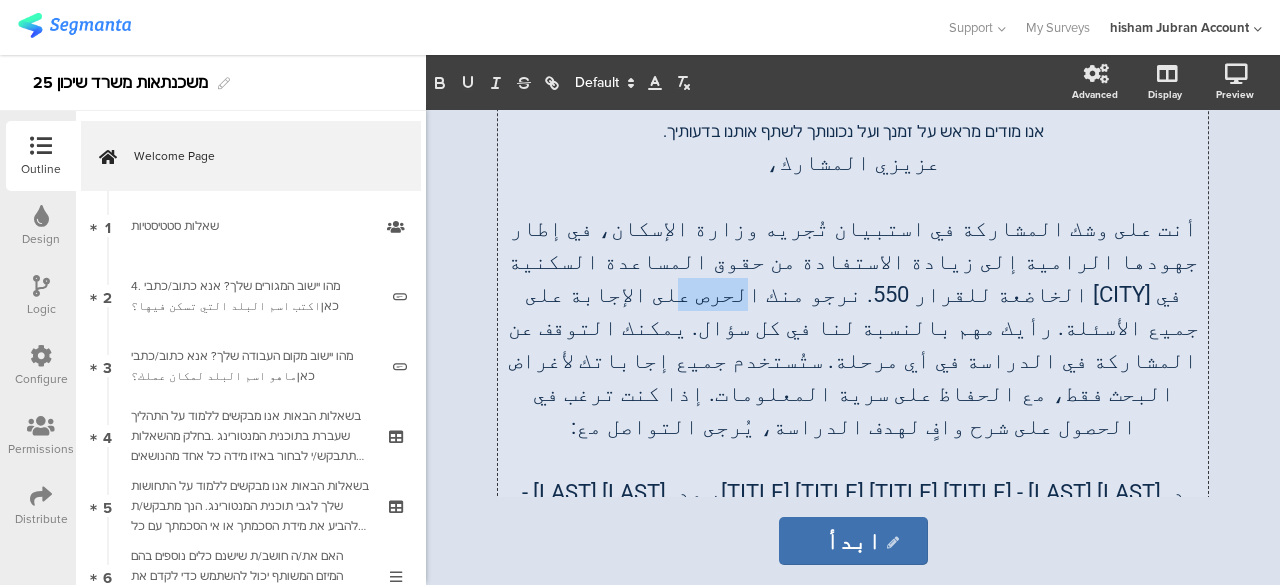 click on "أنت على وشك المشاركة في استبيان تُجريه وزارة الإسكان، في إطار جهودها الرامية إلى زيادة الاستفادة من حقوق المساعدة السكنية في البلدات الخاضعة للقرار 550. نرجو منك الحرص على الإجابة على جميع الأسئلة. رأيك مهم بالنسبة لنا في كل سؤال. يمكنك التوقف عن المشاركة في الدراسة في أي مرحلة. ستُستخدم جميع إجاباتك لأغراض البحث فقط، مع الحفاظ على سرية المعلومات. إذا كنت ترغب في الحصول على شرح وافٍ لهدف الدراسة، يُرجى التواصل مع:" 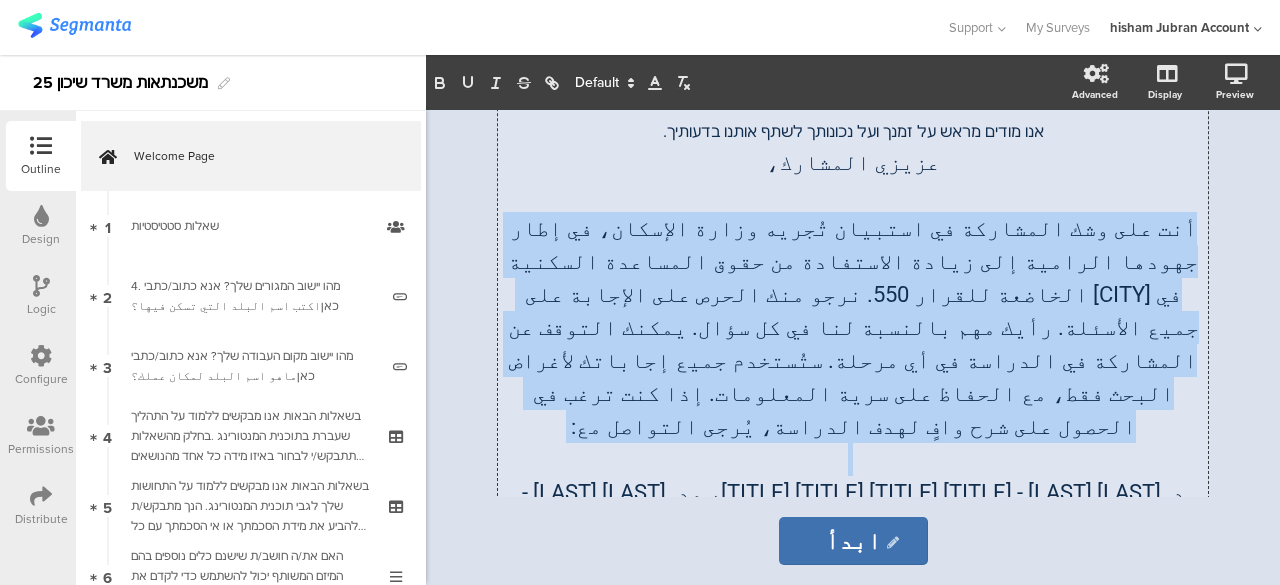 click on "أنت على وشك المشاركة في استبيان تُجريه وزارة الإسكان، في إطار جهودها الرامية إلى زيادة الاستفادة من حقوق المساعدة السكنية في البلدات الخاضعة للقرار 550. نرجو منك الحرص على الإجابة على جميع الأسئلة. رأيك مهم بالنسبة لنا في كل سؤال. يمكنك التوقف عن المشاركة في الدراسة في أي مرحلة. ستُستخدم جميع إجاباتك لأغراض البحث فقط، مع الحفاظ على سرية المعلومات. إذا كنت ترغب في الحصول على شرح وافٍ لهدف الدراسة، يُرجى التواصل مع:" 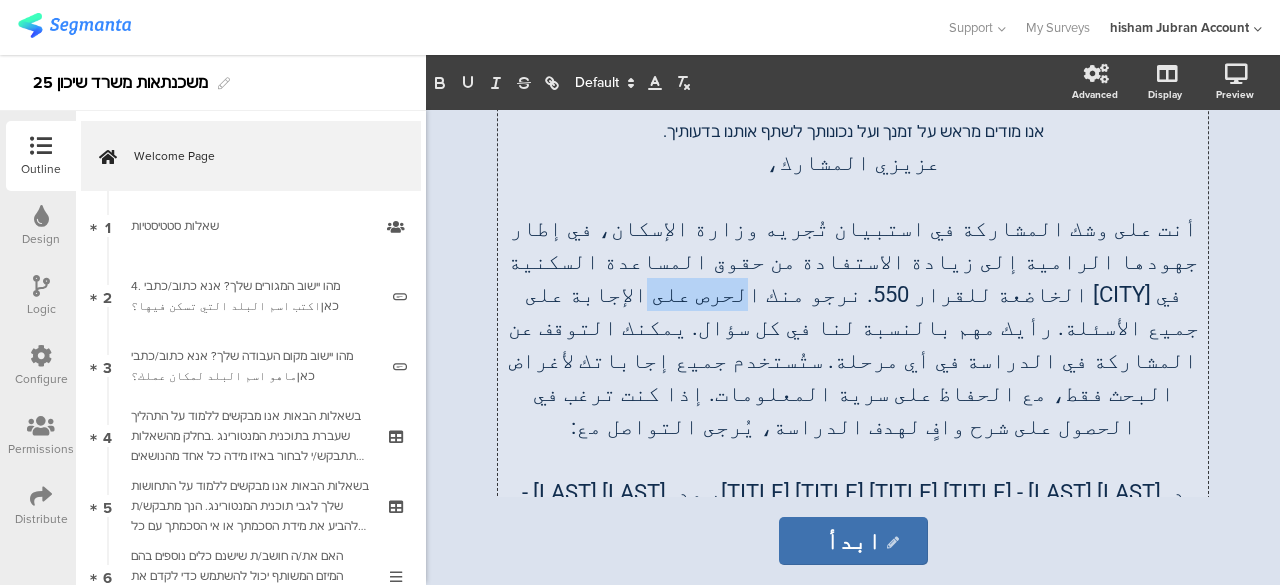 drag, startPoint x: 622, startPoint y: 227, endPoint x: 530, endPoint y: 228, distance: 92.00543 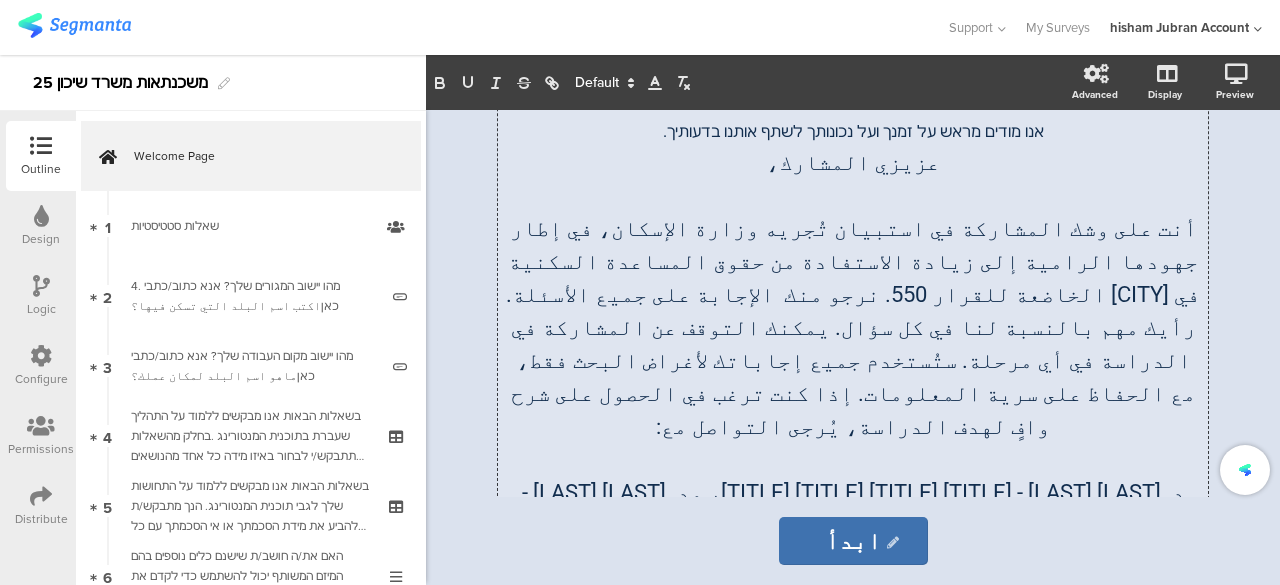 click on "أنت على وشك المشاركة في استبيان تُجريه وزارة الإسكان، في إطار جهودها الرامية إلى زيادة الاستفادة من حقوق المساعدة السكنية في البلدات الخاضعة للقرار 550. نرجو منك  الإجابة على جميع الأسئلة. رأيك مهم بالنسبة لنا في كل سؤال. يمكنك التوقف عن المشاركة في الدراسة في أي مرحلة. ستُستخدم جميع إجاباتك لأغراض البحث فقط، مع الحفاظ على سرية المعلومات. إذا كنت ترغب في الحصول على شرح وافٍ لهدف الدراسة، يُرجى التواصل مع:" 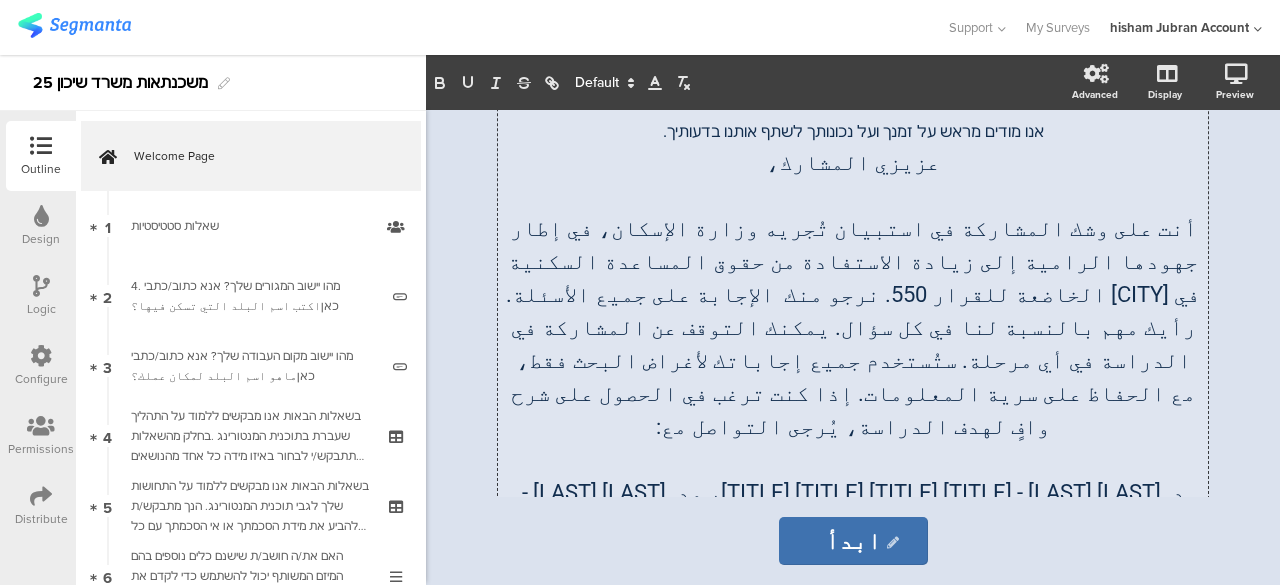 click on "أنت على وشك المشاركة في استبيان تُجريه وزارة الإسكان، في إطار جهودها الرامية إلى زيادة الاستفادة من حقوق المساعدة السكنية في البلدات الخاضعة للقرار 550. نرجو منك  الإجابة على جميع الأسئلة. رأيك مهم بالنسبة لنا في كل سؤال. يمكنك التوقف عن المشاركة في الدراسة في أي مرحلة. ستُستخدم جميع إجاباتك لأغراض البحث فقط، مع الحفاظ على سرية المعلومات. إذا كنت ترغب في الحصول على شرح وافٍ لهدف الدراسة، يُرجى التواصل مع:" 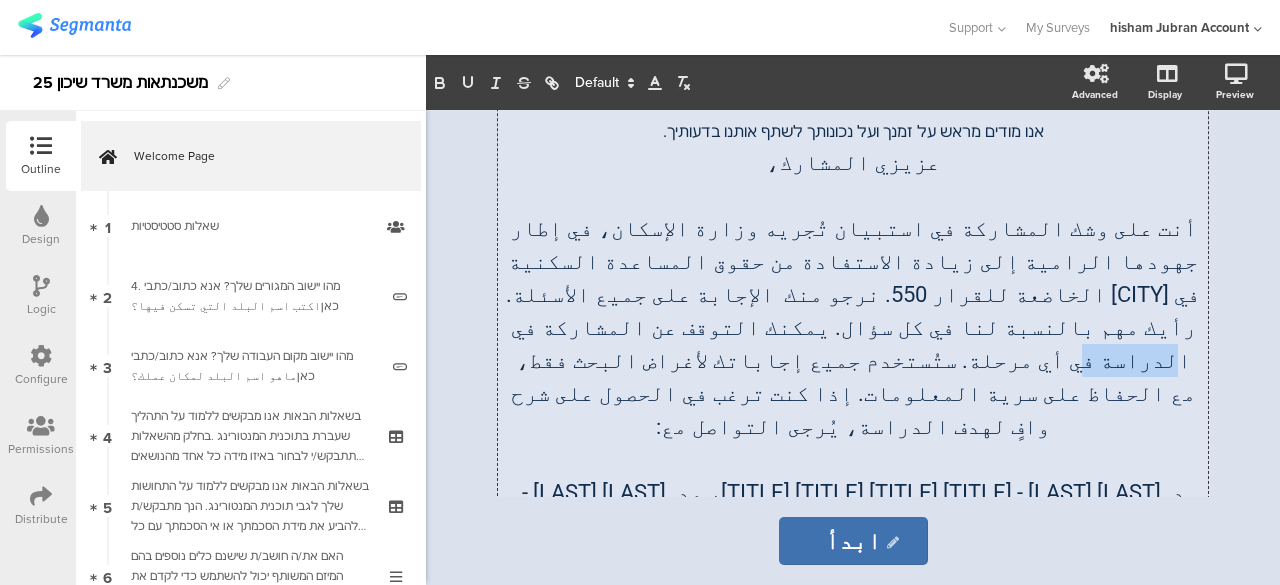 click on "أنت على وشك المشاركة في استبيان تُجريه وزارة الإسكان، في إطار جهودها الرامية إلى زيادة الاستفادة من حقوق المساعدة السكنية في البلدات الخاضعة للقرار 550. نرجو منك  الإجابة على جميع الأسئلة. رأيك مهم بالنسبة لنا في كل سؤال. يمكنك التوقف عن المشاركة في الدراسة في أي مرحلة. ستُستخدم جميع إجاباتك لأغراض البحث فقط، مع الحفاظ على سرية المعلومات. إذا كنت ترغب في الحصول على شرح وافٍ لهدف الدراسة، يُرجى التواصل مع:" 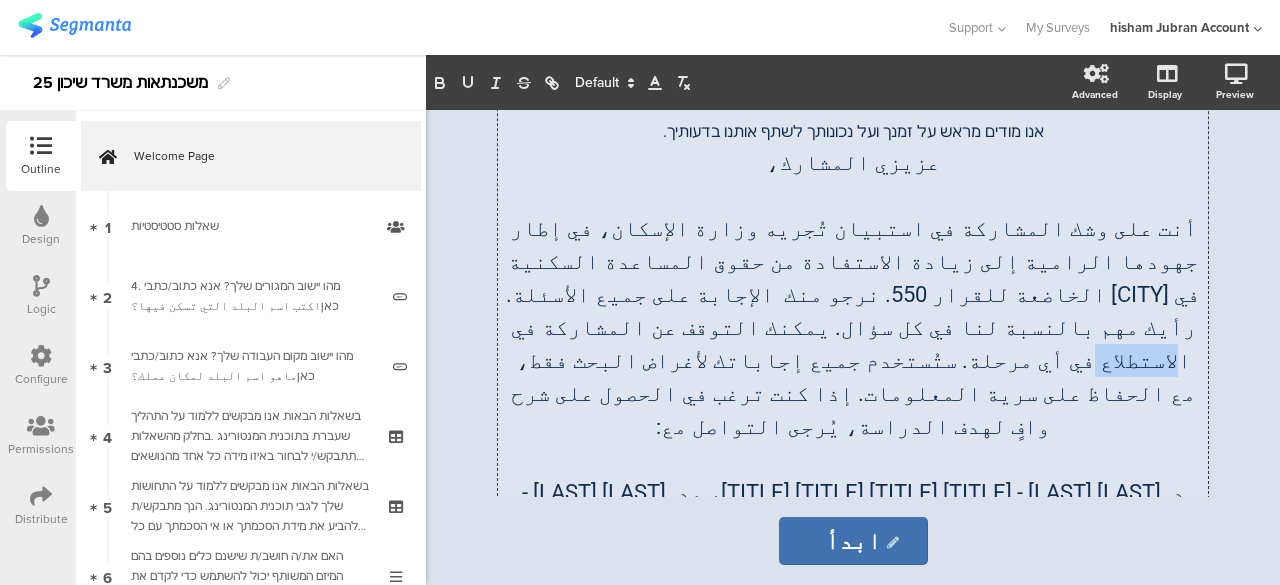 drag, startPoint x: 642, startPoint y: 260, endPoint x: 571, endPoint y: 269, distance: 71.568146 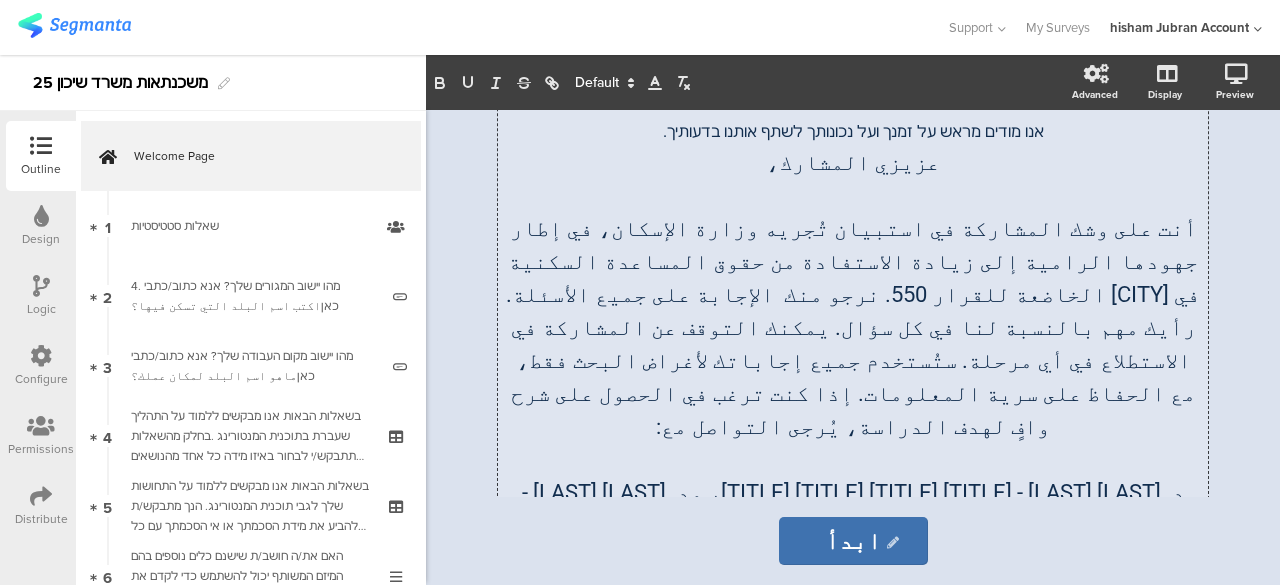 click on "أنت على وشك المشاركة في استبيان تُجريه وزارة الإسكان، في إطار جهودها الرامية إلى زيادة الاستفادة من حقوق المساعدة السكنية في البلدات الخاضعة للقرار 550. نرجو منك  الإجابة على جميع الأسئلة. رأيك مهم بالنسبة لنا في كل سؤال. يمكنك التوقف عن المشاركة في الاستطلاع في أي مرحلة. ستُستخدم جميع إجاباتك لأغراض البحث فقط، مع الحفاظ على سرية المعلومات. إذا كنت ترغب في الحصول على شرح وافٍ لهدف الدراسة، يُرجى التواصل مع:" 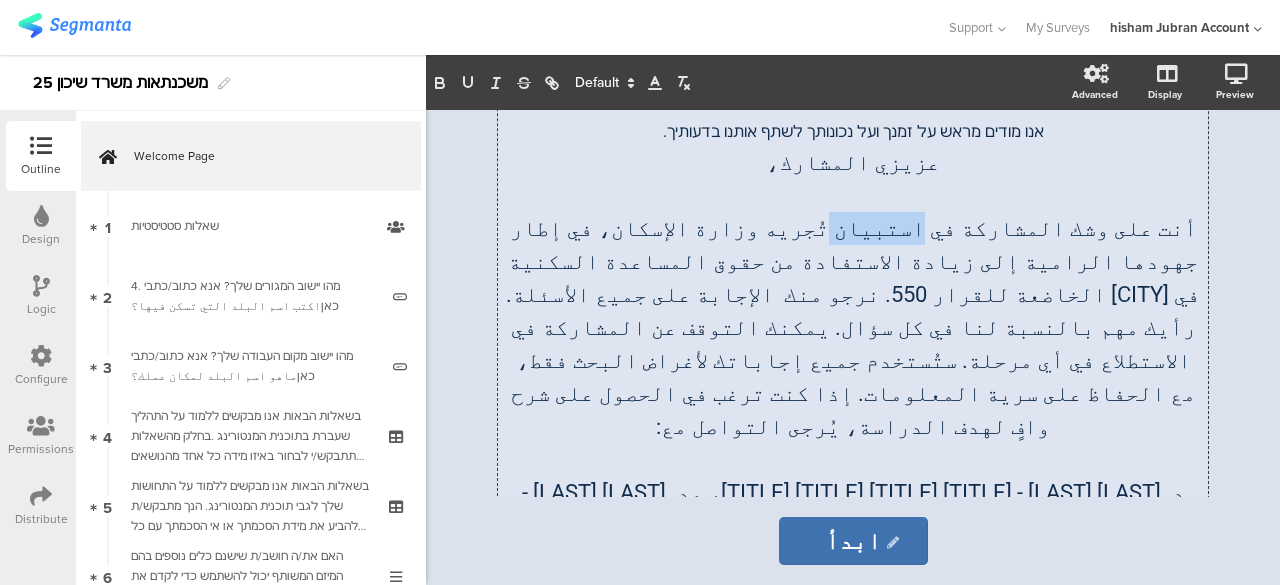click on "أنت على وشك المشاركة في استبيان تُجريه وزارة الإسكان، في إطار جهودها الرامية إلى زيادة الاستفادة من حقوق المساعدة السكنية في البلدات الخاضعة للقرار 550. نرجو منك  الإجابة على جميع الأسئلة. رأيك مهم بالنسبة لنا في كل سؤال. يمكنك التوقف عن المشاركة في الاستطلاع في أي مرحلة. ستُستخدم جميع إجاباتك لأغراض البحث فقط، مع الحفاظ على سرية المعلومات. إذا كنت ترغب في الحصول على شرح وافٍ لهدف الدراسة، يُرجى التواصل مع:" 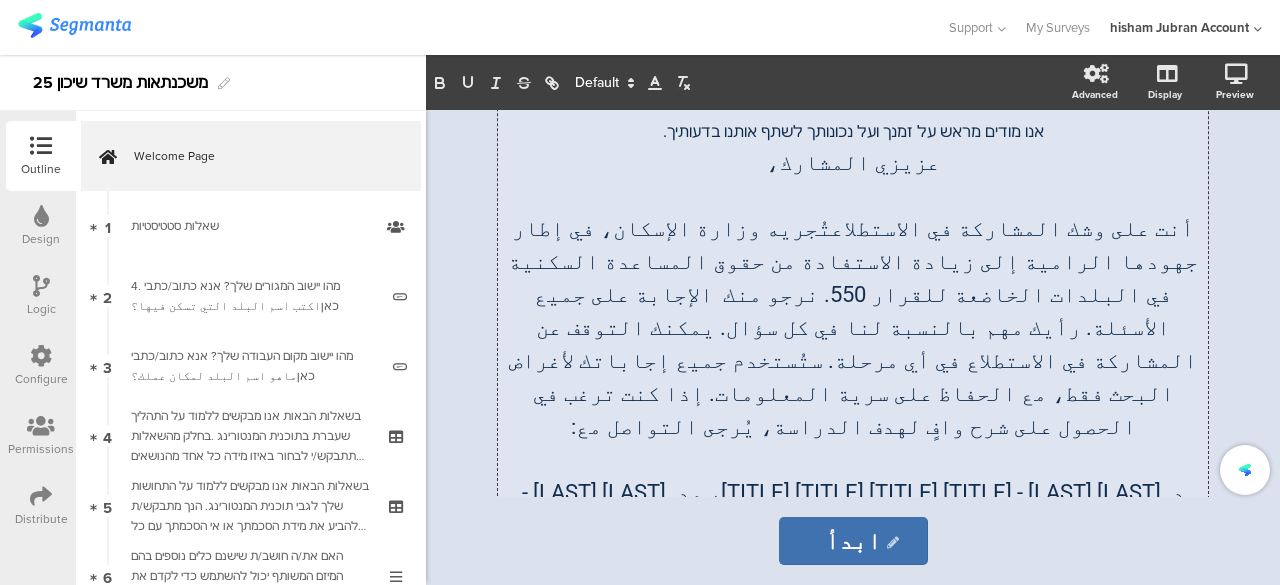 click on "أنت على وشك المشاركة في الاستطلاعتُجريه وزارة الإسكان، في إطار جهودها الرامية إلى زيادة الاستفادة من حقوق المساعدة السكنية في البلدات الخاضعة للقرار 550. نرجو منك  الإجابة على جميع الأسئلة. رأيك مهم بالنسبة لنا في كل سؤال. يمكنك التوقف عن المشاركة في الاستطلاع في أي مرحلة. ستُستخدم جميع إجاباتك لأغراض البحث فقط، مع الحفاظ على سرية المعلومات. إذا كنت ترغب في الحصول على شرح وافٍ لهدف الدراسة، يُرجى التواصل مع:" 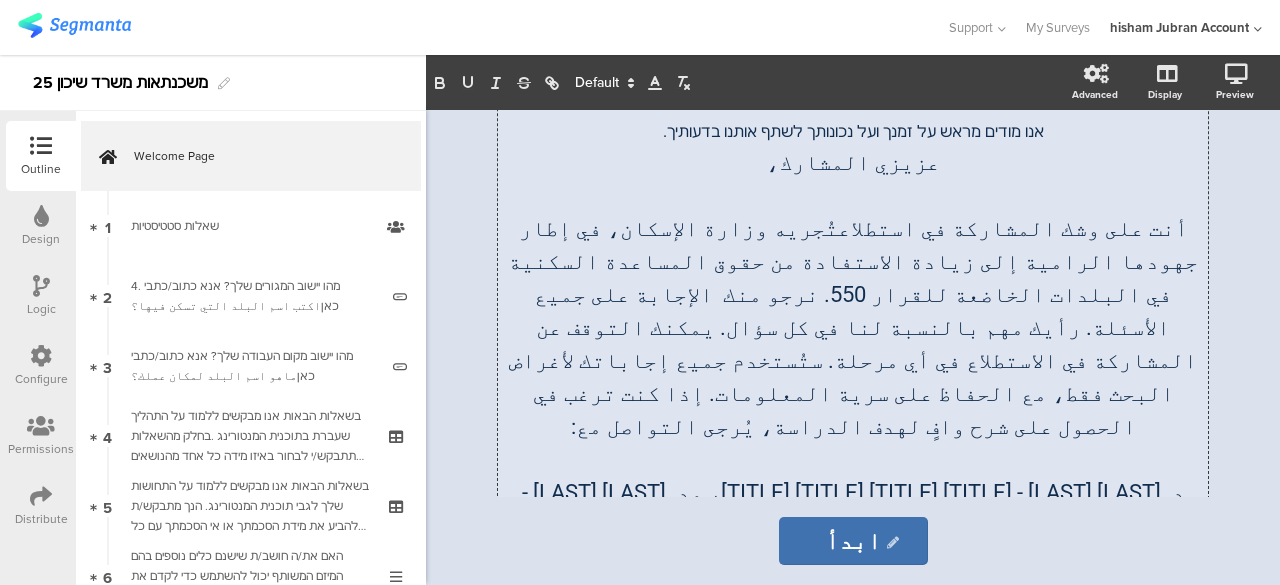 click on "أنت على وشك المشاركة في استطلاعتُجريه وزارة الإسكان، في إطار جهودها الرامية إلى زيادة الاستفادة من حقوق المساعدة السكنية في البلدات الخاضعة للقرار 550. نرجو منك  الإجابة على جميع الأسئلة. رأيك مهم بالنسبة لنا في كل سؤال. يمكنك التوقف عن المشاركة في الاستطلاع في أي مرحلة. ستُستخدم جميع إجاباتك لأغراض البحث فقط، مع الحفاظ على سرية المعلومات. إذا كنت ترغب في الحصول على شرح وافٍ لهدف الدراسة، يُرجى التواصل مع:" 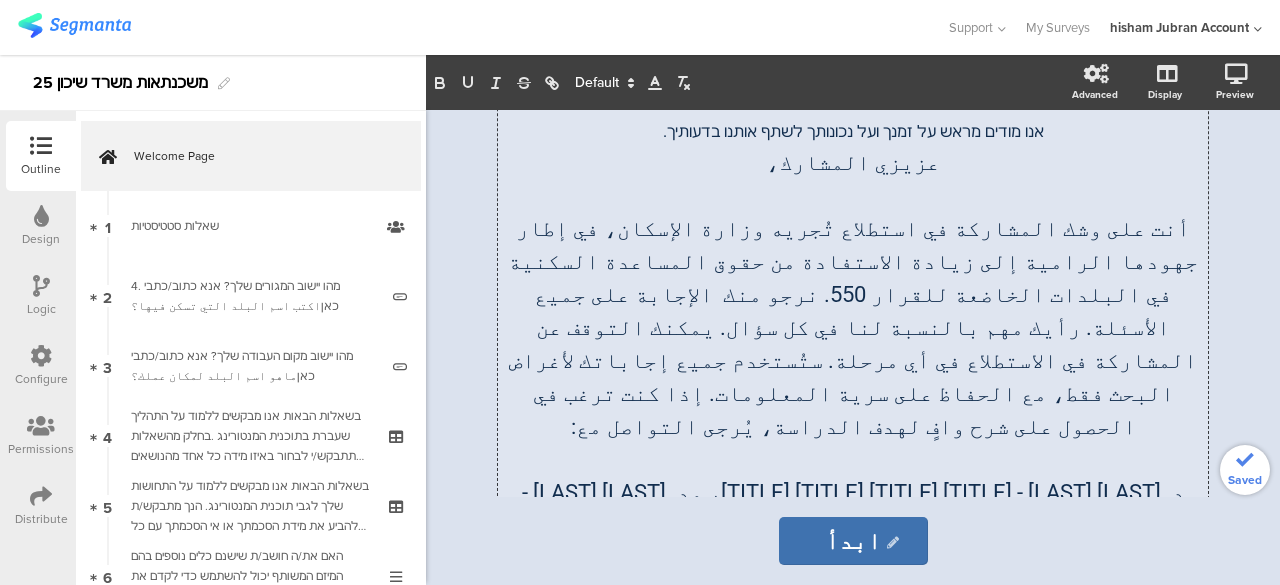 click 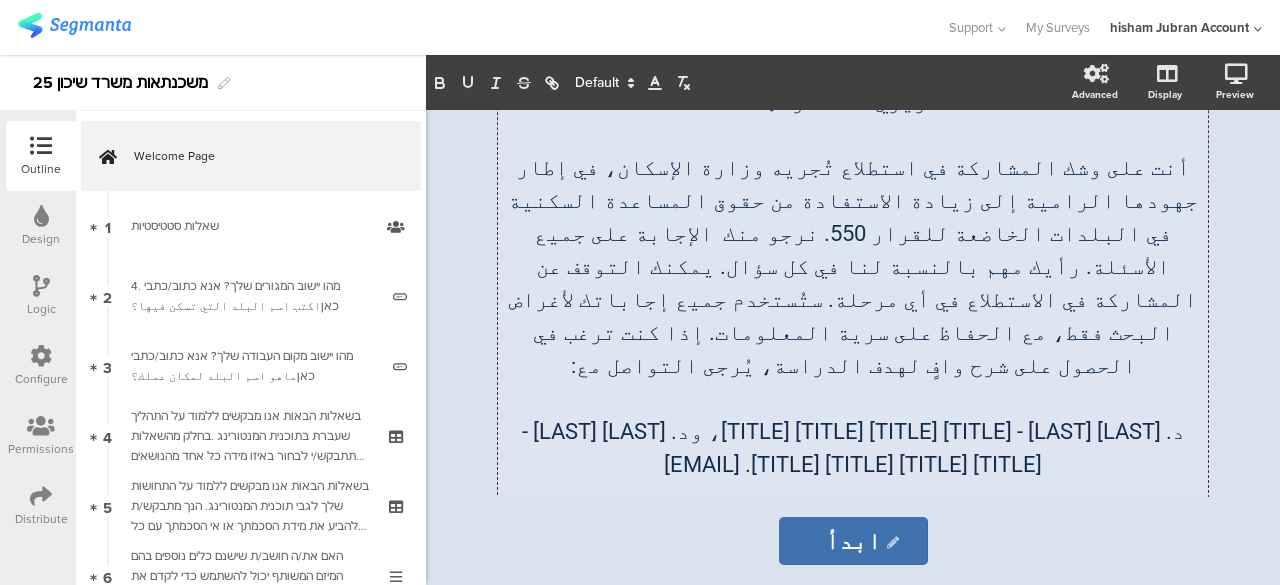 scroll, scrollTop: 436, scrollLeft: 0, axis: vertical 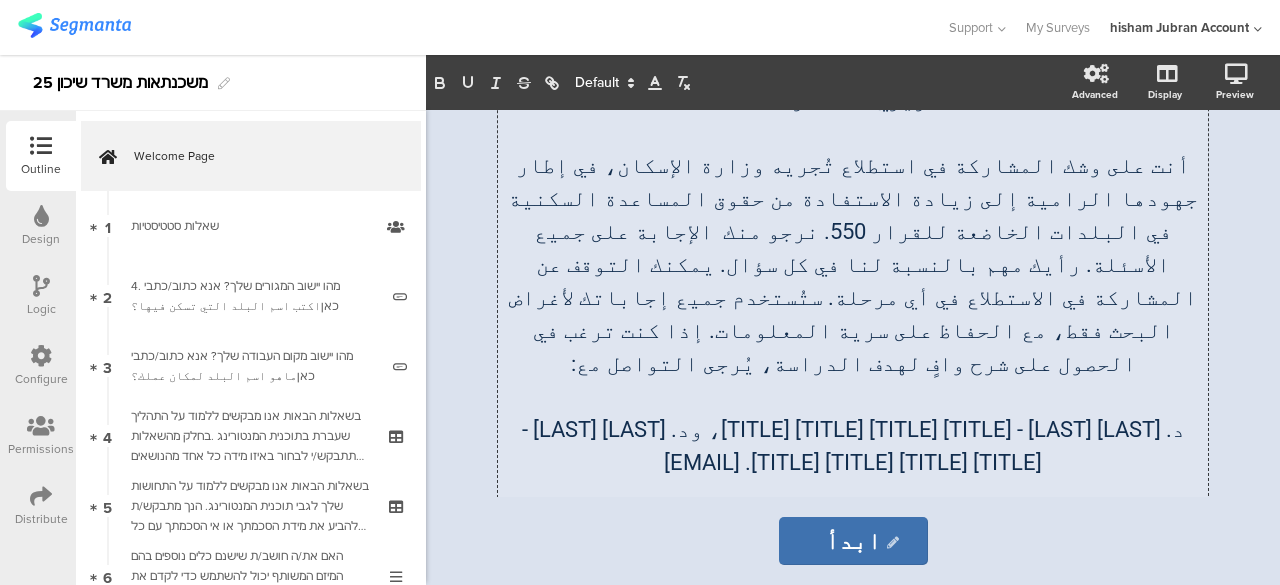 click 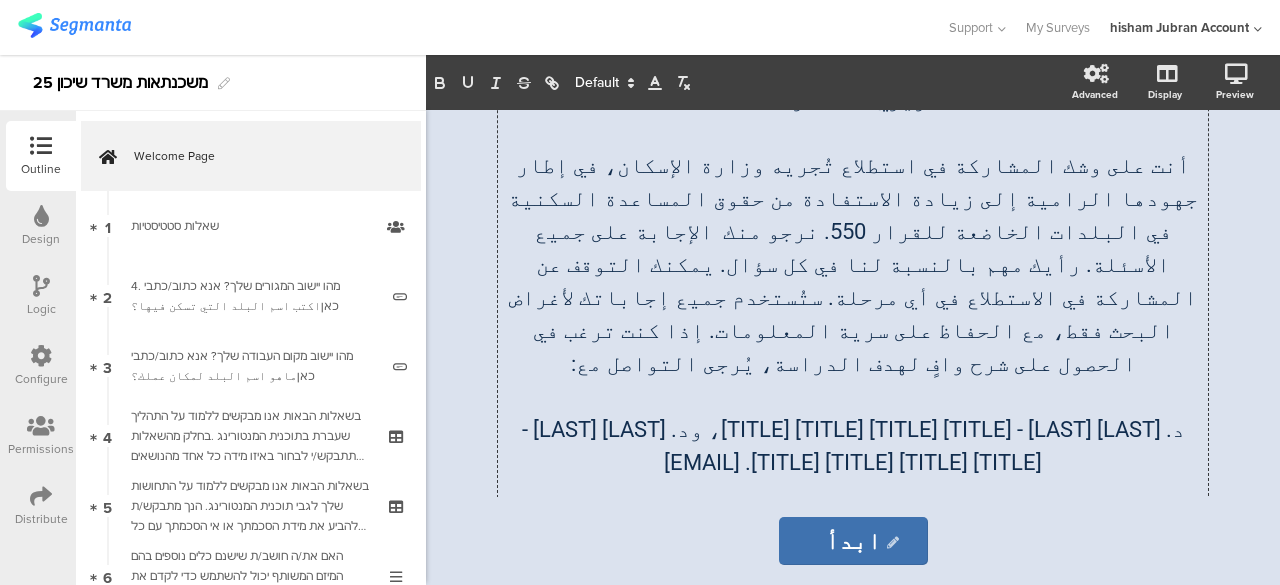 click on "משתתף/ת יקר/ה ,  הנך עומד/ת להשתתף בסקר של משרד השיכון במסגרת מאמציו של משרד הבינוי והשיכון להגביר את מיצוי הזכויות בסיוע בדיור בישוביי החלטת 550. נודה לך מאוד אם תקפיד/י לענות על כל השאלות. דעתך חשובה לנו בכל שאלה ושאלה. בכל שלב תוכל/י להפסיק את השתתפותך במחקר. כל תשובותיך ישמשו לצרכי המחקר בלבד תוך שמירה על חיסיון המידע. במידה והנך מעוניין/ת לקבל הסבר מלא על מטרת המחקר, את/ה מוזמן/ת ליצור קשר עם:  ד"ר הישאם ג'ובראן- חוקר ראשי ומנכ"ל אפקאר וד"ר אביב ספקטור שירץ- חוקר בכיר באפקאר. כתובת הדואר האלקטרוני: afkar2005@gmail.com   אנו מודים מראש על זמנך ועל נכונותך לשתף אותנו בדעותיך." 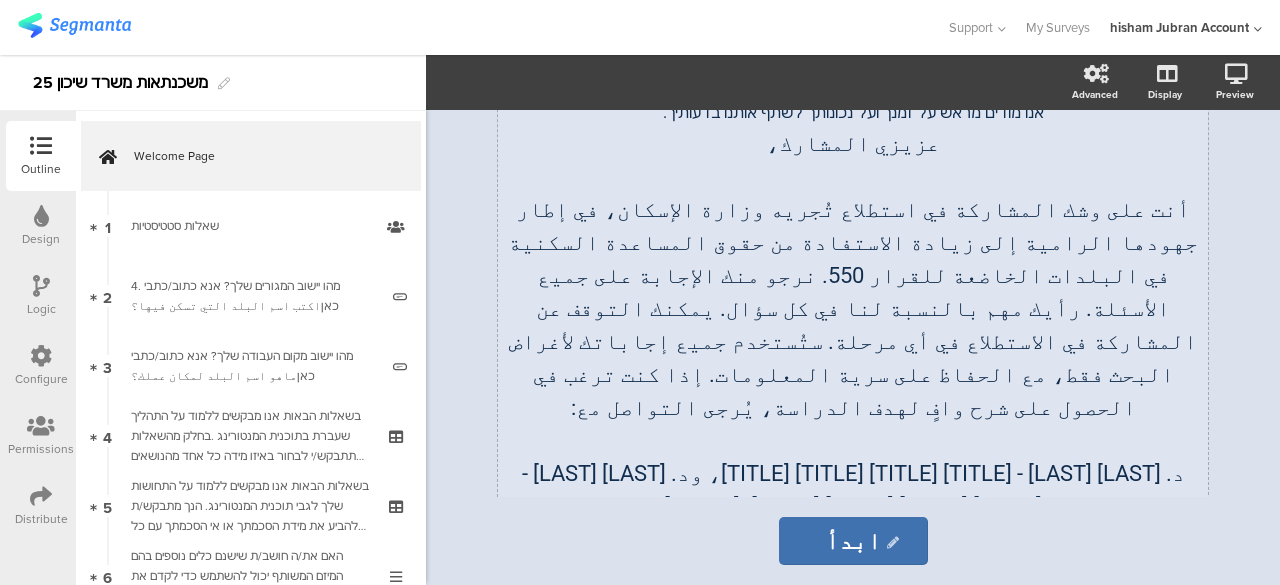 scroll, scrollTop: 336, scrollLeft: 0, axis: vertical 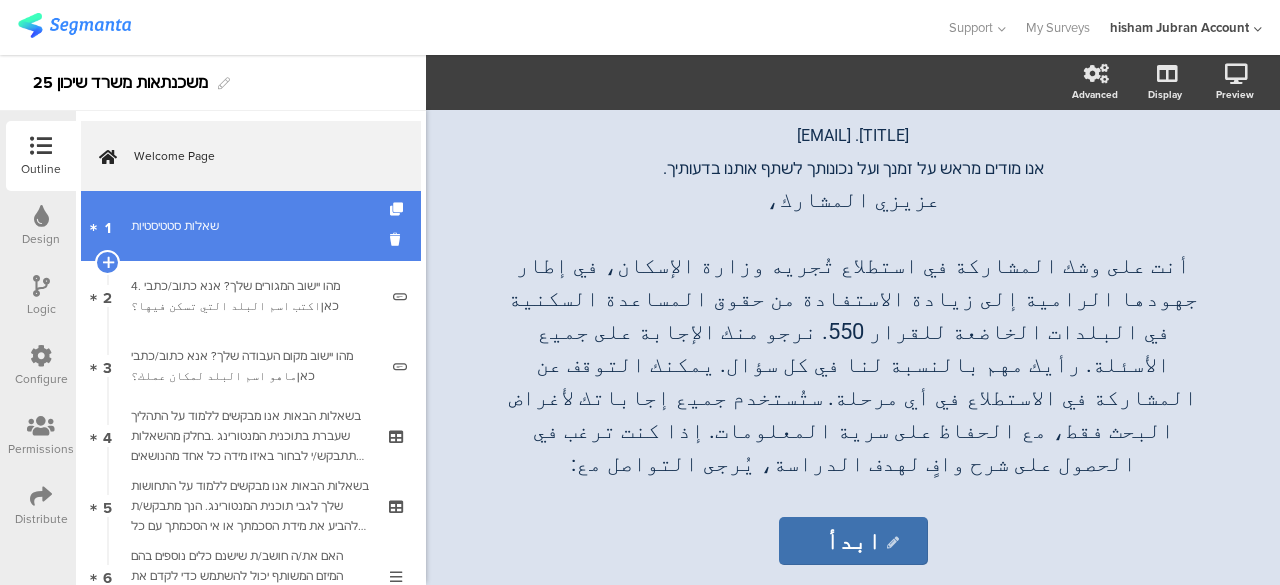 click on "שאלות סטטיסטיות" at bounding box center [250, 226] 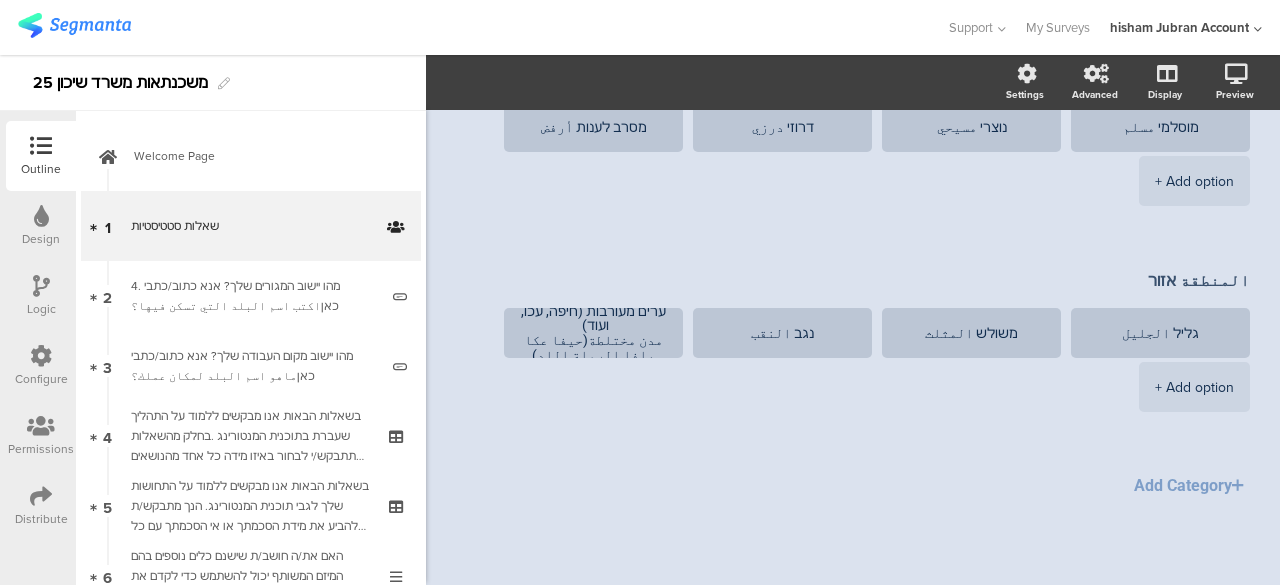 scroll, scrollTop: 812, scrollLeft: 0, axis: vertical 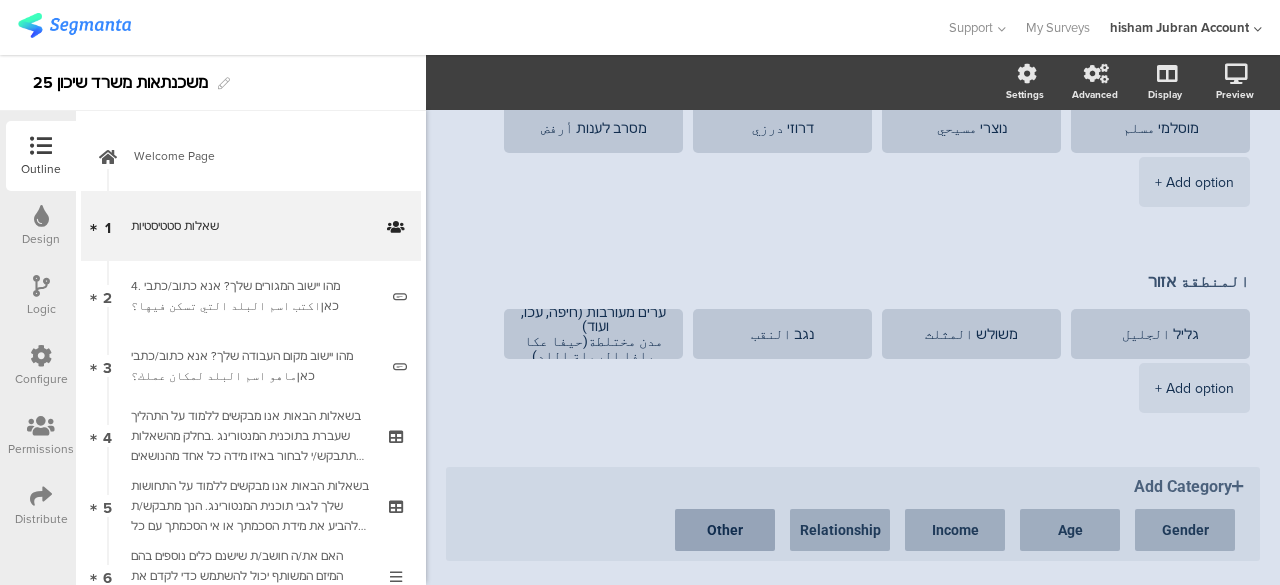 click on "Other" 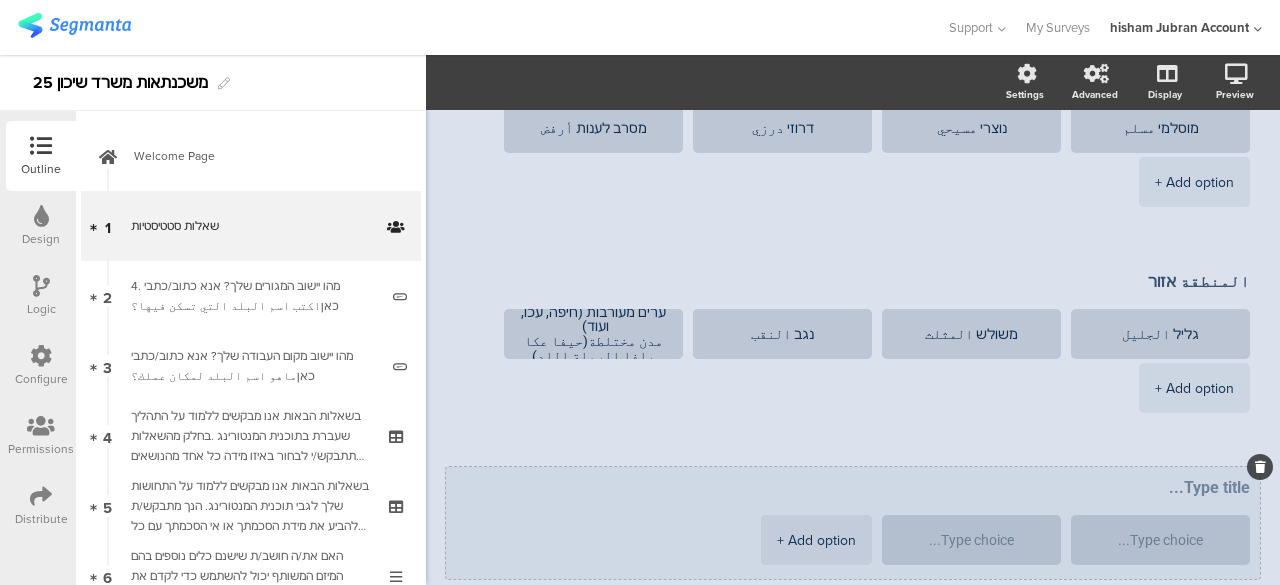 click at bounding box center [853, 487] 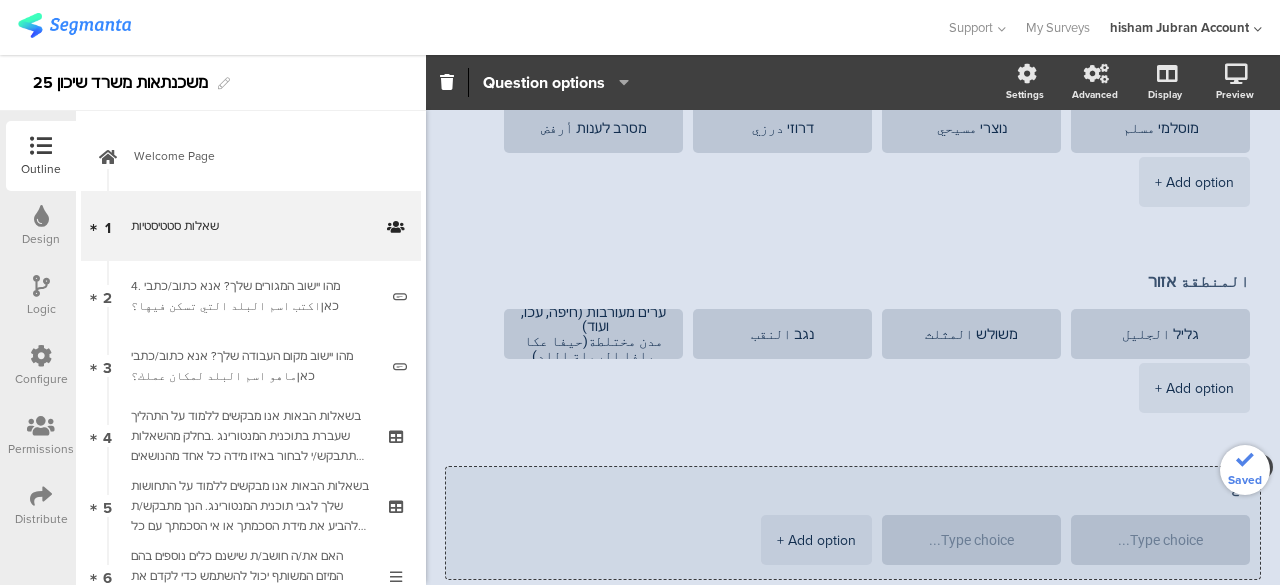 type on "ء" 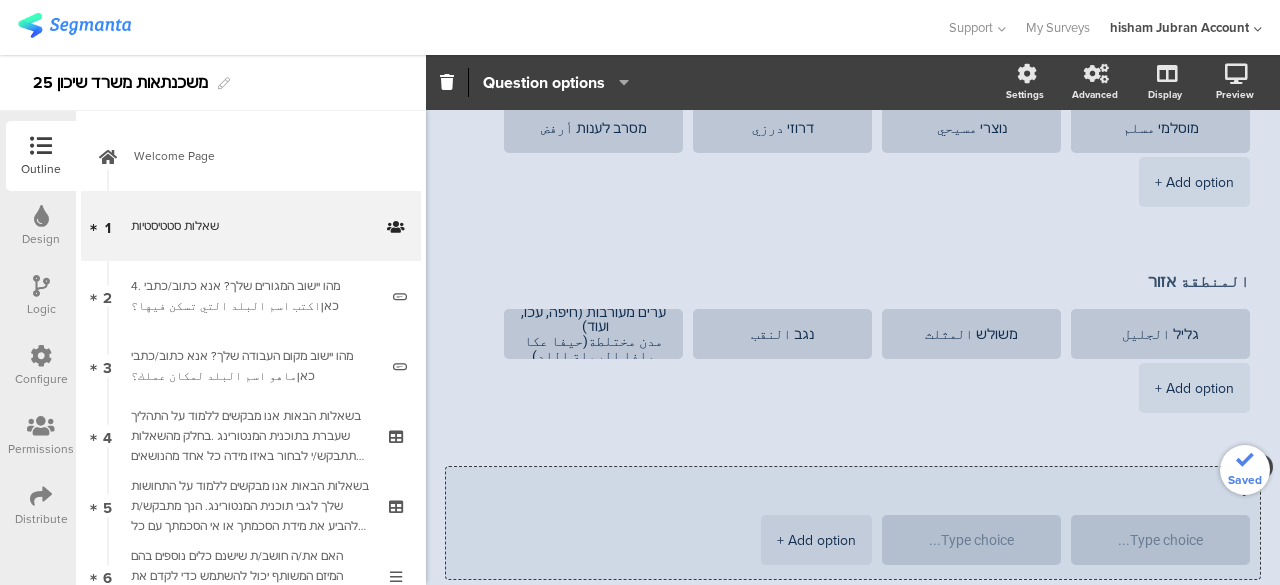 type on "x" 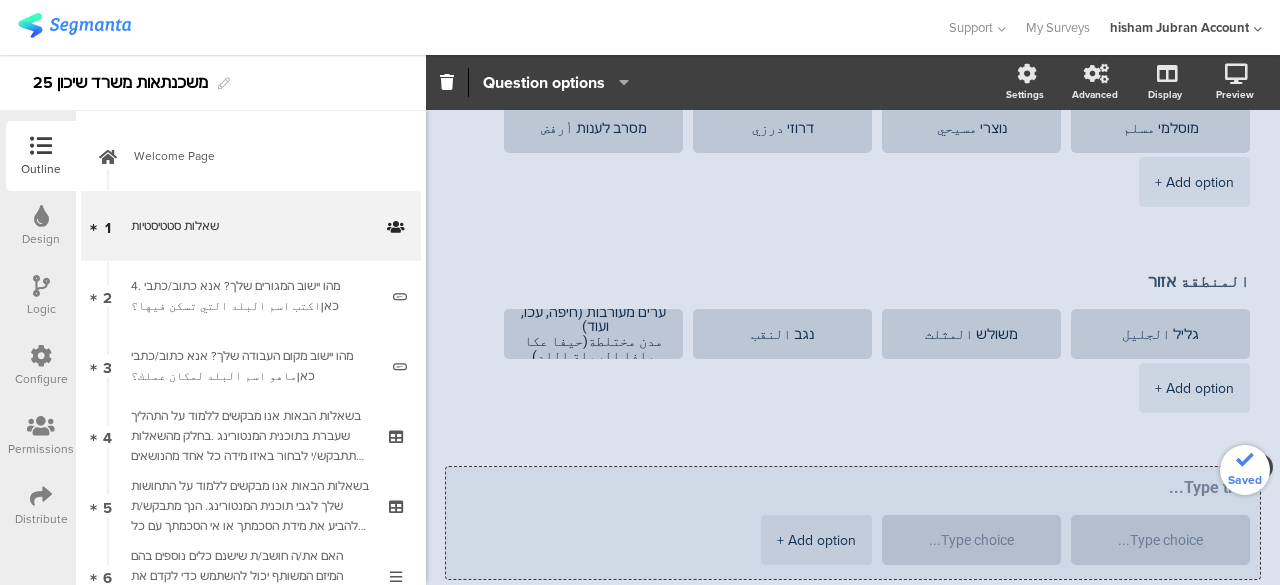 type on "ז" 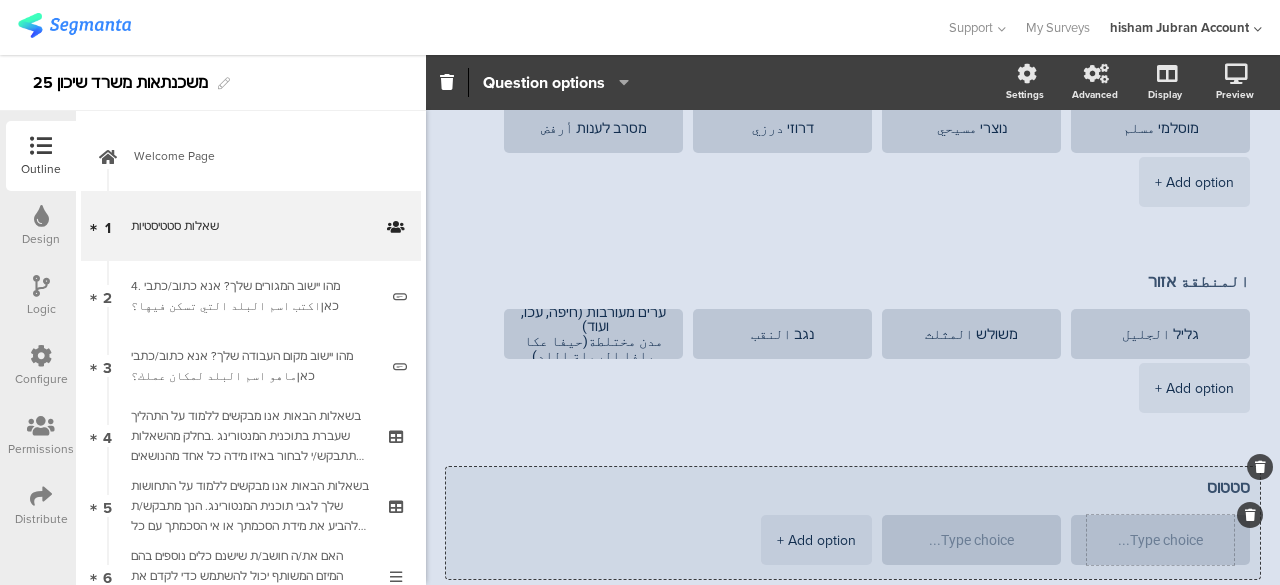type on "סטטוס" 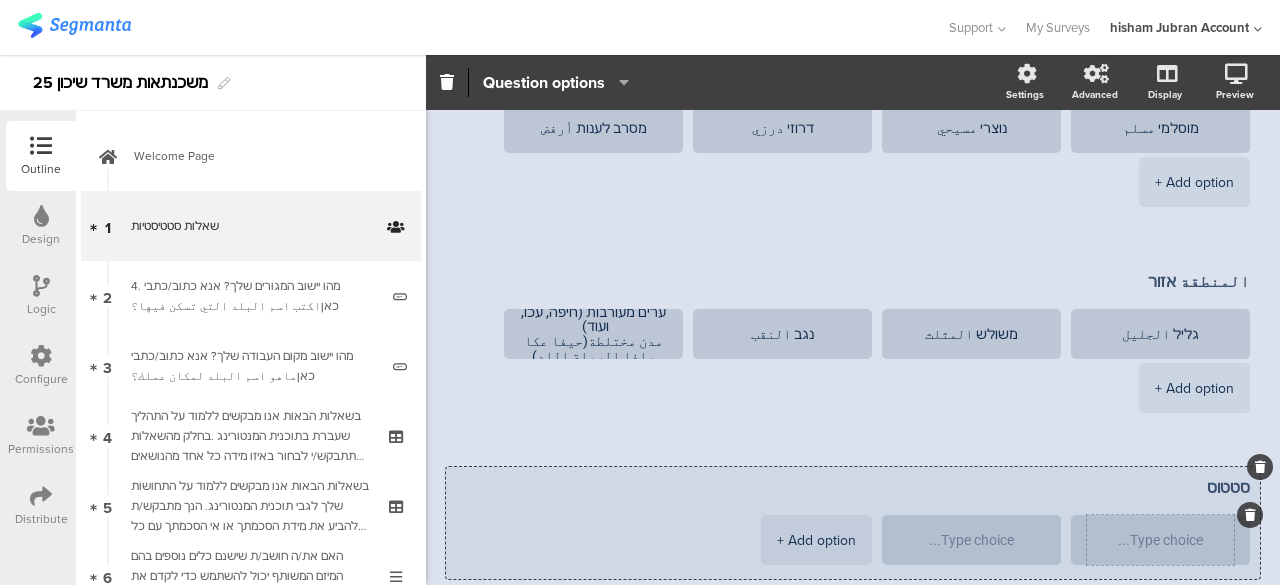click at bounding box center (1160, 540) 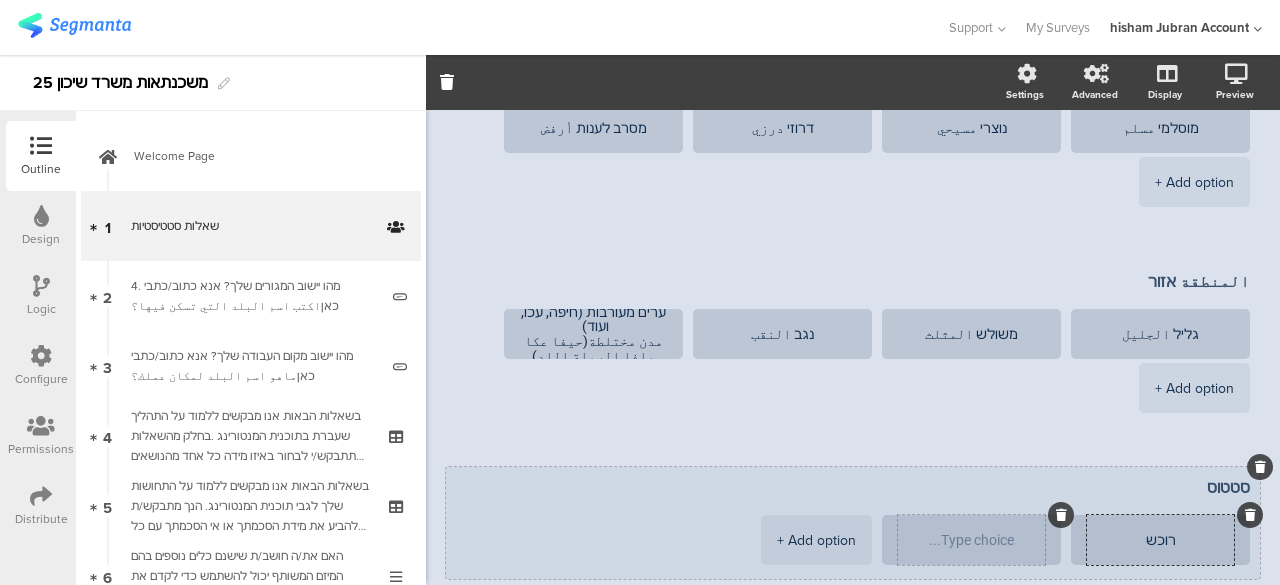 type on "רוכש" 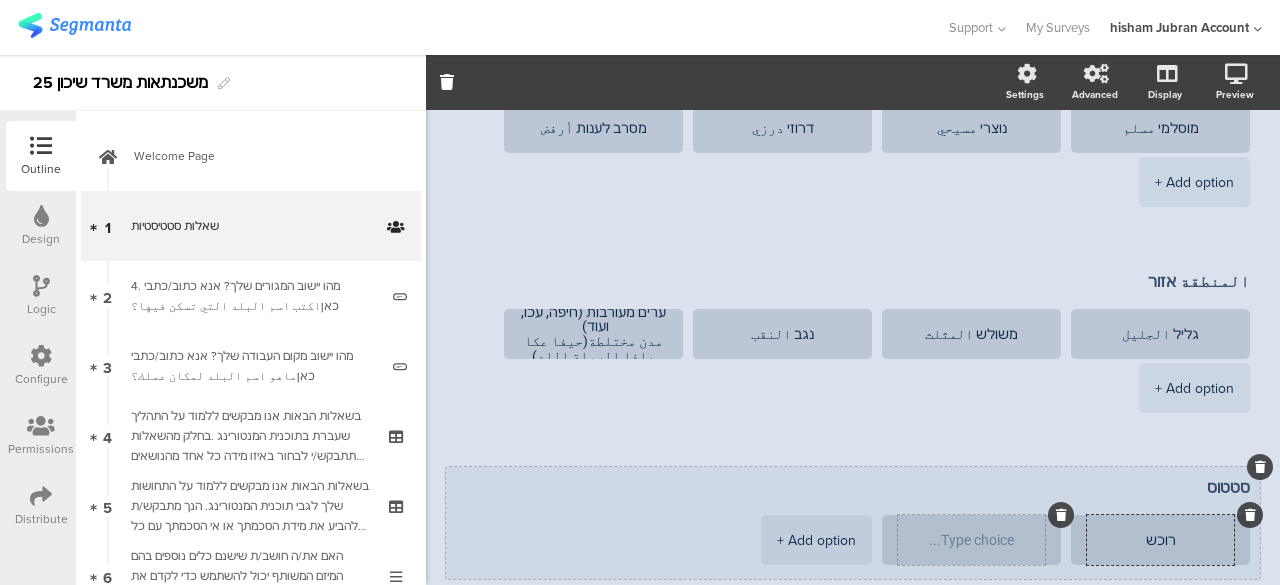 click at bounding box center [971, 540] 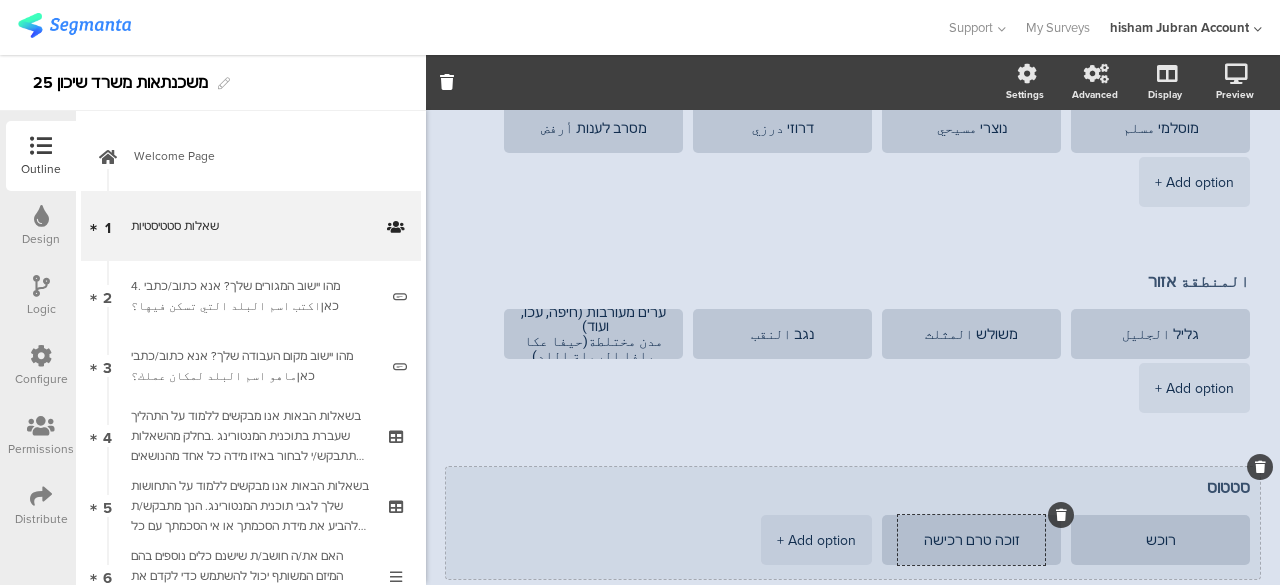 click on "+ Add option" at bounding box center (816, 540) 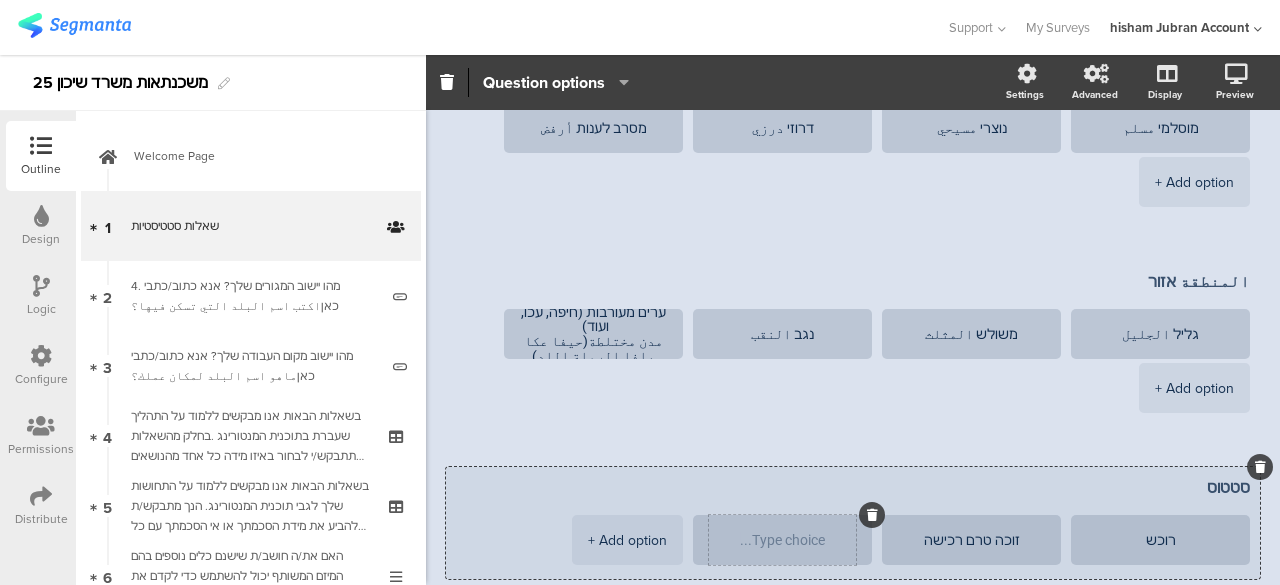 type on "זוכה טרם רכישה" 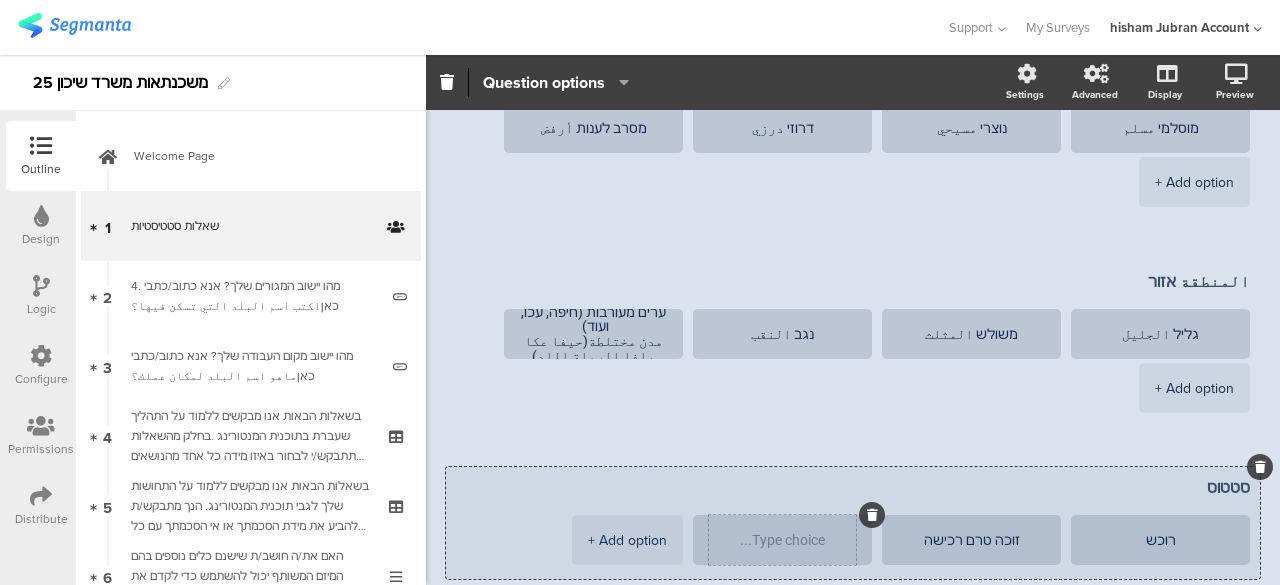 click at bounding box center (782, 540) 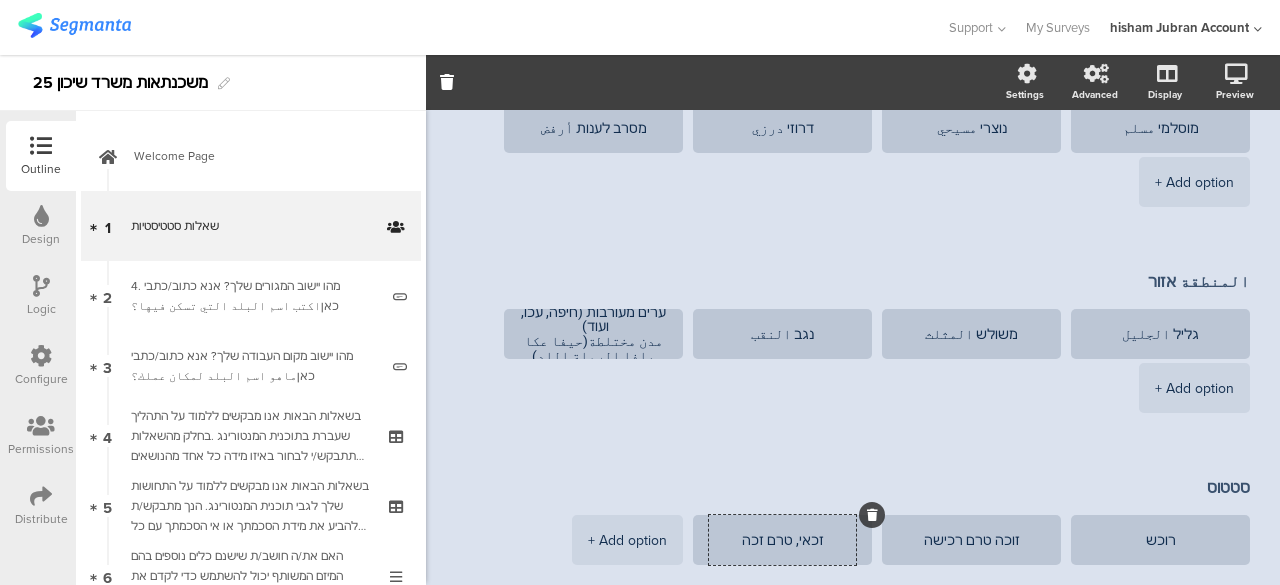 type on "זכאי, טרם זכה" 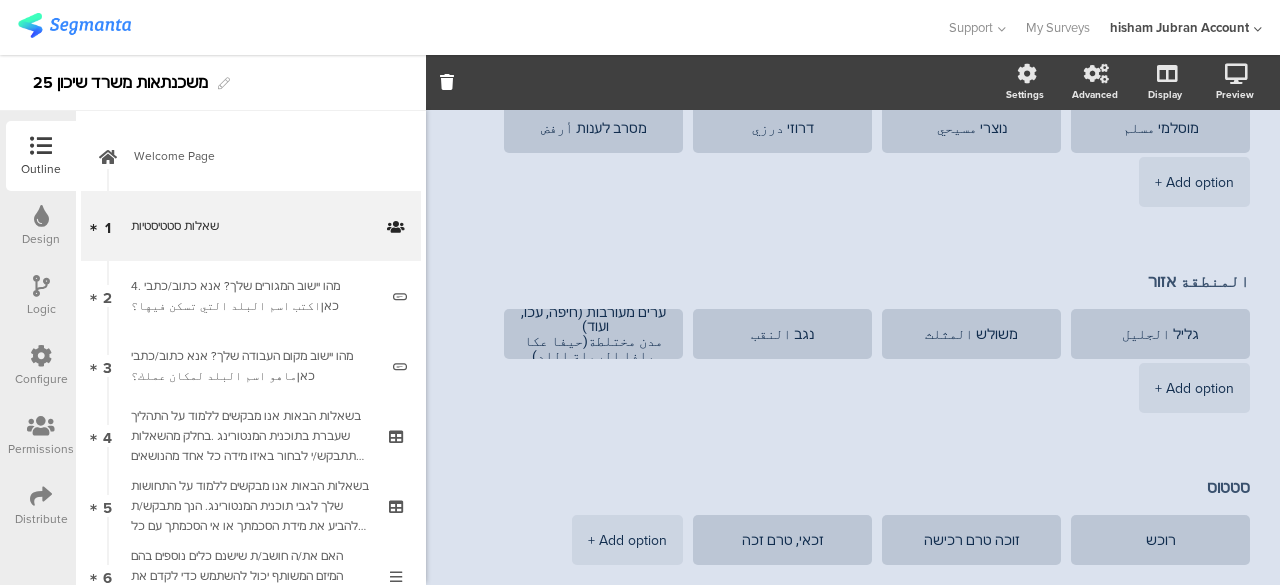 click on "الجنس  מגדר
גבר رجل
אישה إمرأة
الحالة الاجتماعية מצב משפחתי
נשוי متزوج\ة
רווק أعزب\عزباء
גרוש مطلّق\ة
אלמן أرمل\ة
+ Add option" 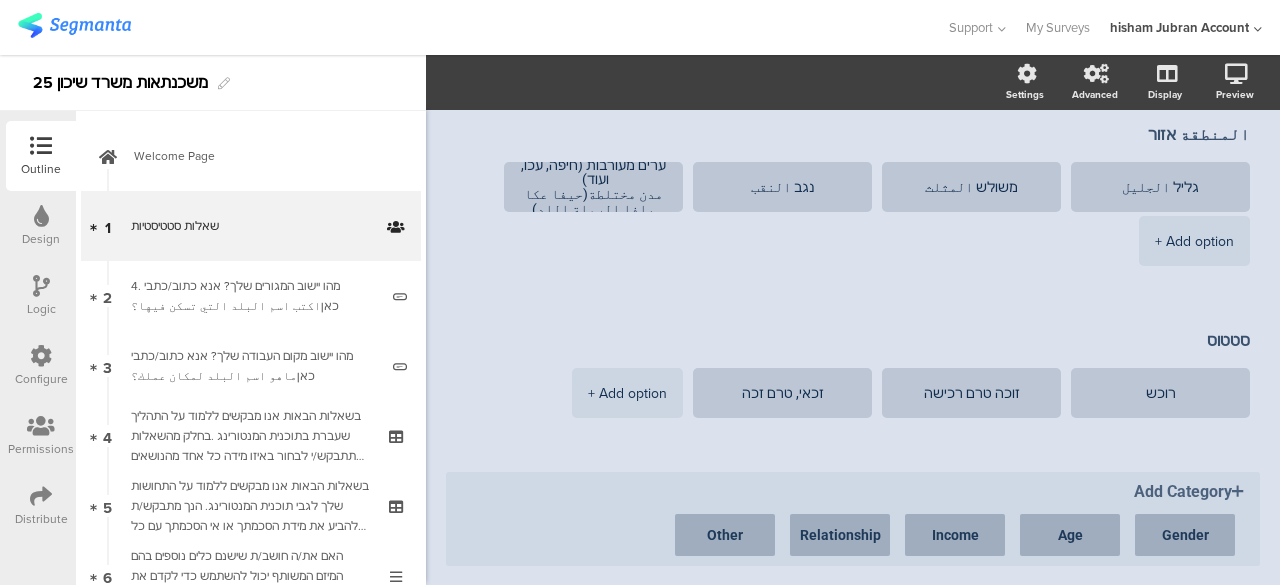 scroll, scrollTop: 964, scrollLeft: 0, axis: vertical 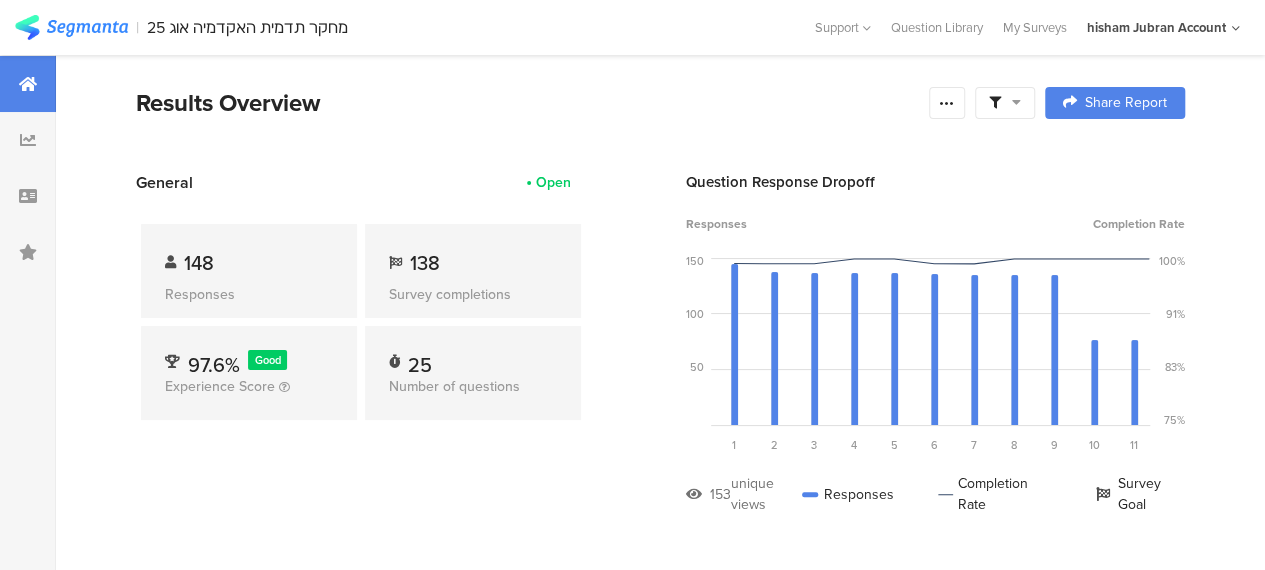 click on "General     Open     148   Responses     138   Survey completions     97.6%   Good   Experience Score
25
Number of questions" at bounding box center (361, 358) 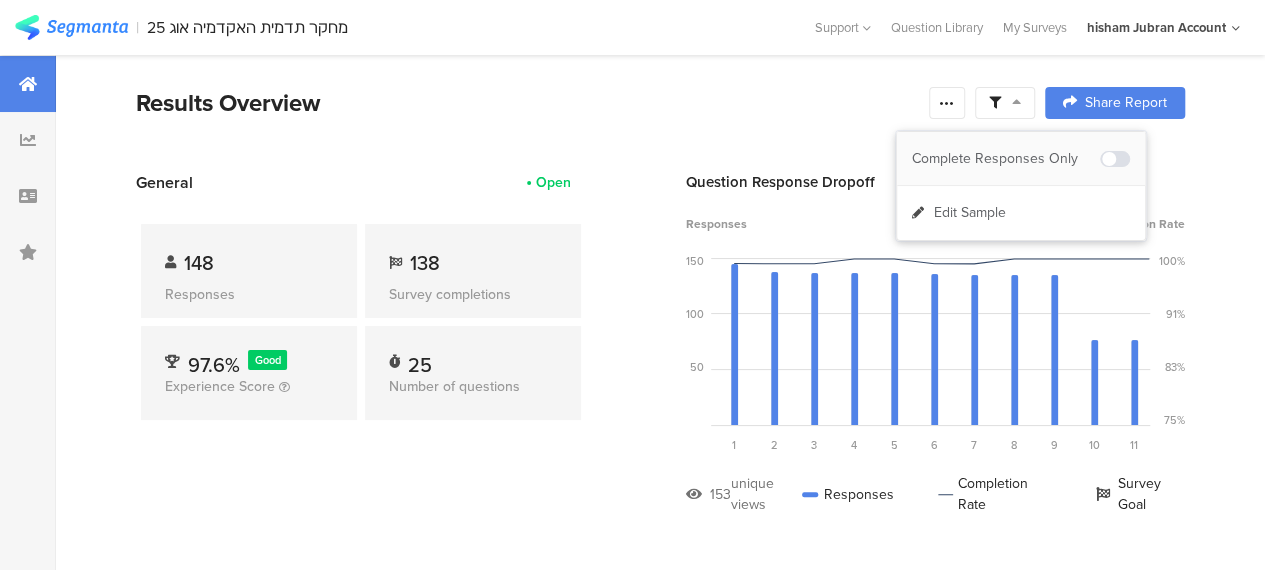 click on "Complete Responses Only" at bounding box center [1006, 159] 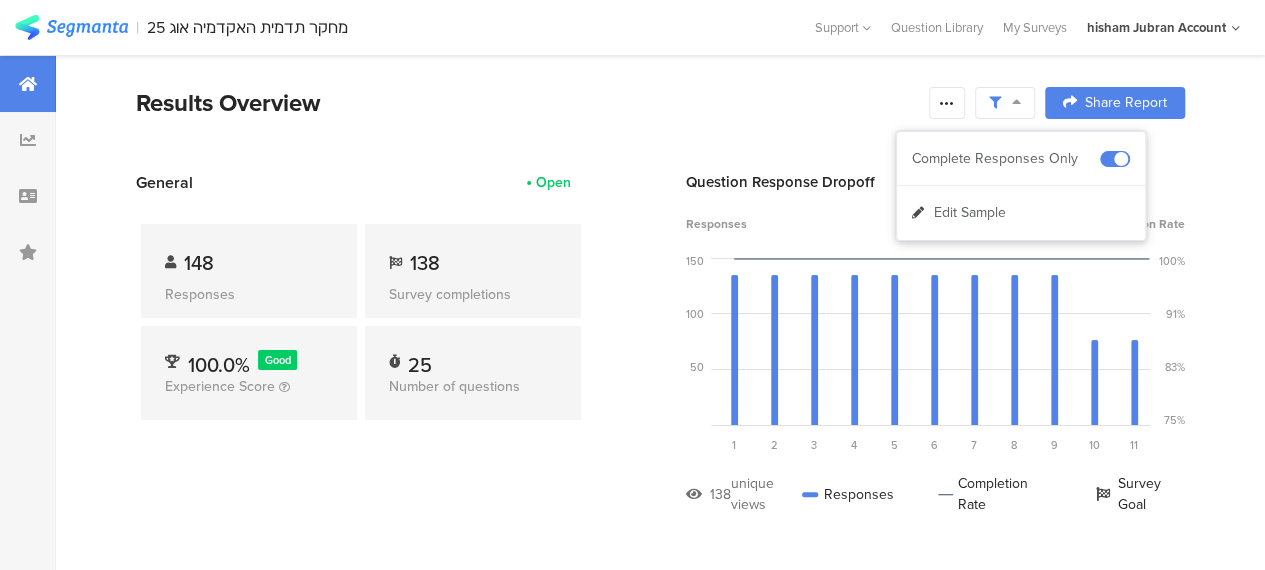 click on "General     Open     148   Responses     138   Survey completions     100.0%   Good   Experience Score
25
Number of questions" at bounding box center [361, 358] 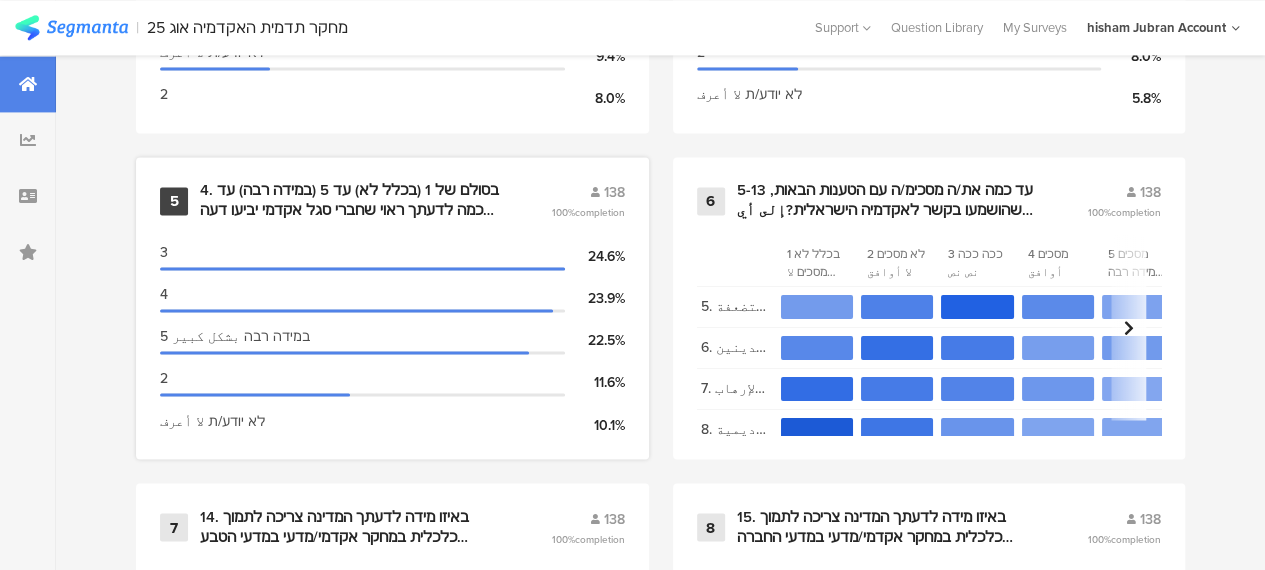 scroll, scrollTop: 1500, scrollLeft: 0, axis: vertical 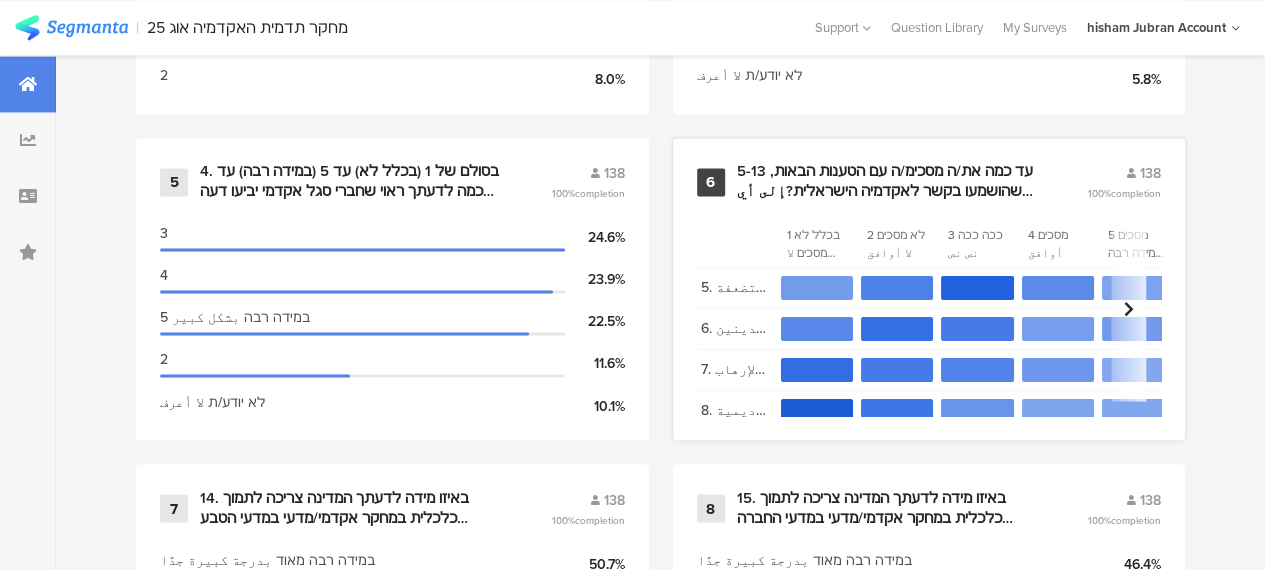 click on "5-13 עד כמה את/ה מסכימ/ה עם הטענות הבאות, שהושמעו בקשר לאקדמיה הישראלית?إلى أي مدى توافق /ين مع العبارات التالية التي قيلت بخصوص الأكاديمية الإسرائيلية؟" at bounding box center (888, 181) 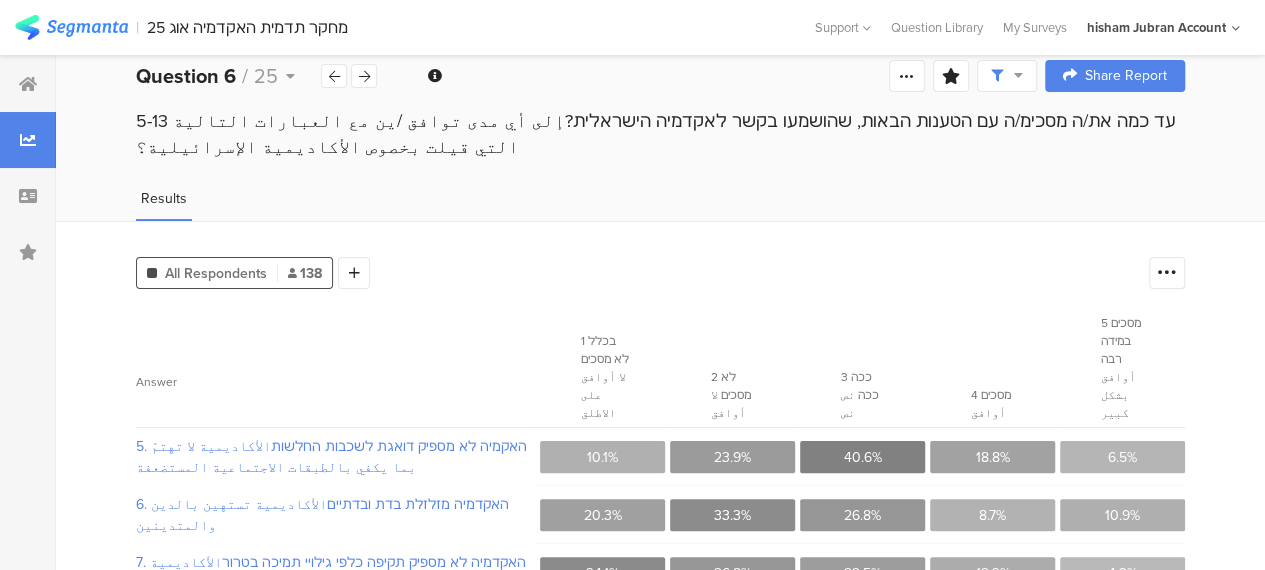 scroll, scrollTop: 0, scrollLeft: 0, axis: both 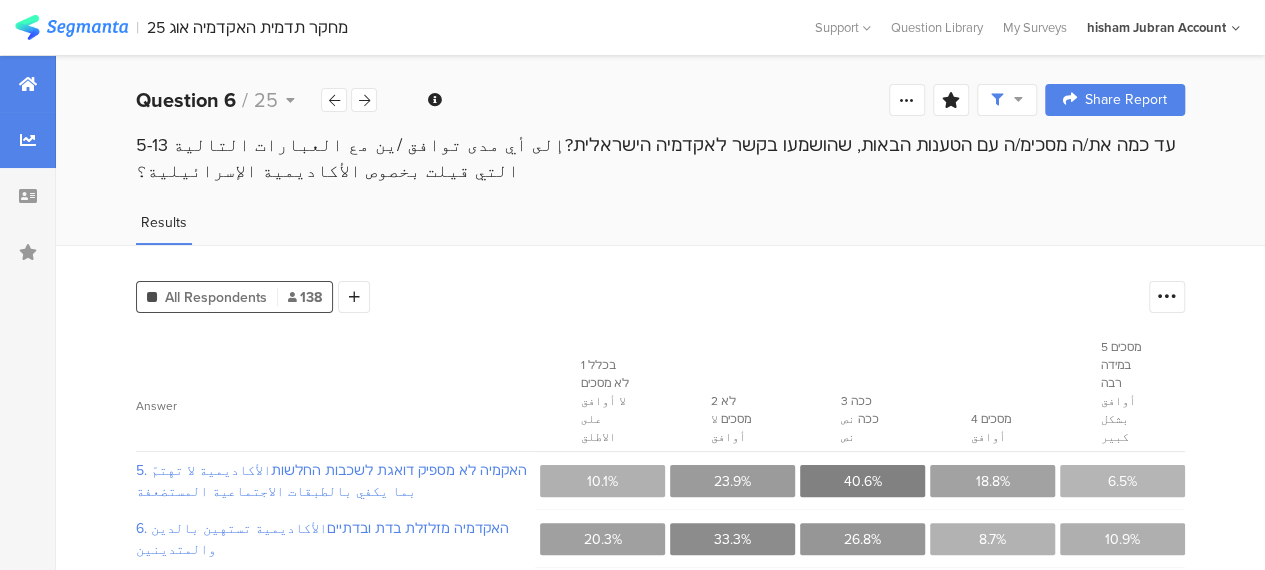 click at bounding box center [28, 84] 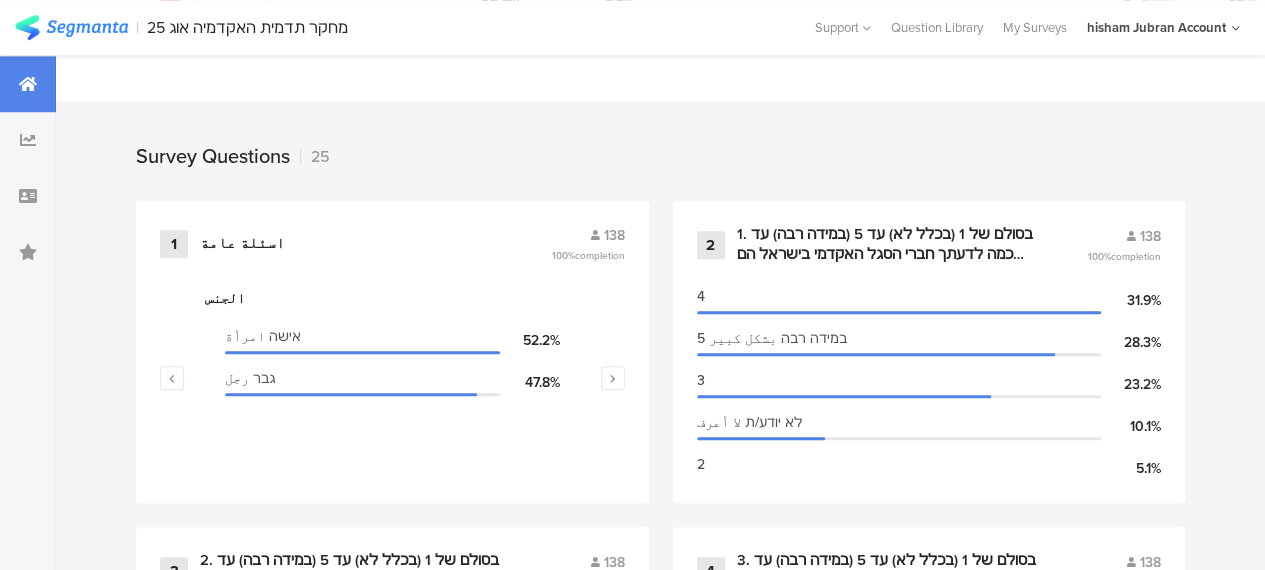 scroll, scrollTop: 900, scrollLeft: 0, axis: vertical 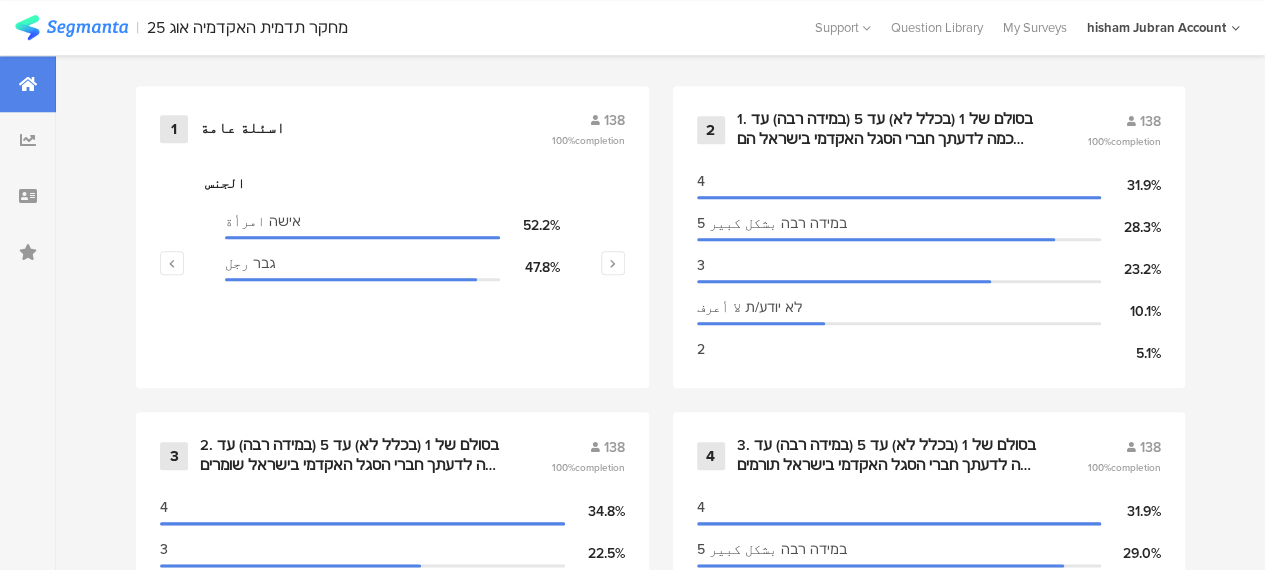 click on "1   اسئلة عامة     138   100%  completion
الجنس
אישה امرأة
52.2%
גבר رجل
47.8%
المنطقة
גליל الجليل
50.7%
משולש المثلث
18.8%
ערים מעורבות مدن مختلطة: حيفا عكا الرملة اللد يافا
16.7%
נגב النقب
13.8%
الديانة
מוסלמי مسلم
83.3%
נוצרי مسيحي
8.7%
דרוזי درزي
8.0%
מסרב ارفض
0.0%
العمر גיל
35-44
29.0%
25-34
27.5%
45-54
21.0%
18-24
11.6%
2       138   100%  completion       4
31.9%
5 במידה רבה بشكل كبير
28.3%
3" at bounding box center [660, 2205] 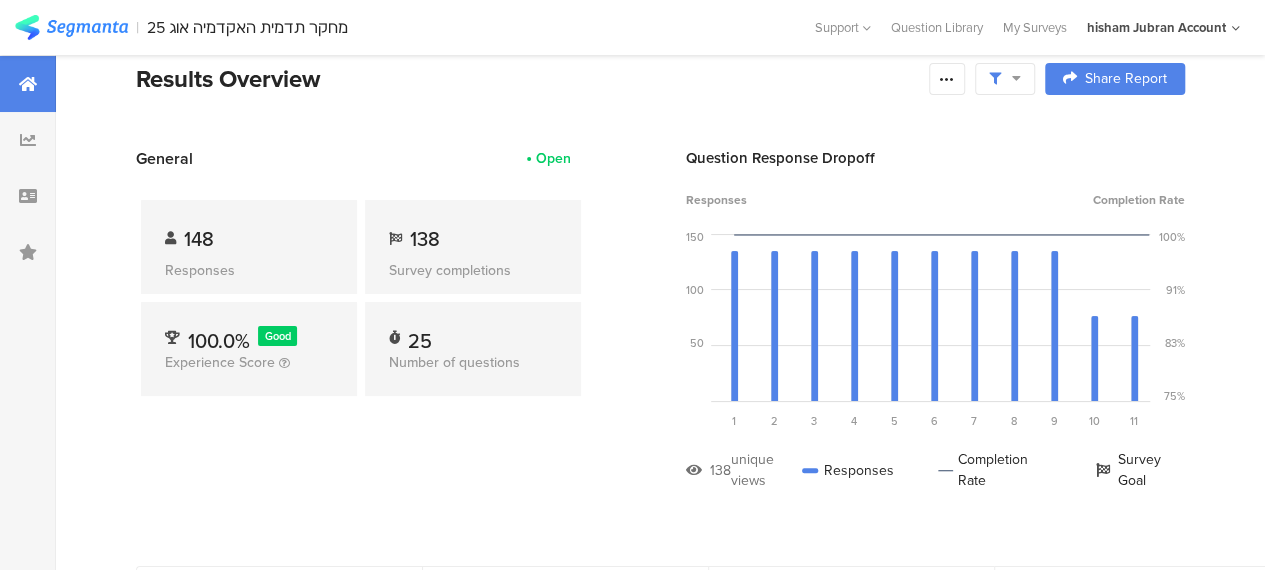 scroll, scrollTop: 0, scrollLeft: 0, axis: both 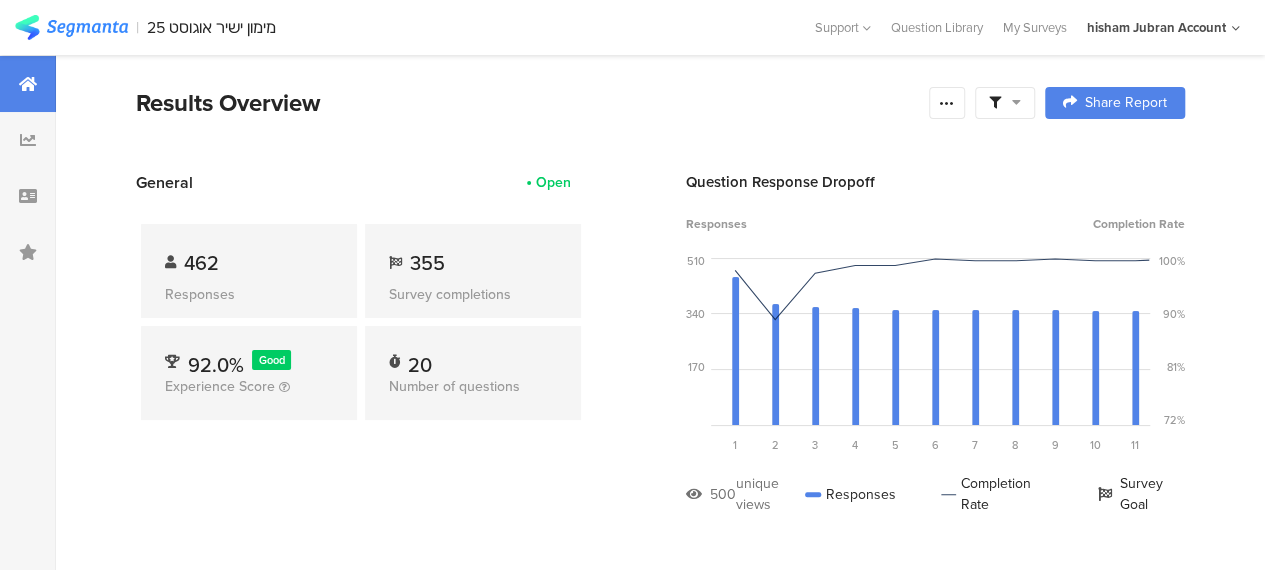 click on "Results Overview   Confidence Level       95   %     Preview survey     Edit survey   Export Results       Purge results
Complete Responses Only
Edit Sample
Share Report
Share     Cancel
Share Report
Share Report" at bounding box center [660, 128] 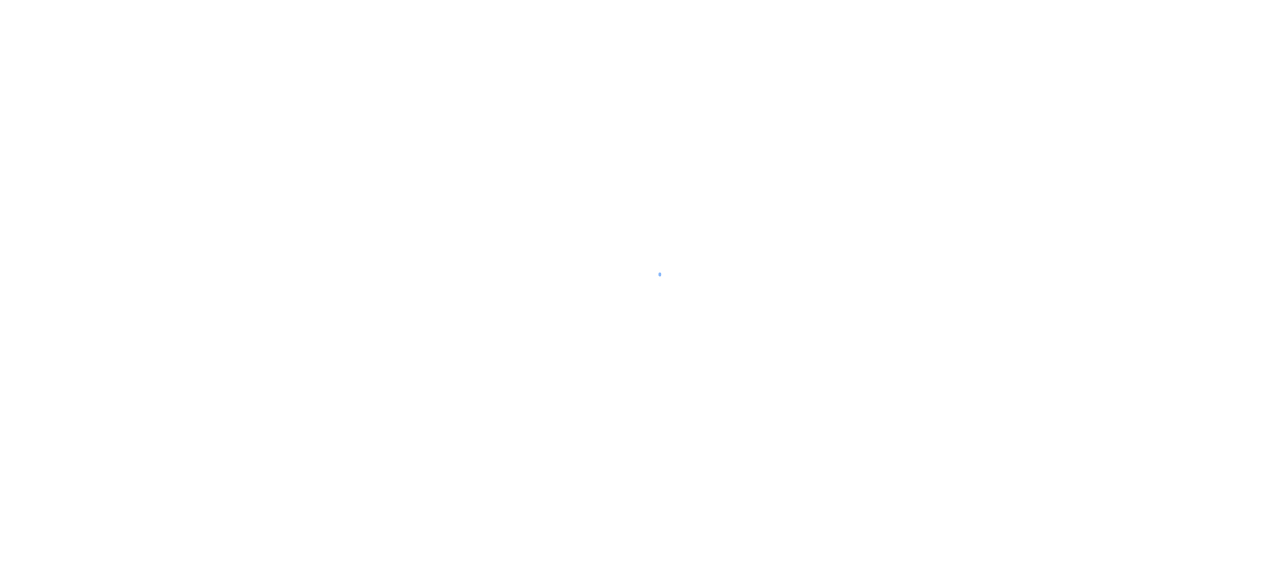 scroll, scrollTop: 0, scrollLeft: 0, axis: both 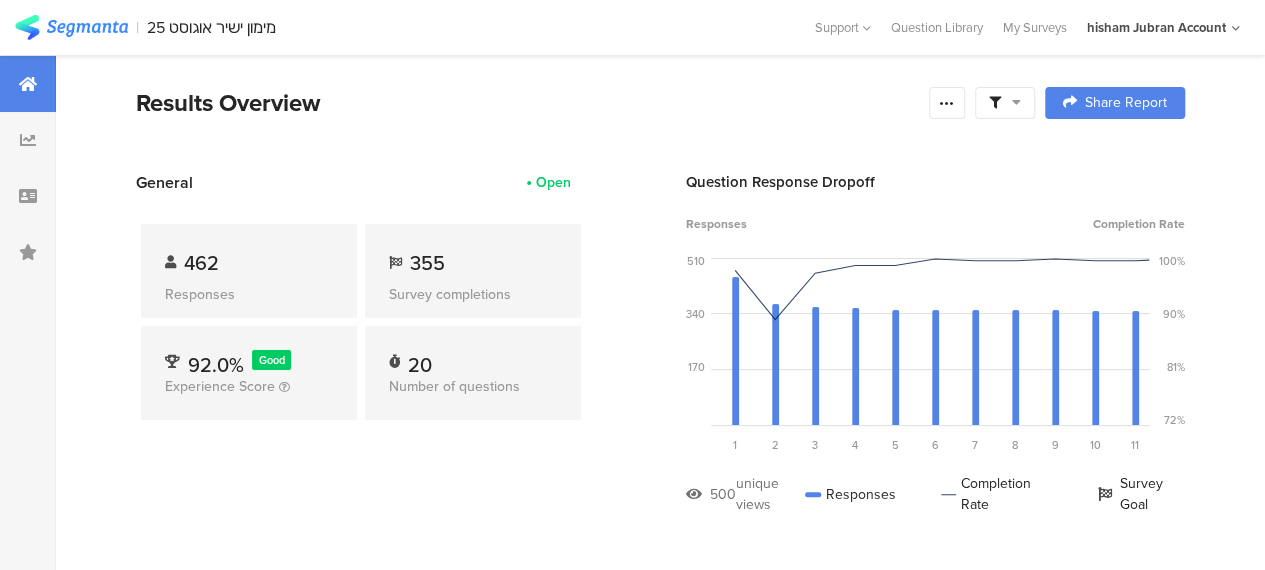 click on "General     Open     462   Responses     355   Survey completions     92.0%   Good   Experience Score
20
Number of questions" at bounding box center [361, 358] 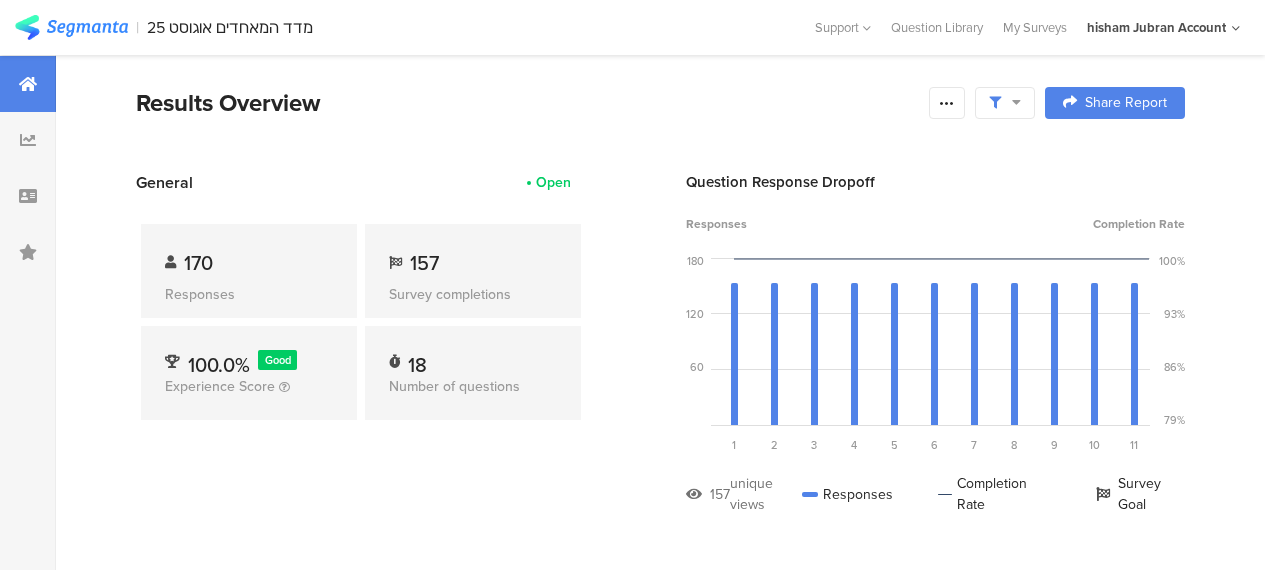 scroll, scrollTop: 0, scrollLeft: 0, axis: both 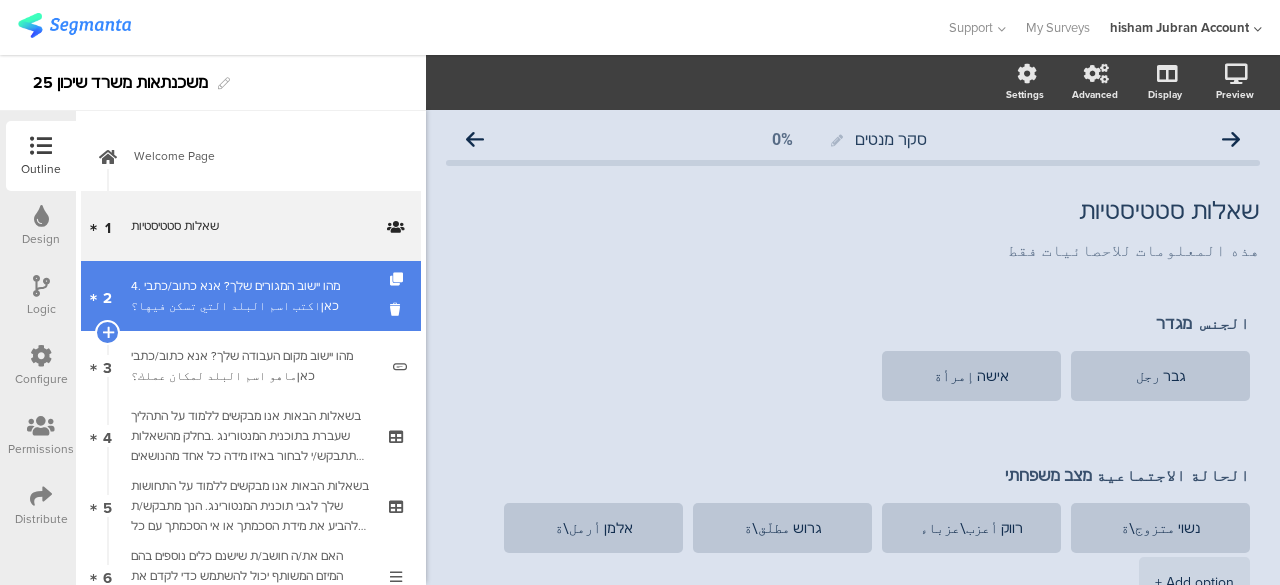 click on "4.	מהו יישוב המגורים שלך? אנא כתוב/כתבי כאןاكتب اسم البلد التي تسكن فيها؟" at bounding box center (254, 296) 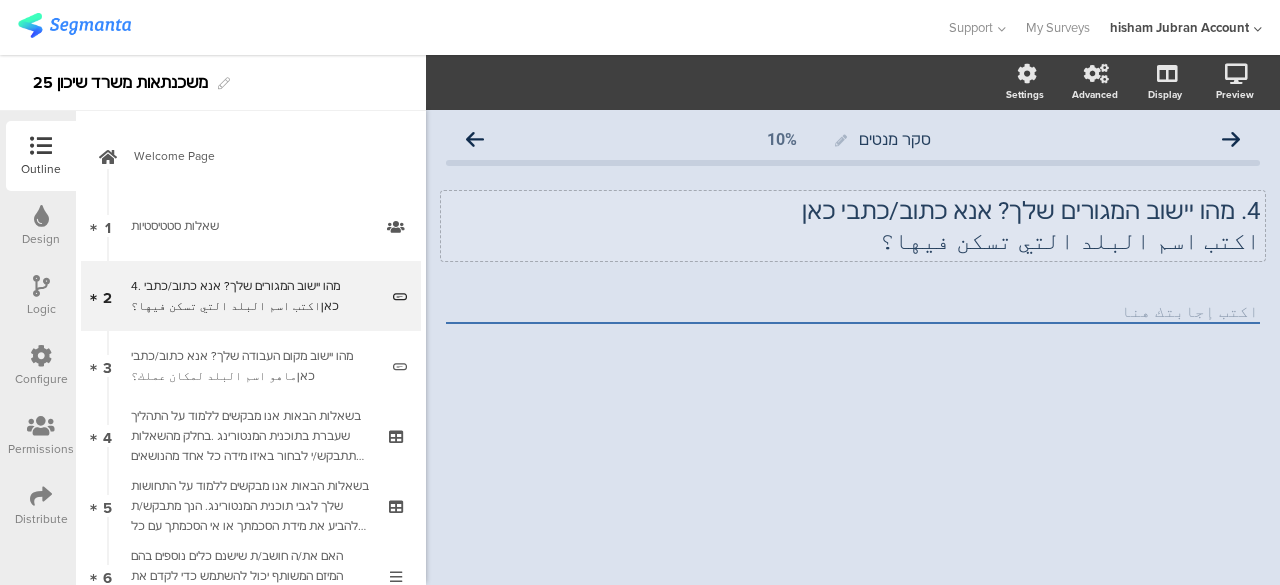click on "4.	מהו יישוב המגורים שלך? אנא כתוב/כתבי כאן اكتب اسم البلد التي تسكن فيها؟
4.	מהו יישוב המגורים שלך? אנא כתוב/כתבי כאן اكتب اسم البلد التي تسكن فيها؟" 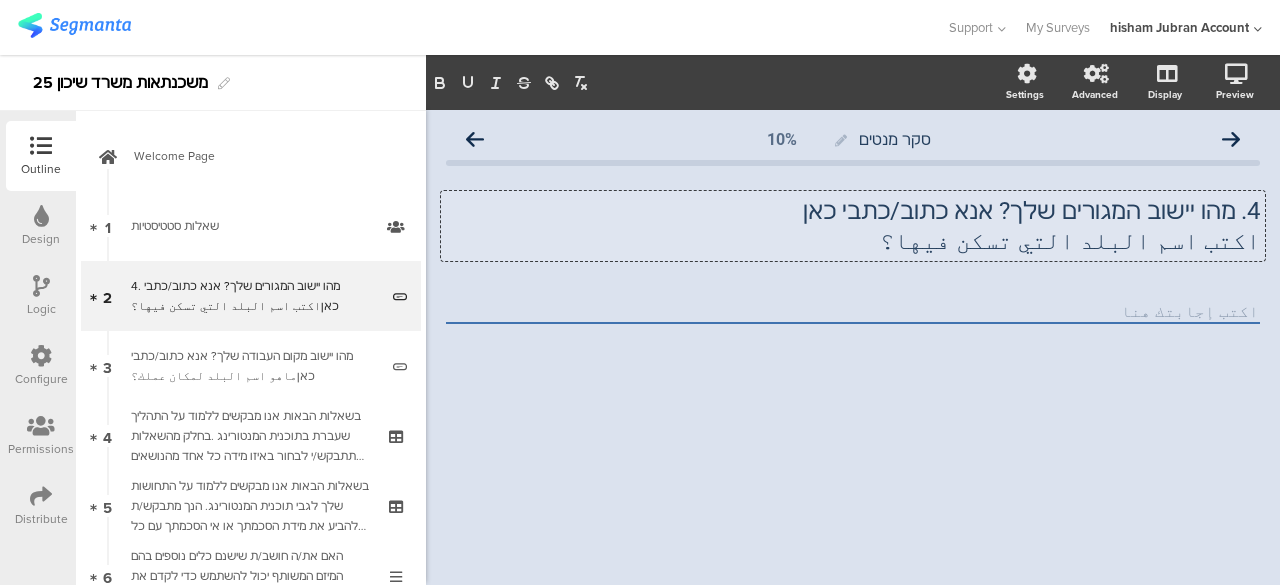 type 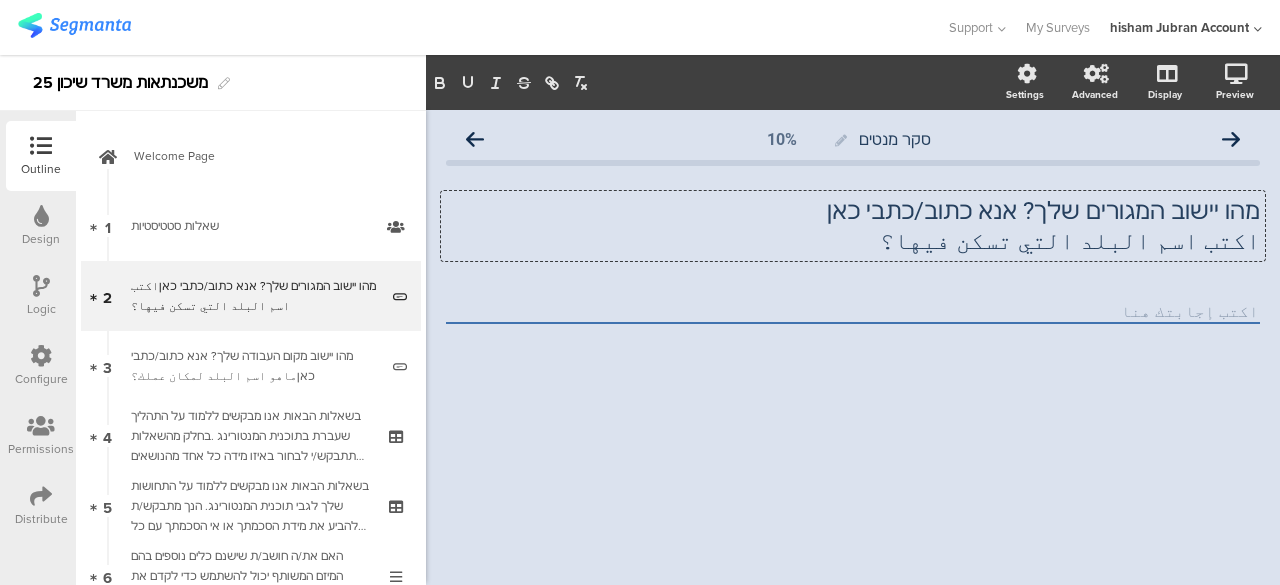 click on "סקר מנטים
10%
מהו יישוב המגורים שלך? אנא כתוב/כתבי כאן اكتب اسم البلد التي تسكن فيها؟
מהו יישוב המגורים שלך? אנא כתוב/כתבי כאן اكتب اسم البلد التي تسكن فيها؟
מהו יישוב המגורים שלך? אנא כתוב/כתבי כאן اكتب اسم البلد التي تسكن فيها؟" 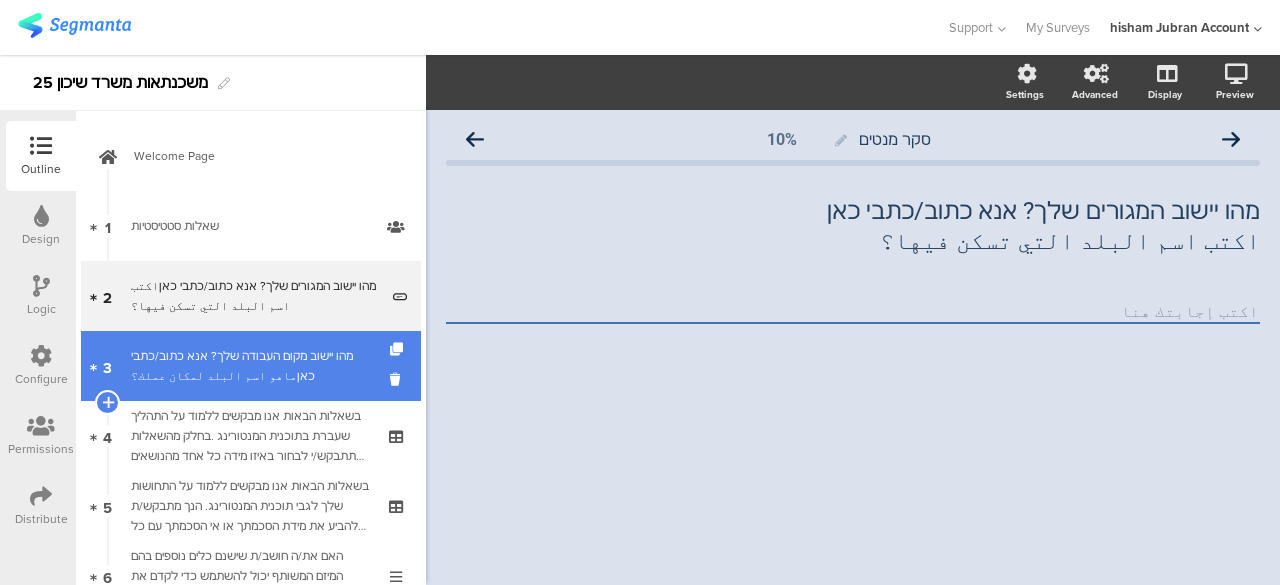 click on "מהו יישוב מקום העבודה שלך?  אנא כתוב/כתבי כאןماهو اسم البلد لمكان عملك؟" at bounding box center (254, 366) 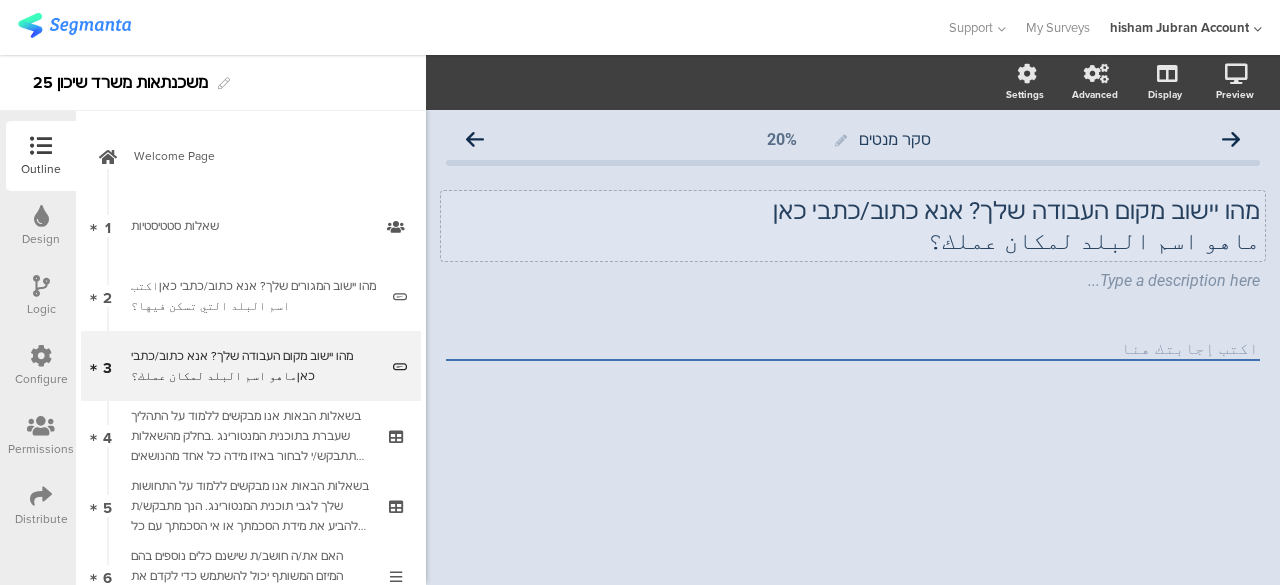 click on "מהו יישוב מקום העבודה שלך?  אנא כתוב/כתבי כאן ماهو اسم البلد لمكان عملك؟
מהו יישוב מקום העבודה שלך?  אנא כתוב/כתבי כאן ماهو اسم البلد لمكان عملك؟" 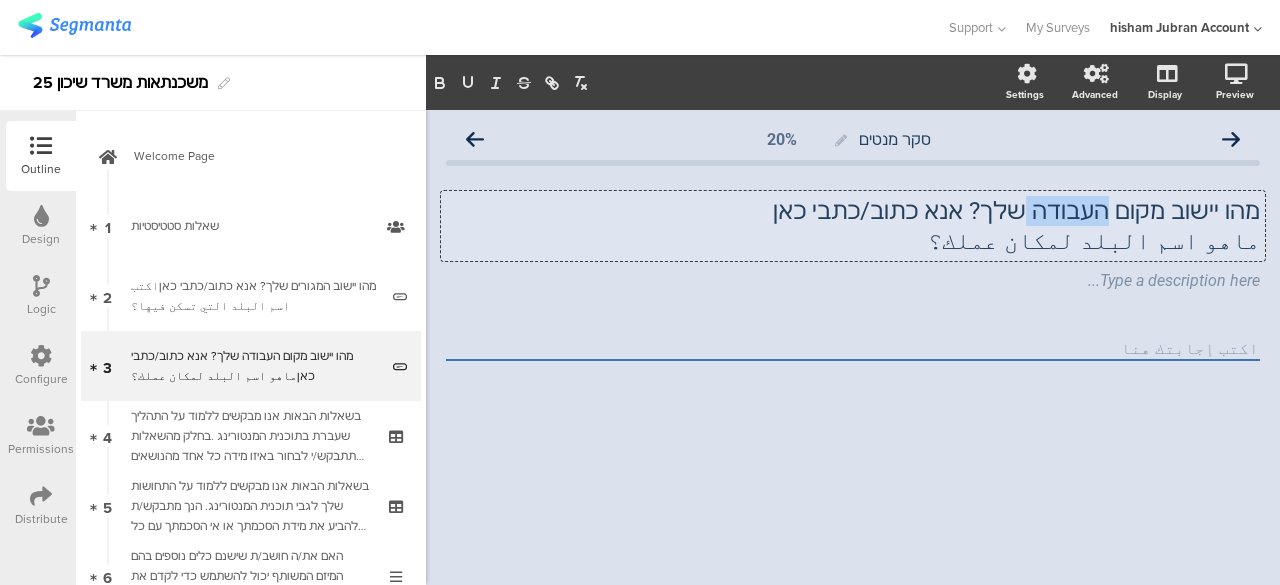 click on "מהו יישוב מקום העבודה שלך? אנא כתוב/כתבי כאן" 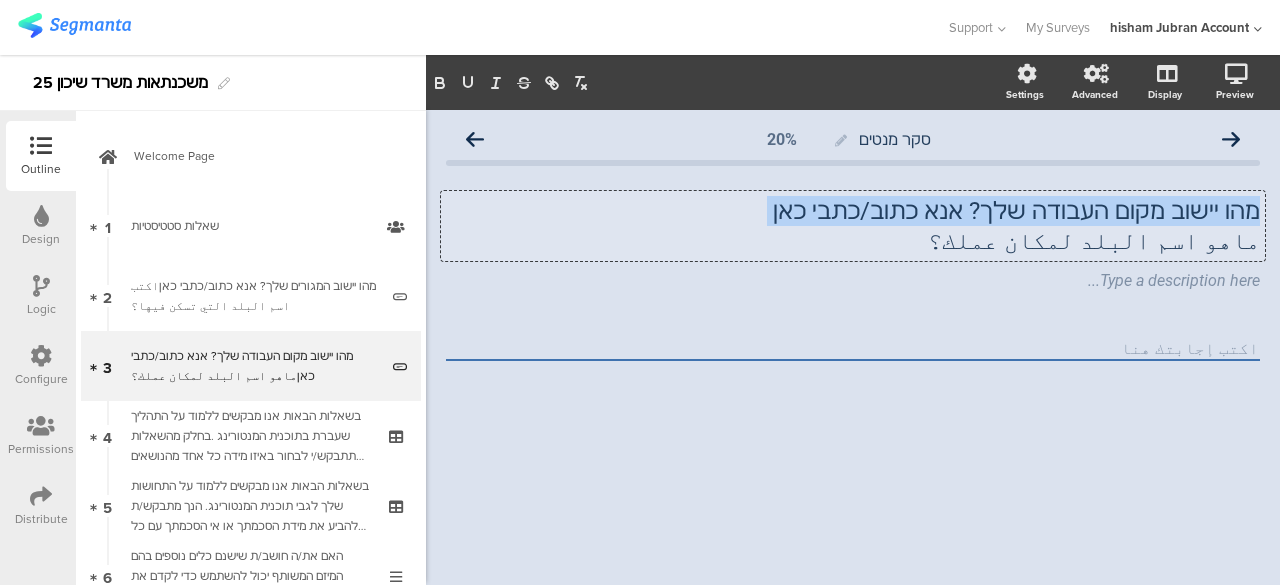 click on "מהו יישוב מקום העבודה שלך? אנא כתוב/כתבי כאן" 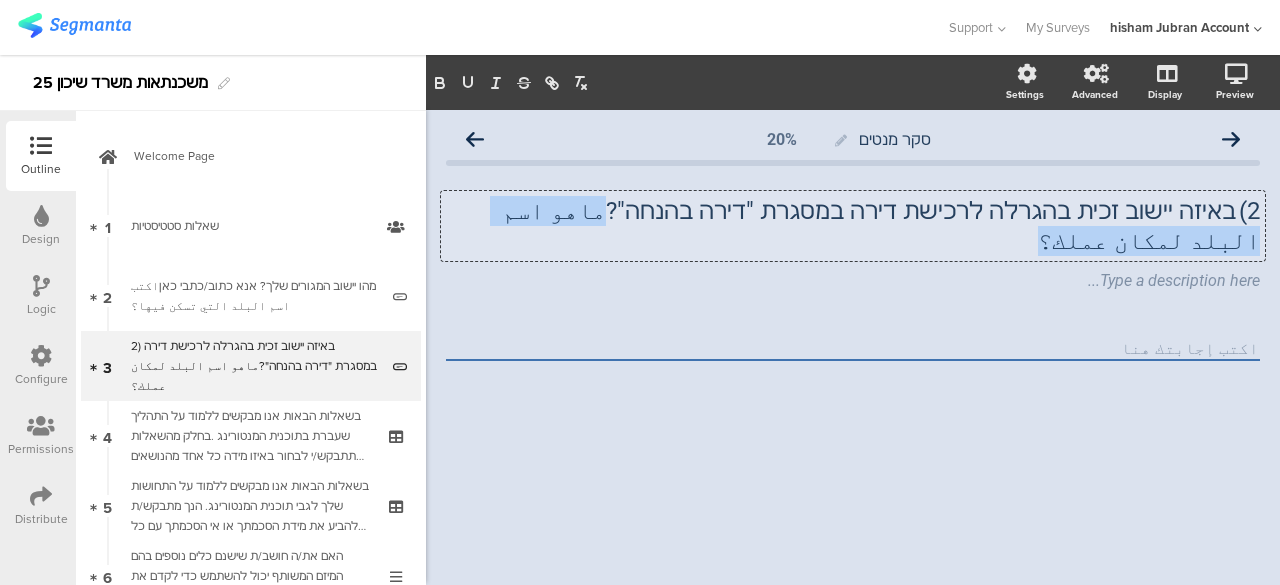 drag, startPoint x: 687, startPoint y: 211, endPoint x: 470, endPoint y: 218, distance: 217.11287 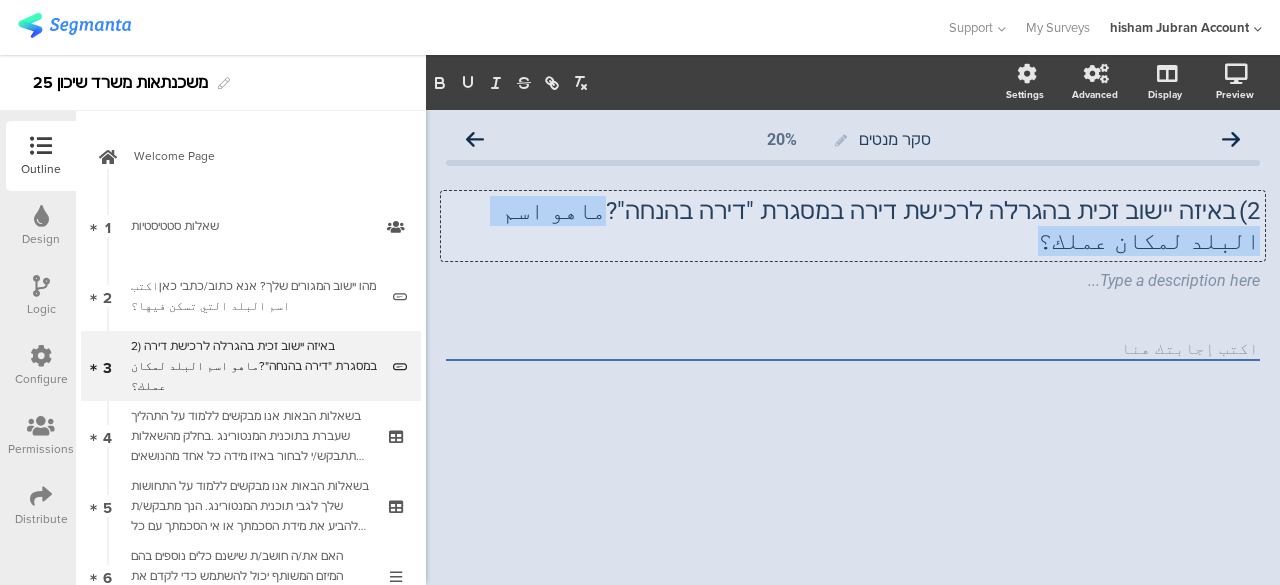 click on "2)	באיזה יישוב זכית בהגרלה לרכישת דירה במסגרת "דירה בהנחה"?ماهو اسم البلد لمكان عملك؟" 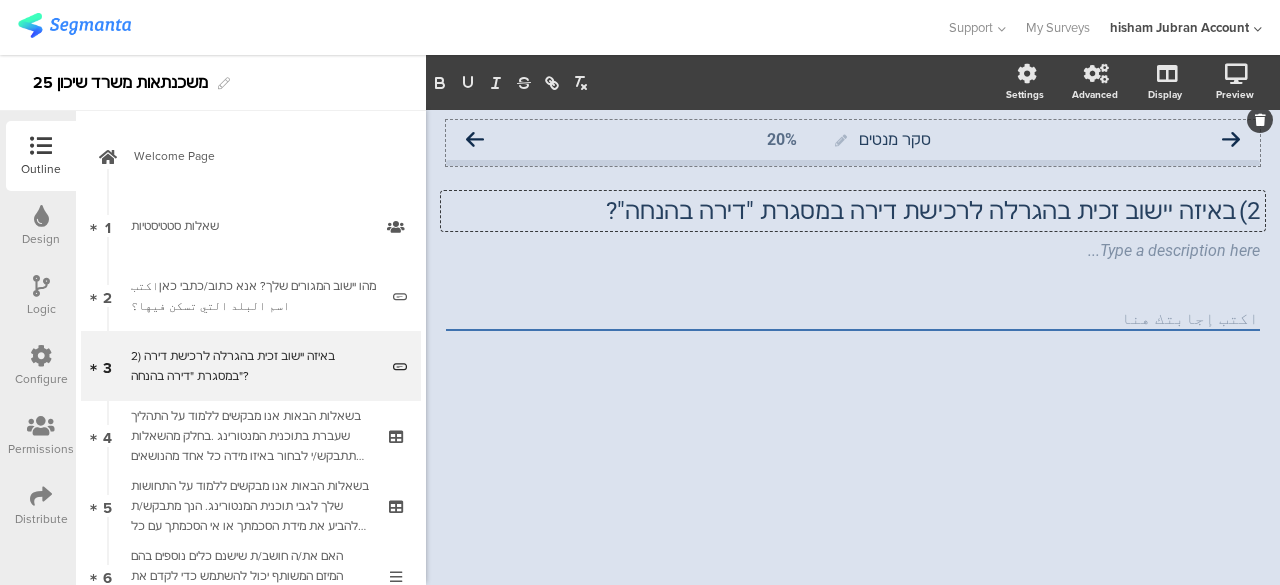 click 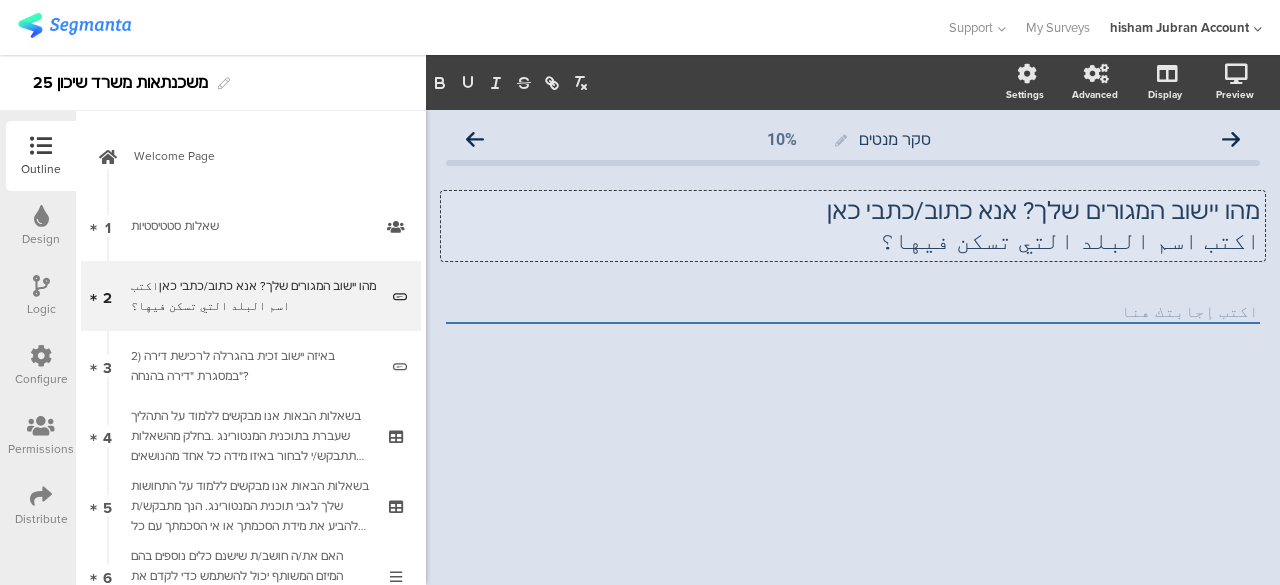 click on "מהו יישוב המגורים שלך? אנא כתוב/כתבי כאן اكتب اسم البلد التي تسكن فيها؟
מהו יישוב המגורים שלך? אנא כתוב/כתבי כאן اكتب اسم البلد التي تسكن فيها؟
מהו יישוב המגורים שלך? אנא כתוב/כתבי כאן اكتب اسم البلد التي تسكن فيها؟" 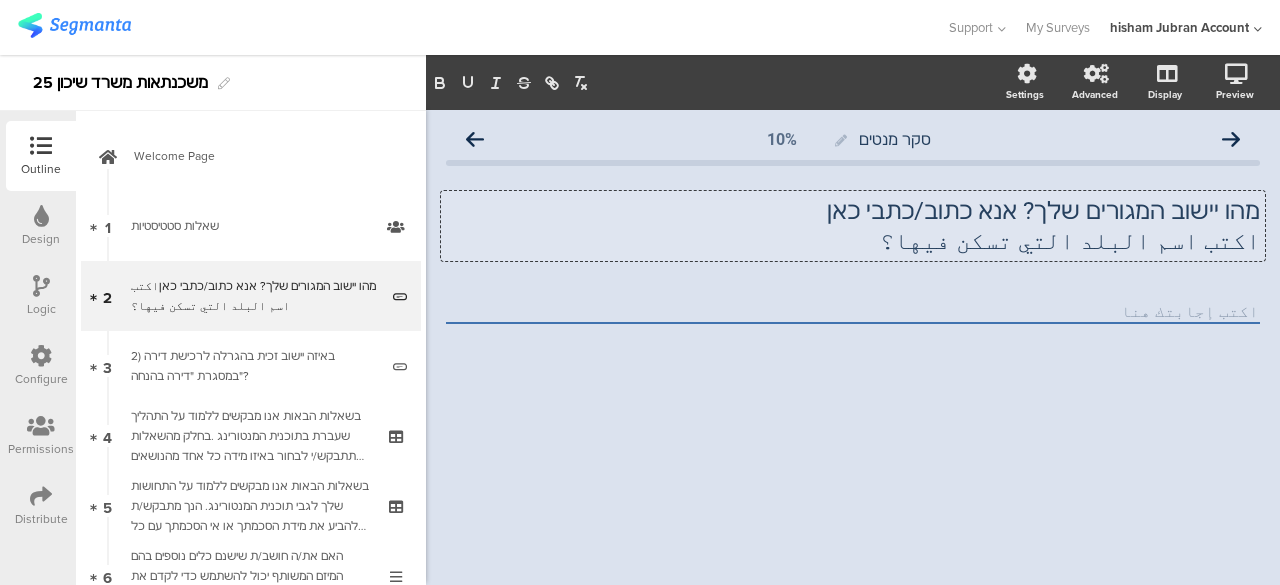 type 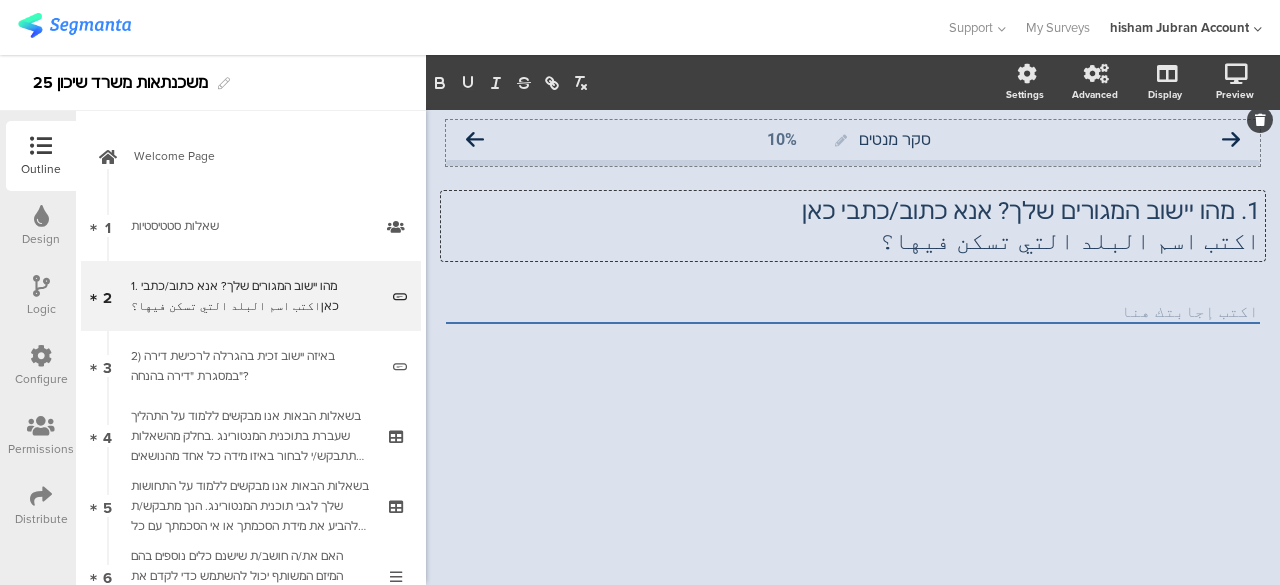 click 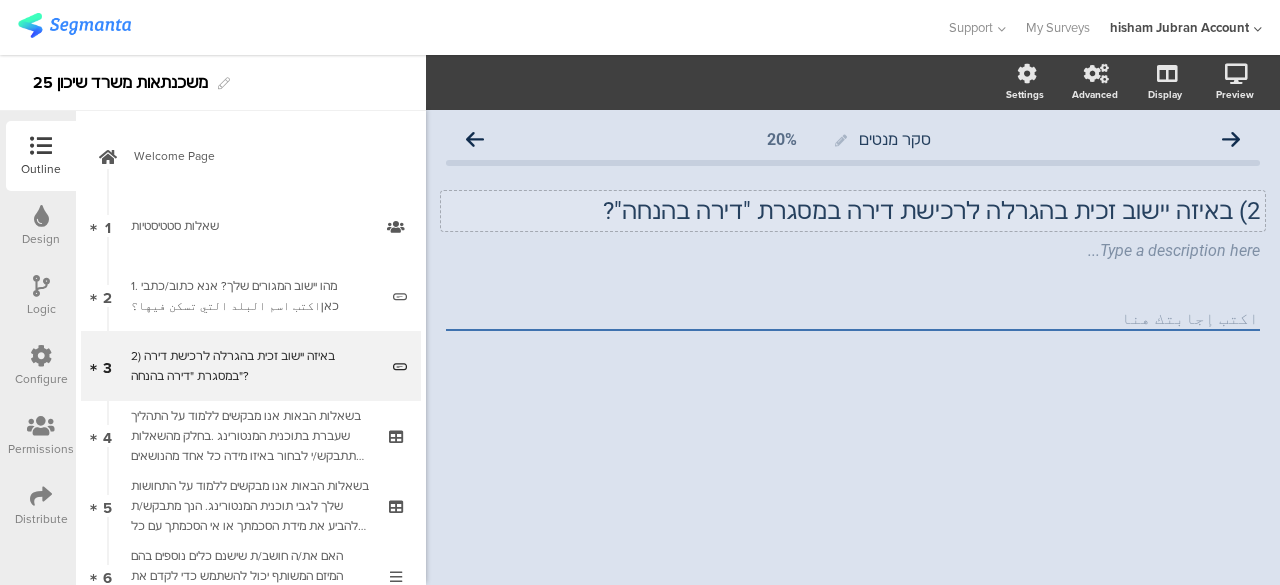 click on "2)	באיזה יישוב זכית בהגרלה לרכישת דירה במסגרת "דירה בהנחה"?
2)	באיזה יישוב זכית בהגרלה לרכישת דירה במסגרת "דירה בהנחה"?" 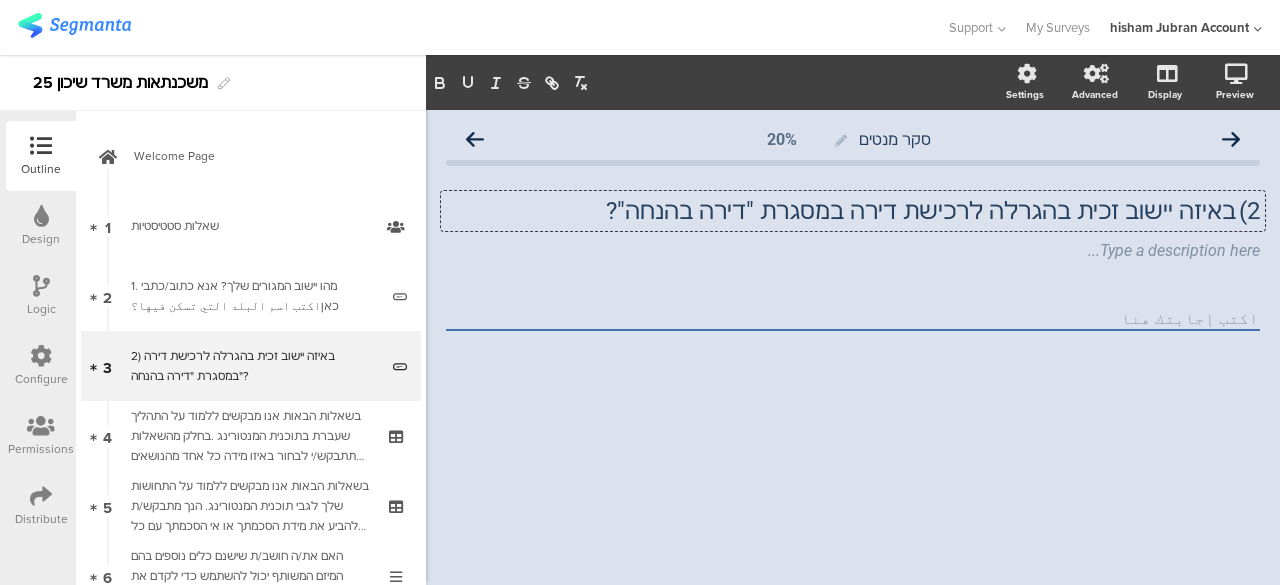 type 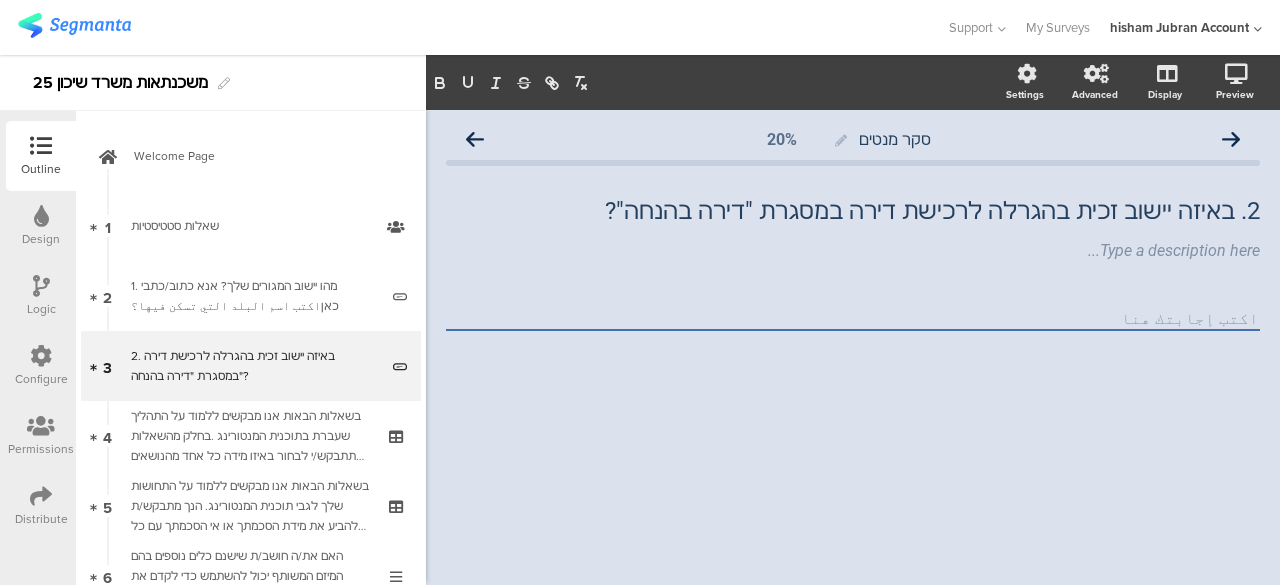 click 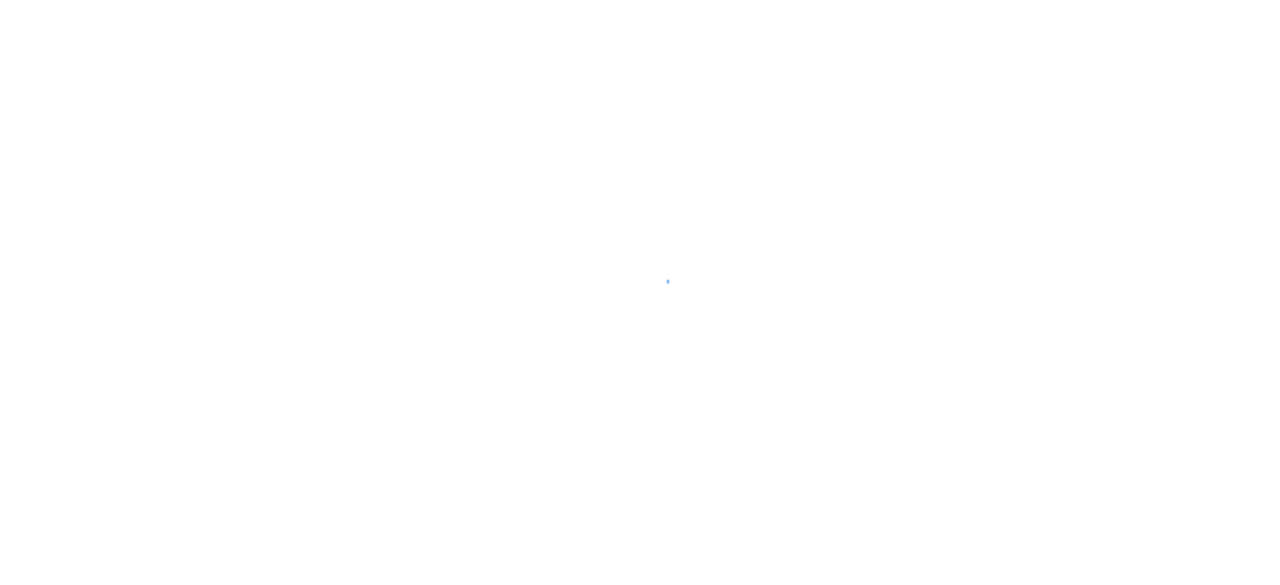 scroll, scrollTop: 0, scrollLeft: 0, axis: both 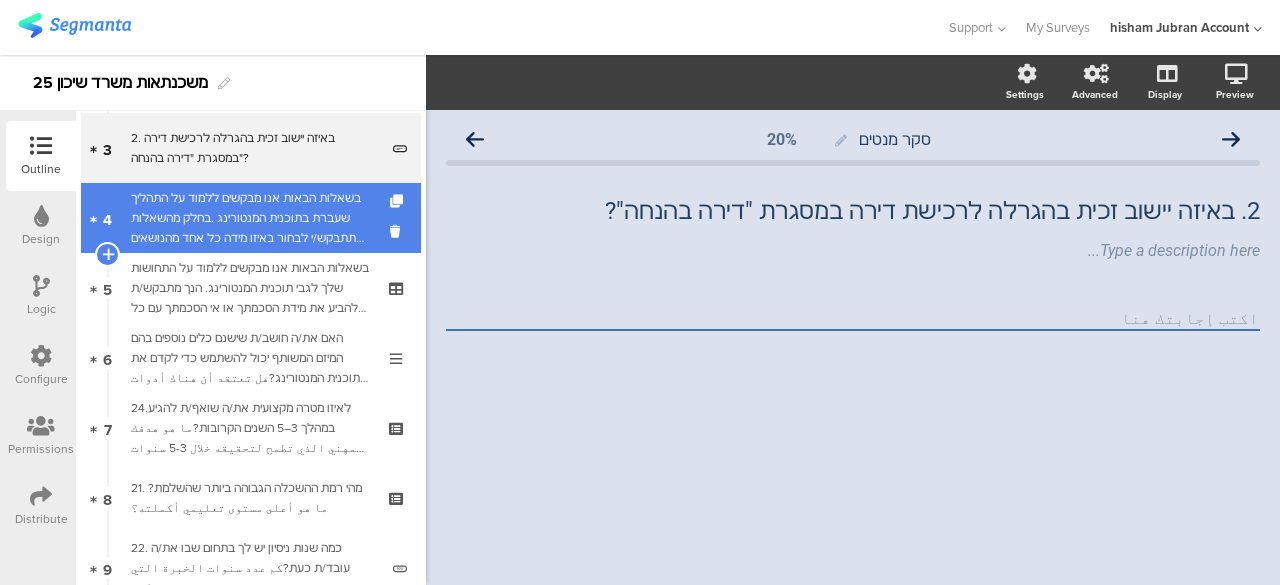 click on "בשאלות הבאות אנו מבקשים ללמוד על התהליך שעברת בתוכנית המנטורינג .בחלק מהשאלות תתבקש/י לבחור באיזו מידה כל אחד מהנושאים הבאים התקיים או לא התקיים בתהליך שלך . אנא דרג/י את תשובתך על סולם מ-1 עד 5, כאשר:في الأسئلة التالية، نود أن نتعرف على العملية التي مررت بها في برنامج الإرشاد. في بعض الأسئلة، سيُطلب منك تحديد مدى وجود أو غياب كل من المواضيع التالية في البرنامج. يُرجى تقييم إجابتك على مقياس من 1 إلى 5 بحيث:" at bounding box center [250, 218] 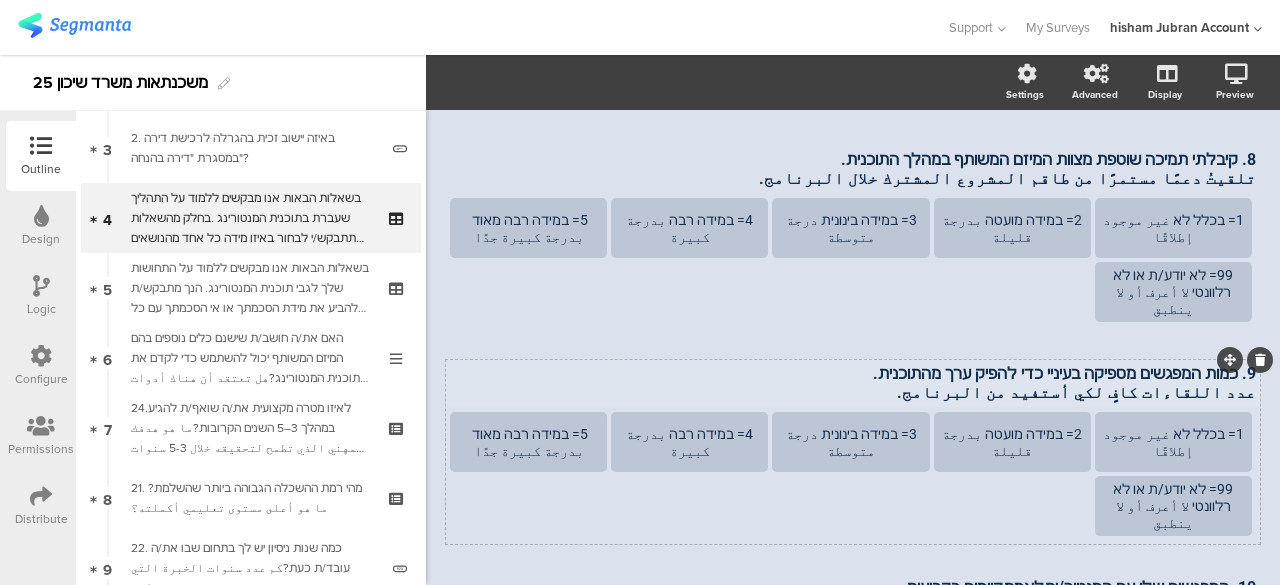 scroll, scrollTop: 804, scrollLeft: 0, axis: vertical 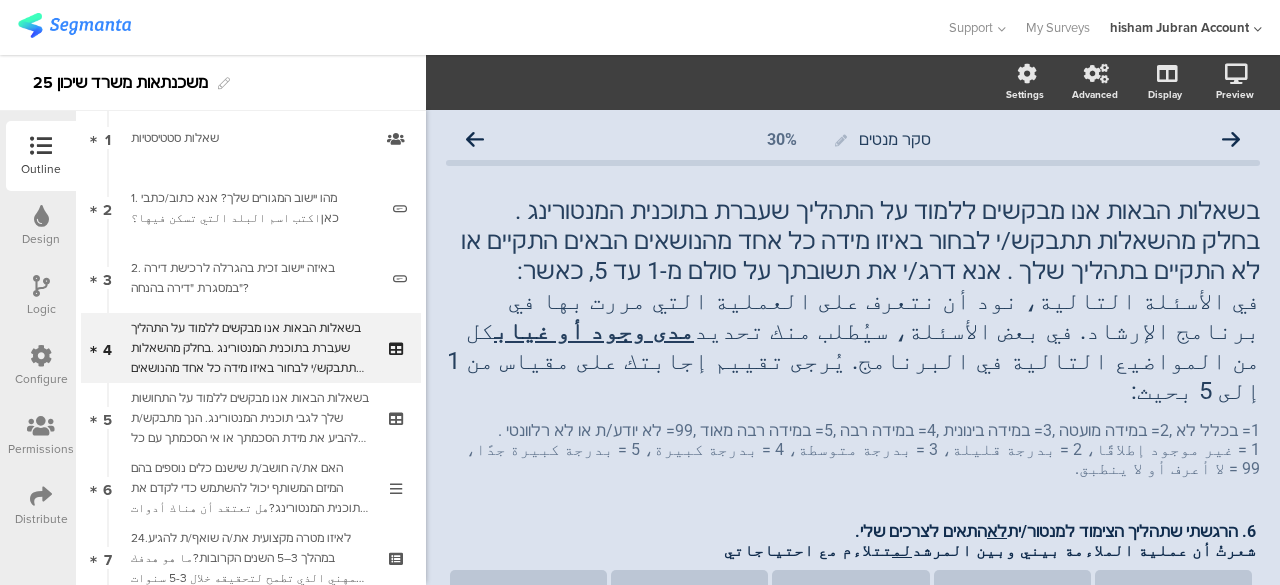 click on "Support
Help Center
Live Chat
My Surveys
[PERSON] Account
ACCOUNTS
[PERSON] Account
Admin
Create a new account
My Profile
Help Center
Live Chat
Logout" at bounding box center (640, 27) 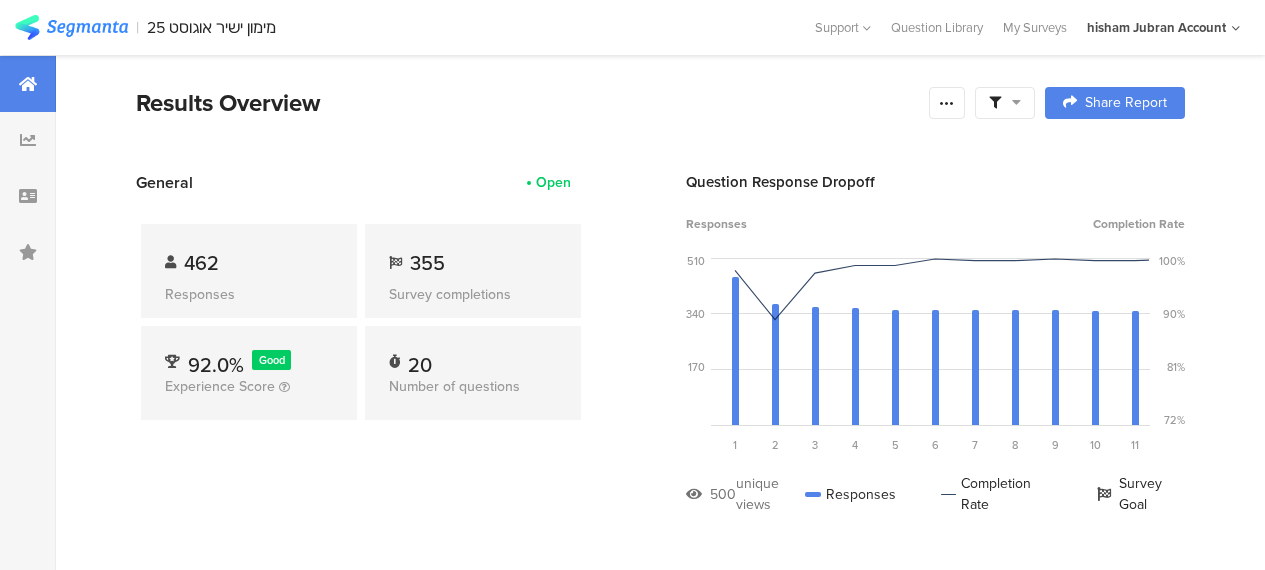 scroll, scrollTop: 0, scrollLeft: 0, axis: both 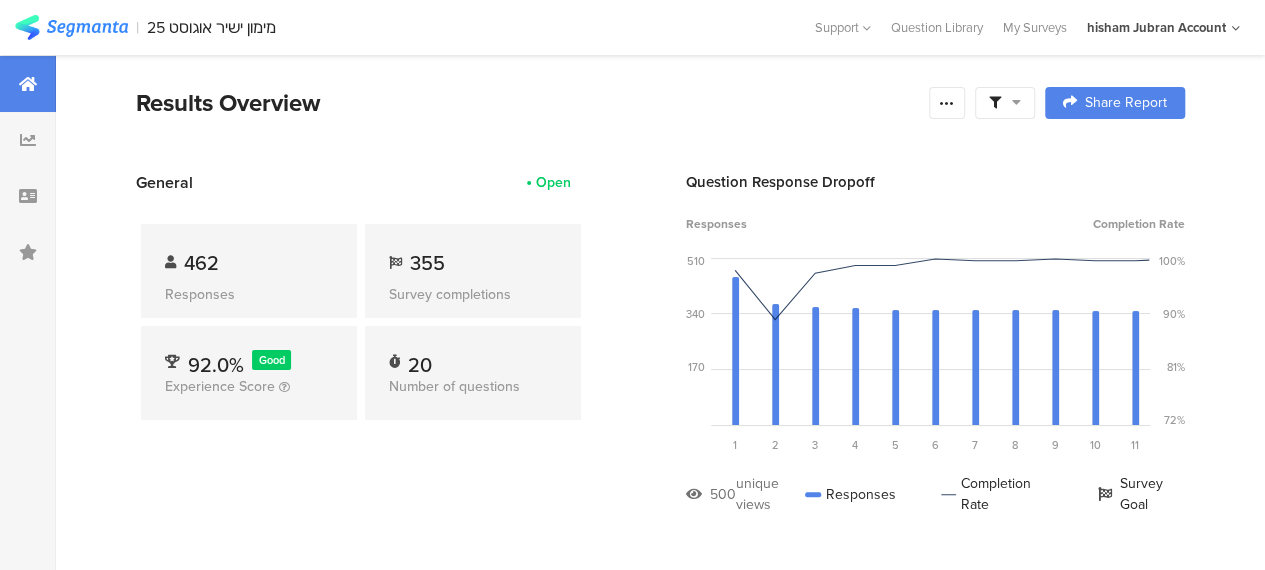 click at bounding box center (1016, 102) 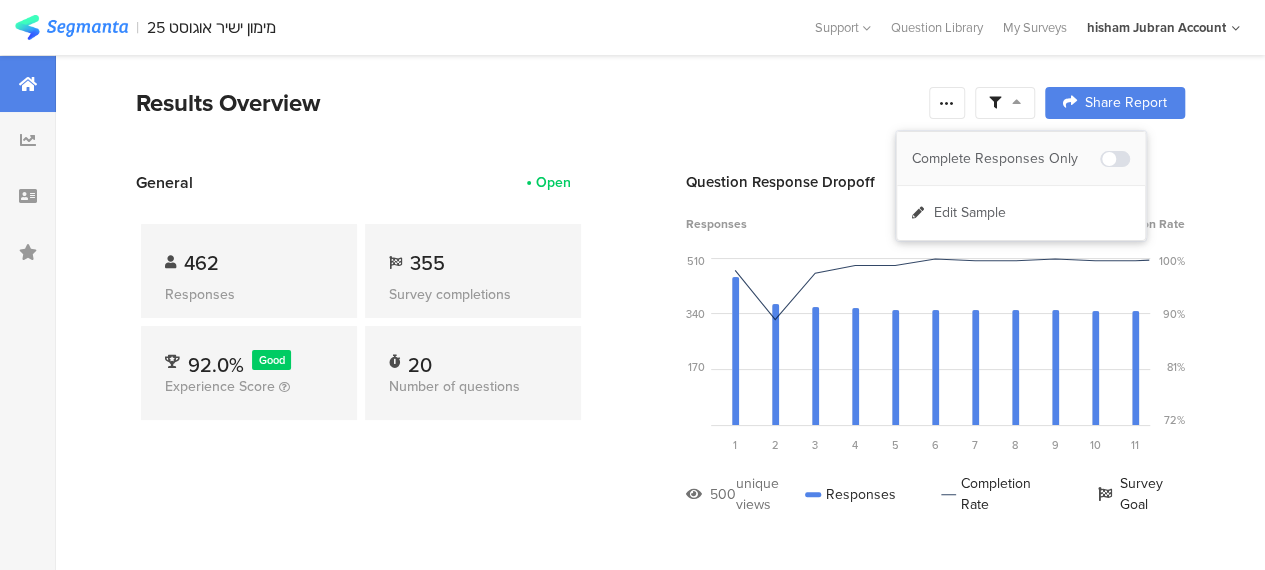 click on "Complete Responses Only" at bounding box center [1006, 159] 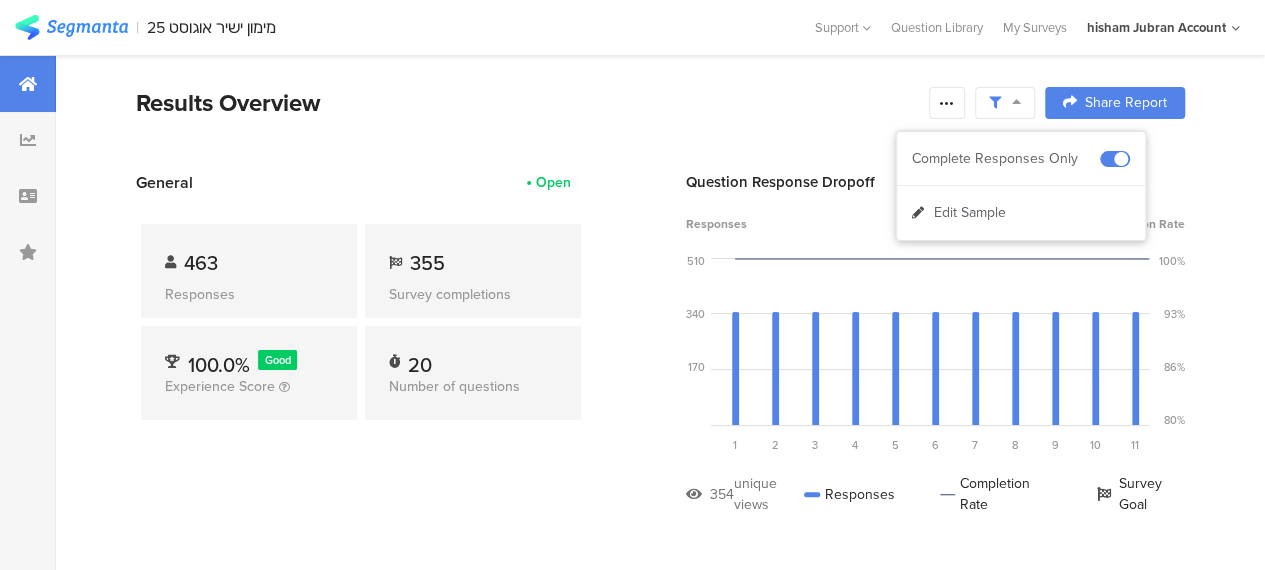click on "General     Open     463   Responses     355   Survey completions     100.0%   Good   Experience Score
20
Number of questions" at bounding box center (361, 358) 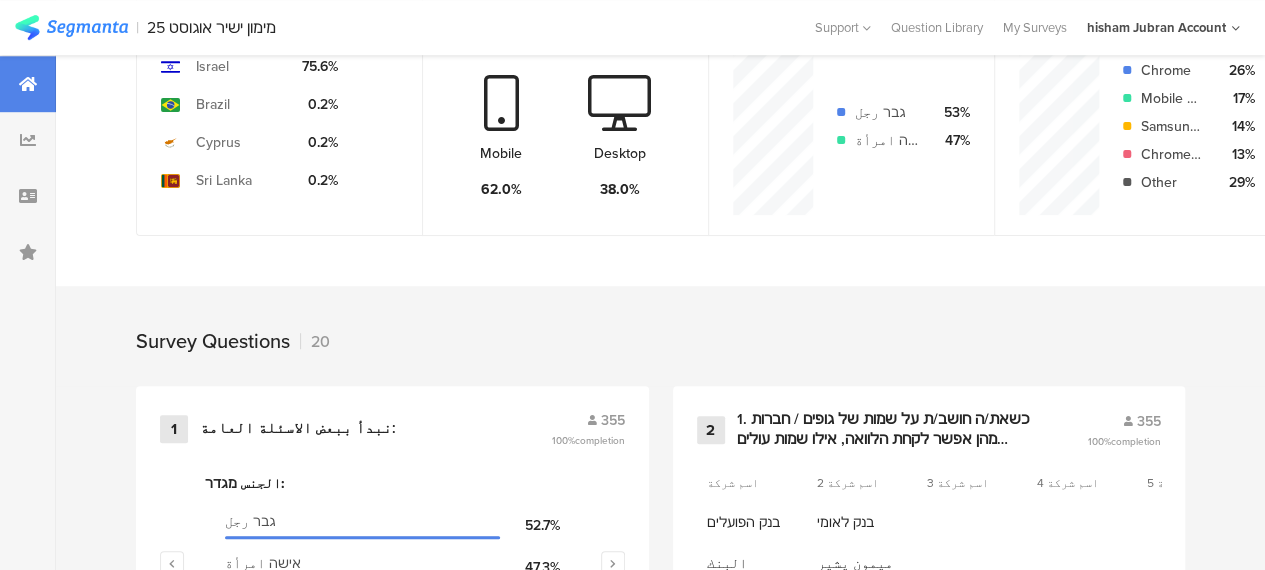 scroll, scrollTop: 800, scrollLeft: 0, axis: vertical 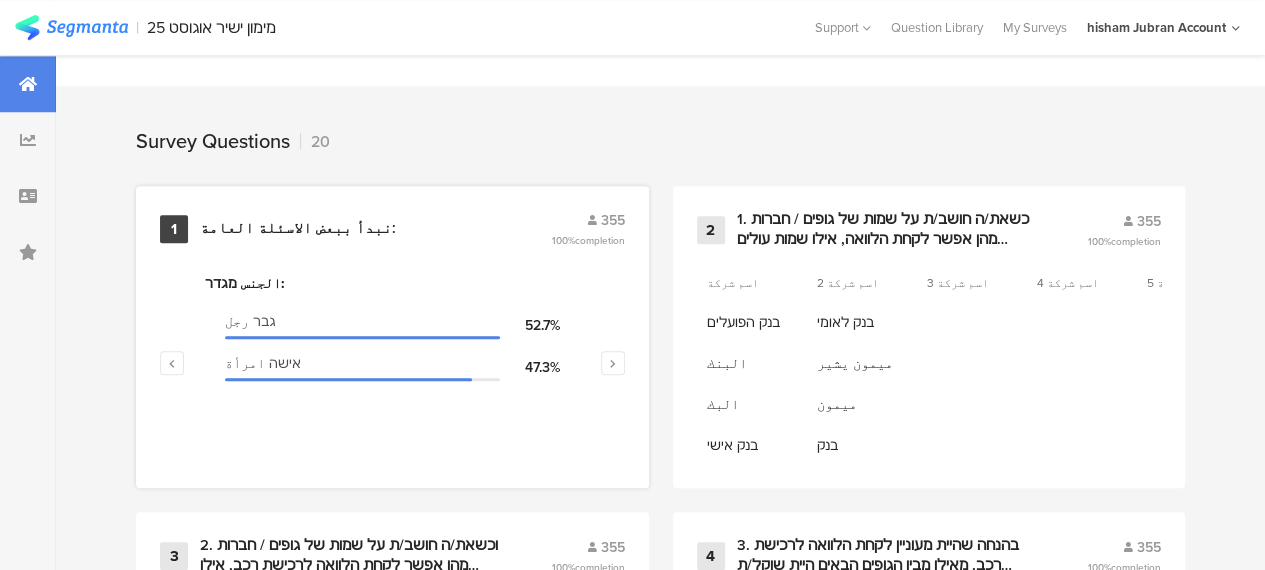 click on "نبدأ ببعض الاسئلة العامة:" at bounding box center [298, 229] 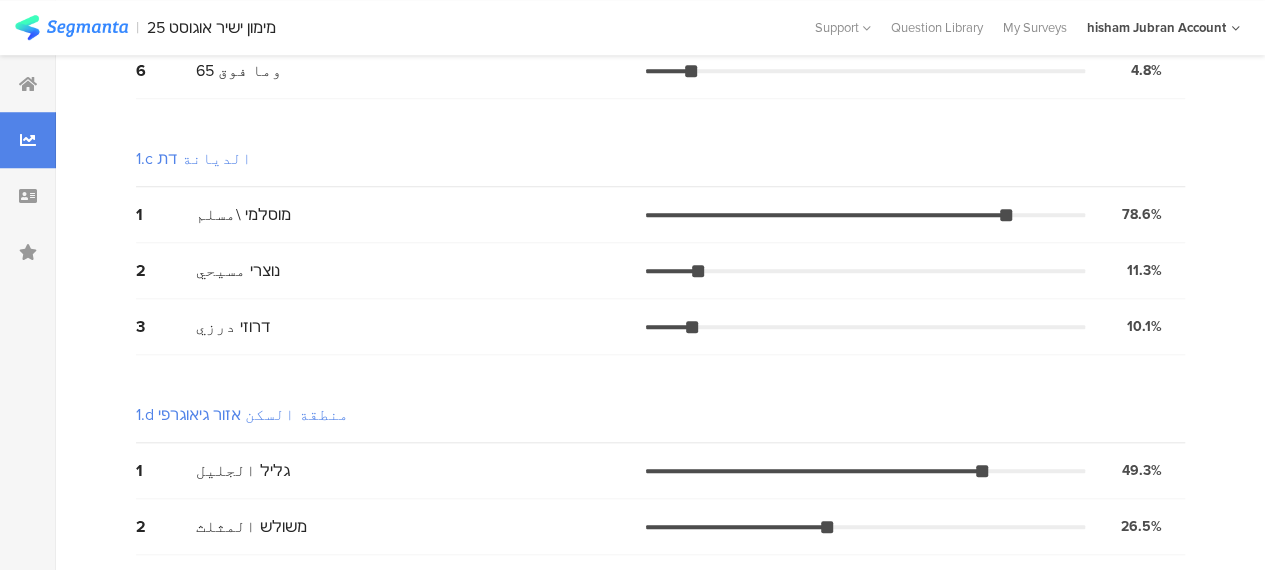 scroll, scrollTop: 0, scrollLeft: 0, axis: both 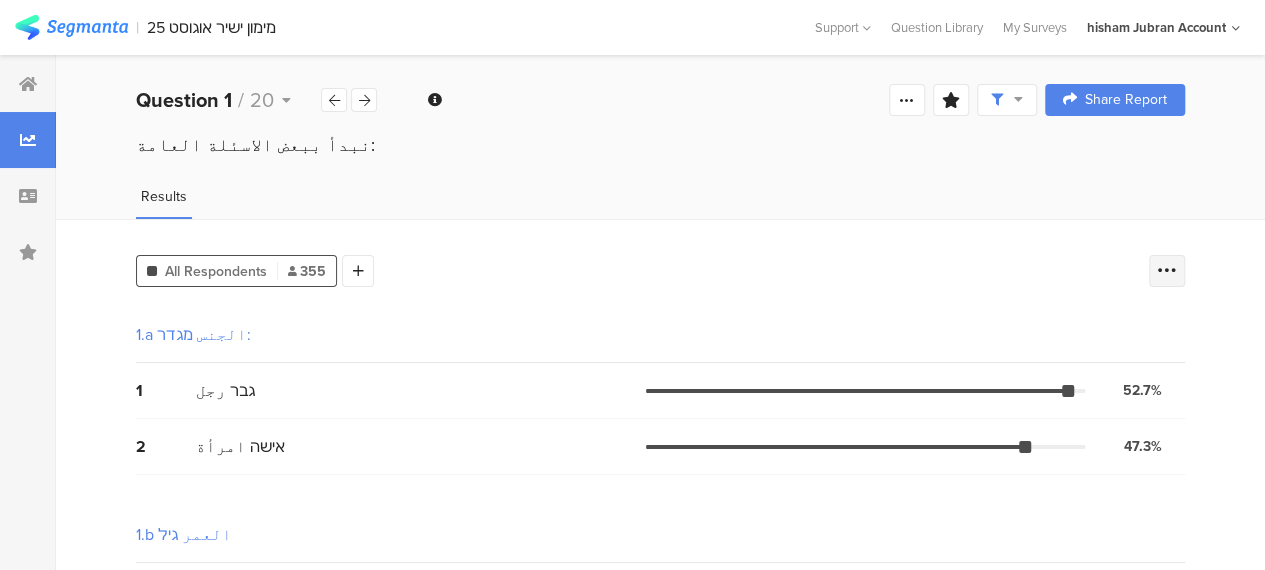 click at bounding box center [1167, 271] 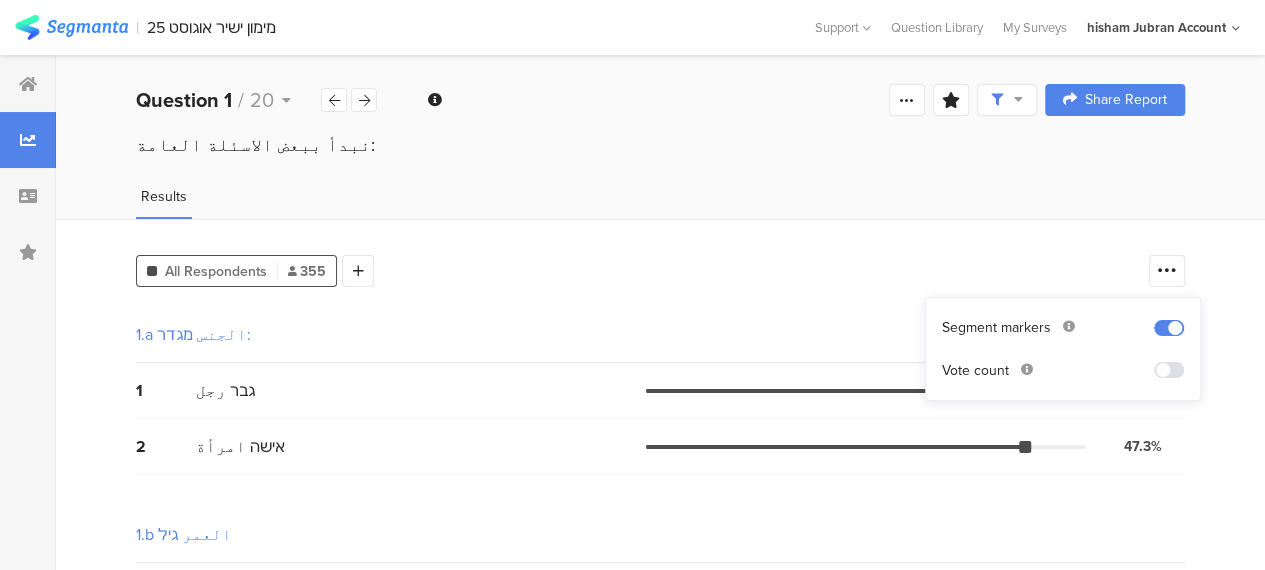 click at bounding box center (1169, 370) 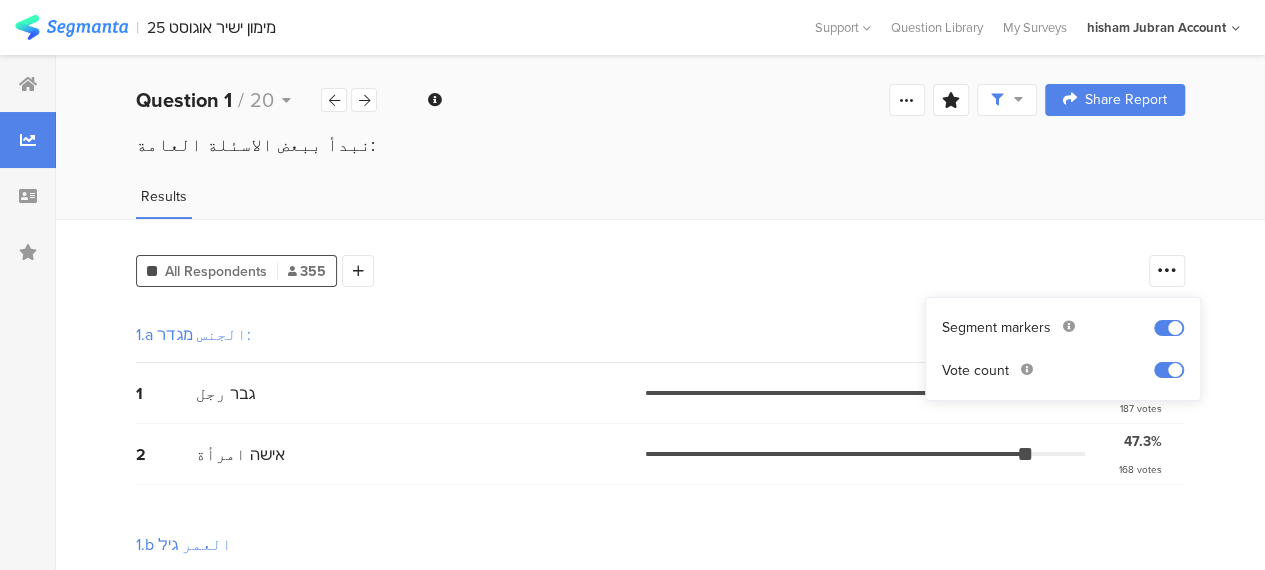 click on "1.a الجنس מגדר:" at bounding box center (660, 335) 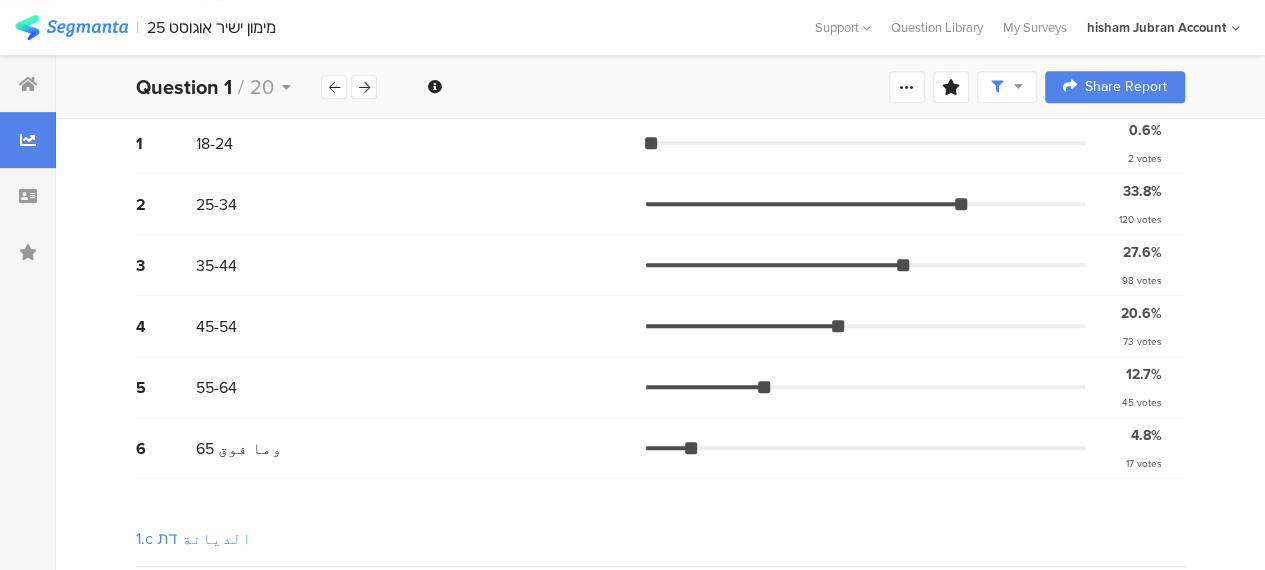 scroll, scrollTop: 460, scrollLeft: 0, axis: vertical 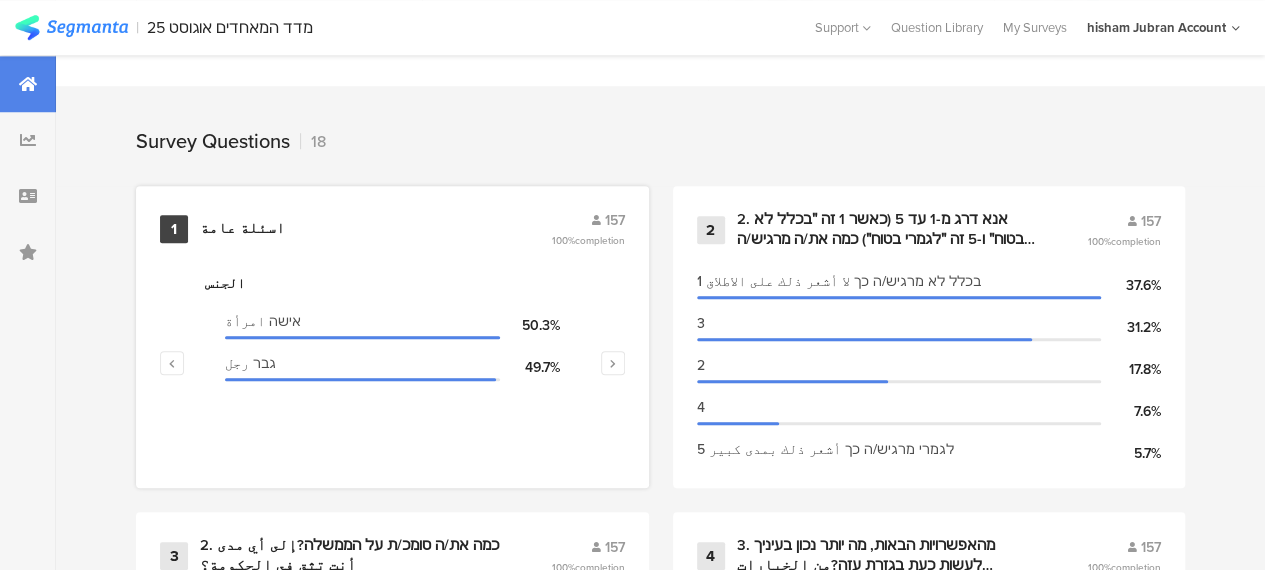 click on "اسئلة عامة" at bounding box center [242, 229] 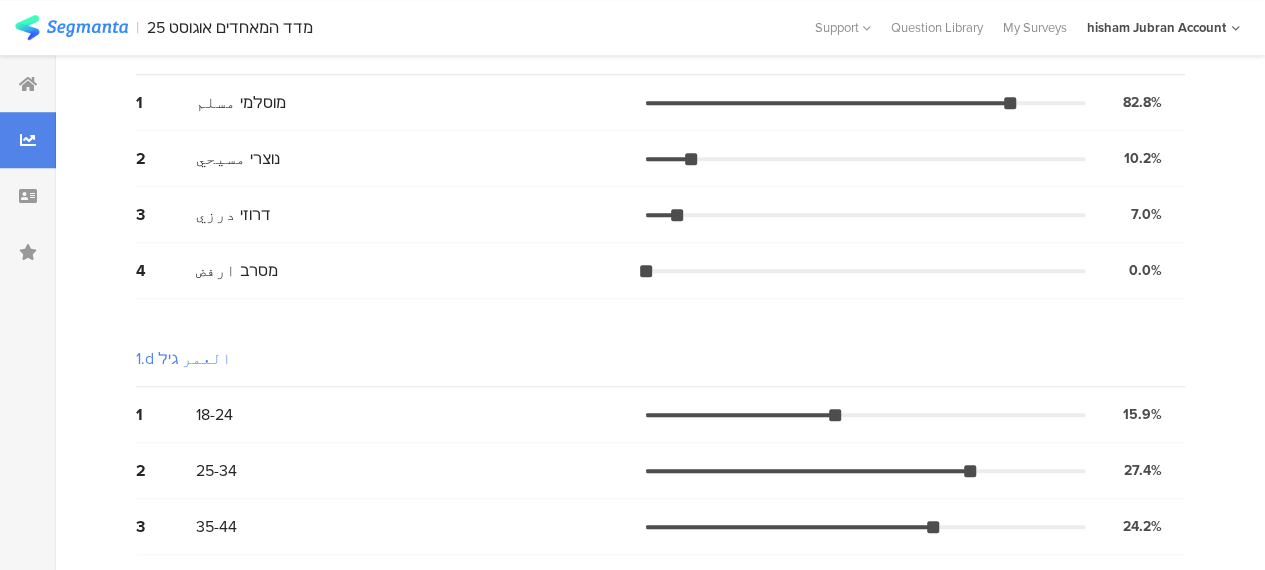 scroll, scrollTop: 0, scrollLeft: 0, axis: both 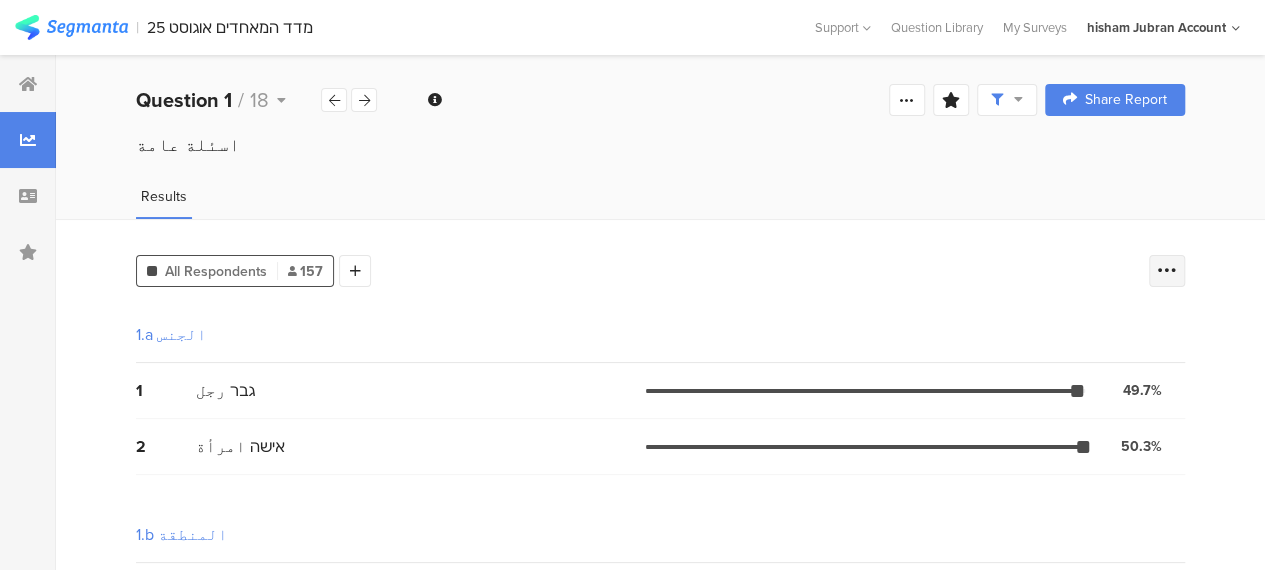 click at bounding box center [1167, 271] 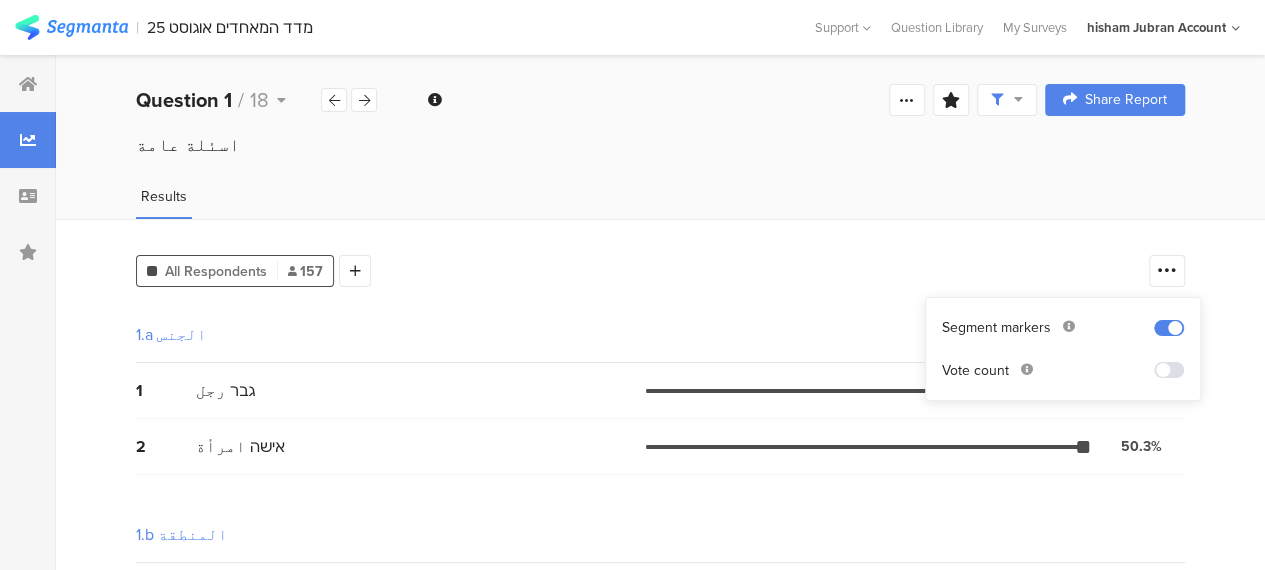 click at bounding box center [1169, 370] 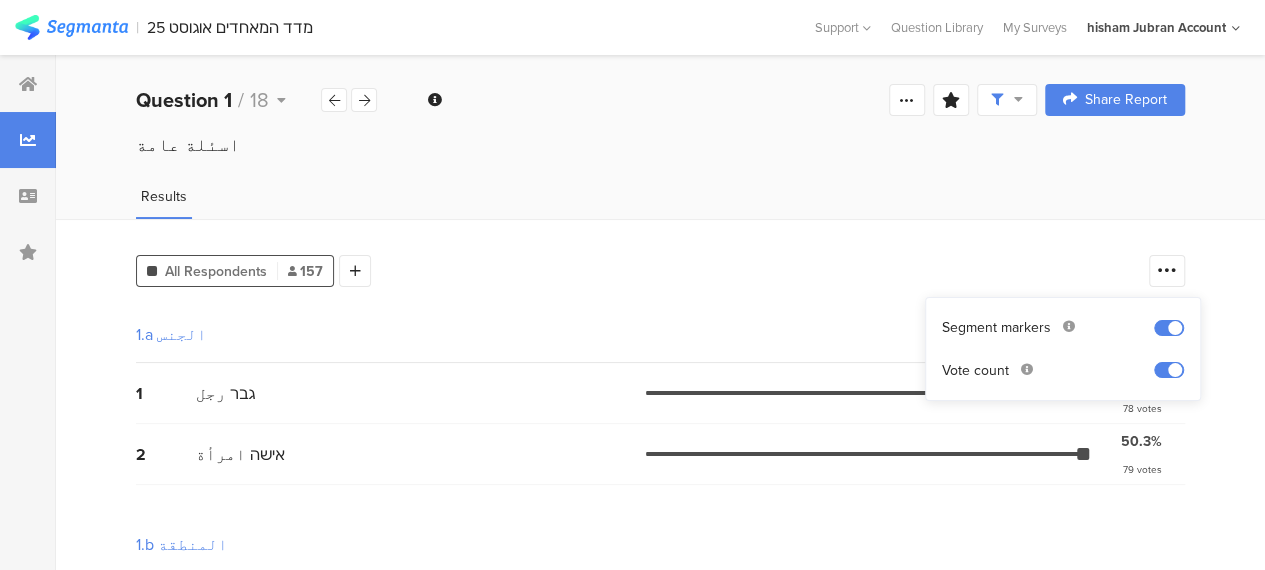 click on "1.a الجنس" at bounding box center [660, 335] 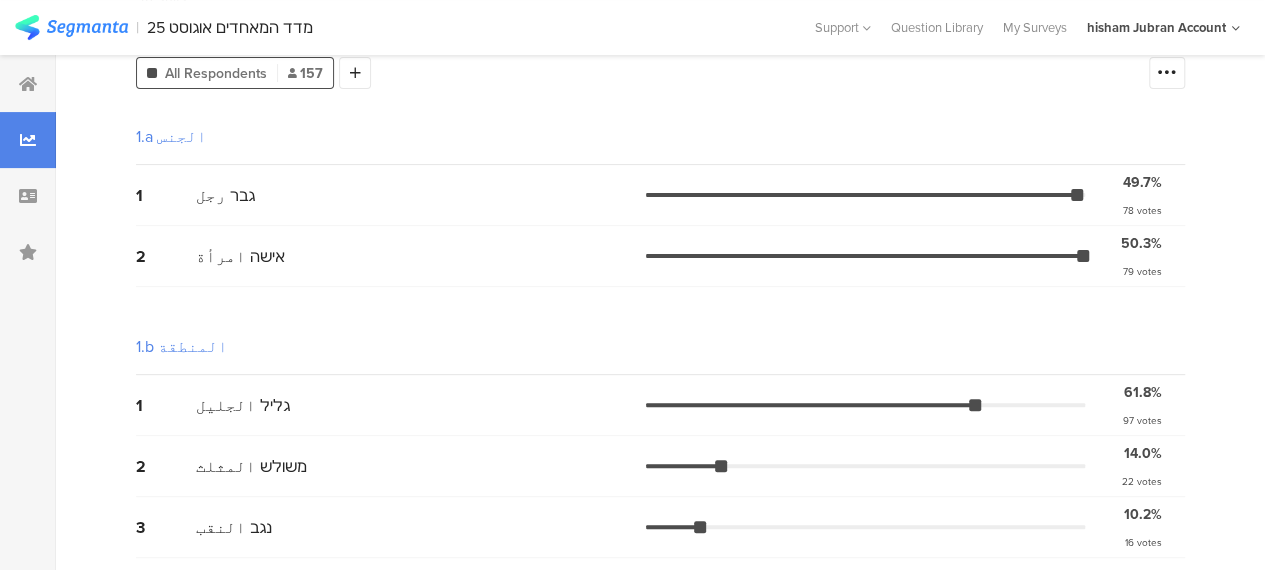 scroll, scrollTop: 19, scrollLeft: 0, axis: vertical 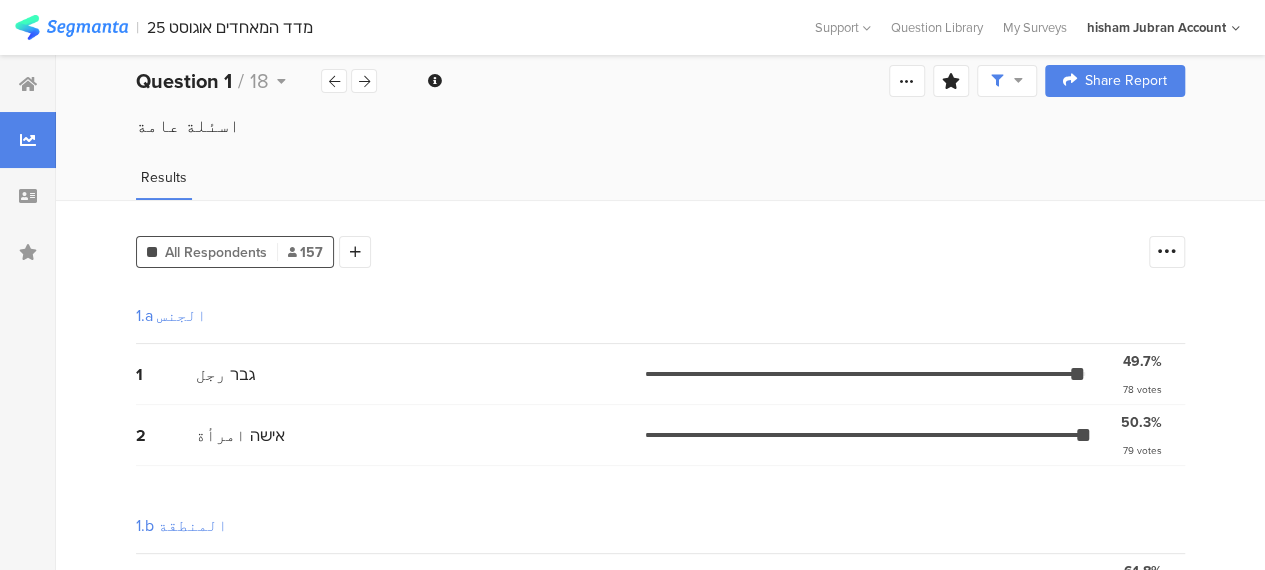 click on "All Respondents       157
Add Segment             1.a الجنس
1     גבר رجل             49.7%   78 votes 2     אישה امرأة             50.3%   79 votes 1.b المنطقة
1     גליל الجليل             61.8%   97 votes 2     משולש المثلث             14.0%   22 votes 3     נגב النقب             10.2%   16 votes 4     ערים מעורבות مدن مختلطة: حيفا عكا الرملة اللد يافا             14.0%   22 votes 1.c الديانة
1     מוסלמי مسلم             82.8%   130 votes 2     נוצרי مسيحي             10.2%   16 votes 3     דרוזי درزي             7.0%   11 votes 4     מסרב ارفض             0.0%   0 votes 1.d العمر גיל
1     18-24             15.9%   25 votes 2     25-34             27.4%   43 votes 3     35-44             24.2%   38 votes 4     45-54             22.3%   35 votes 5     55-64             7.0%   11 votes" at bounding box center (660, 899) 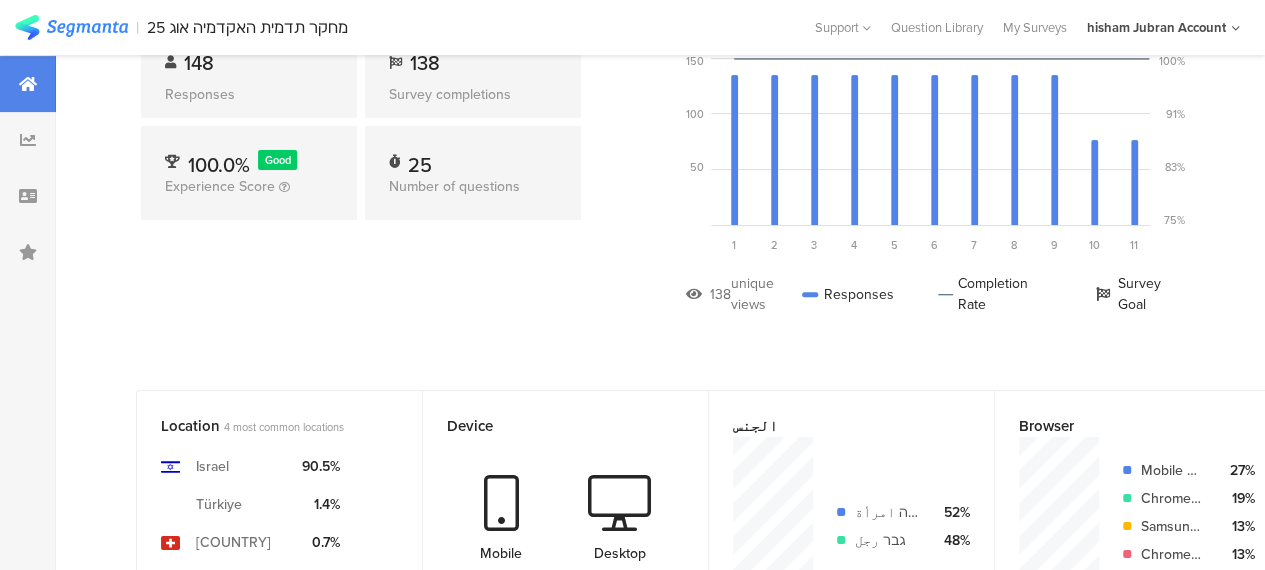 scroll, scrollTop: 0, scrollLeft: 0, axis: both 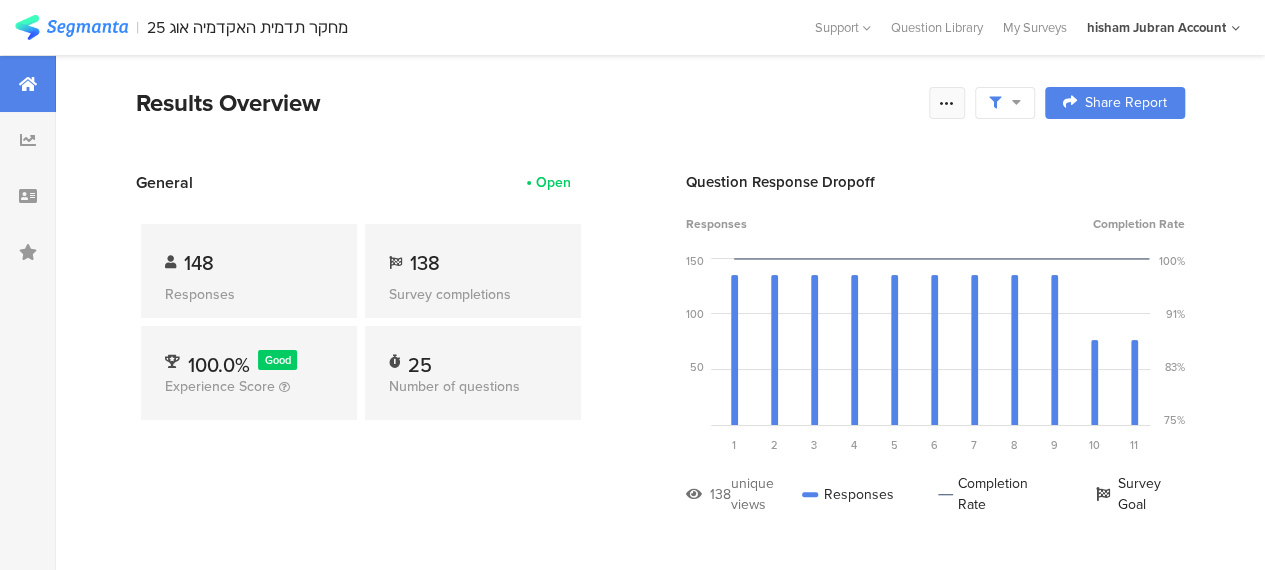 click at bounding box center (947, 103) 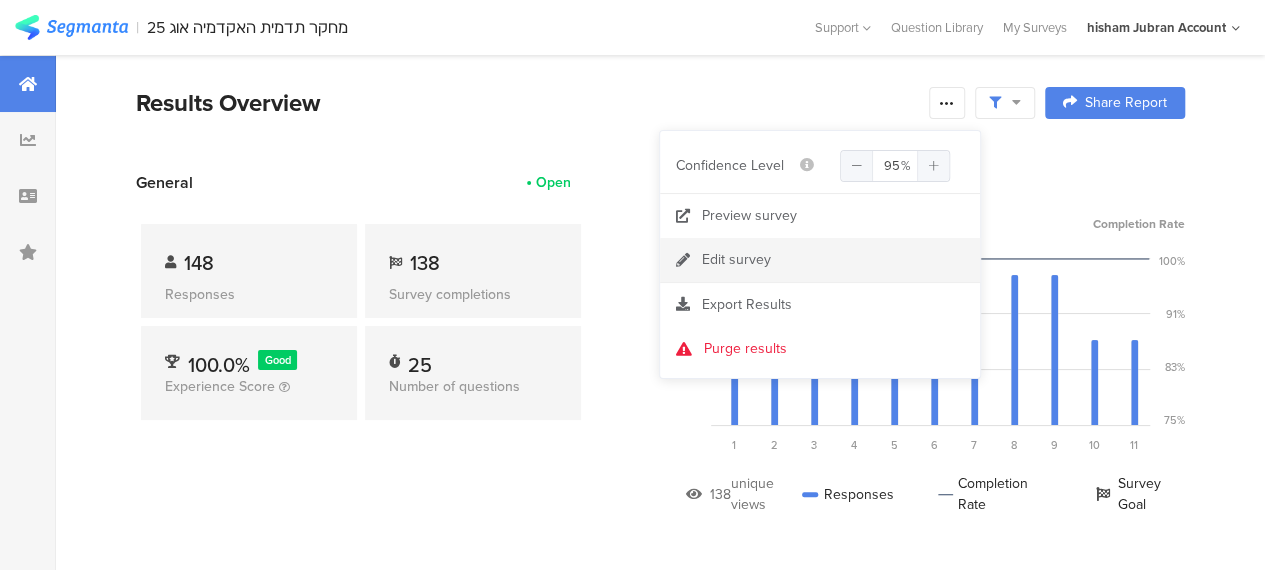 click on "Edit survey" at bounding box center [736, 260] 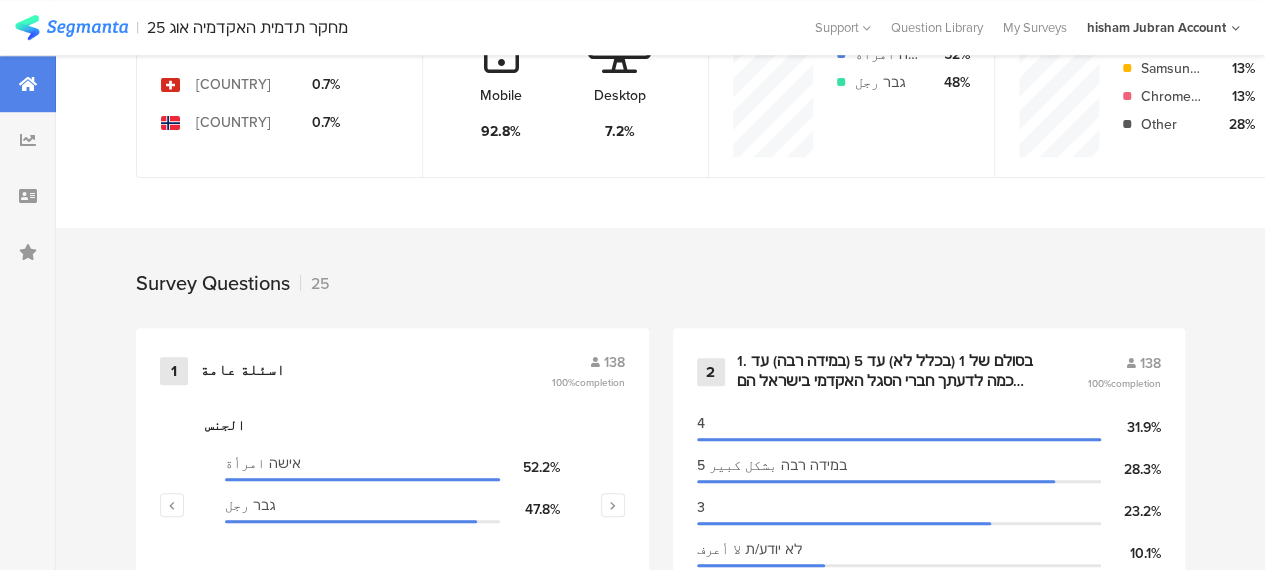 scroll, scrollTop: 800, scrollLeft: 0, axis: vertical 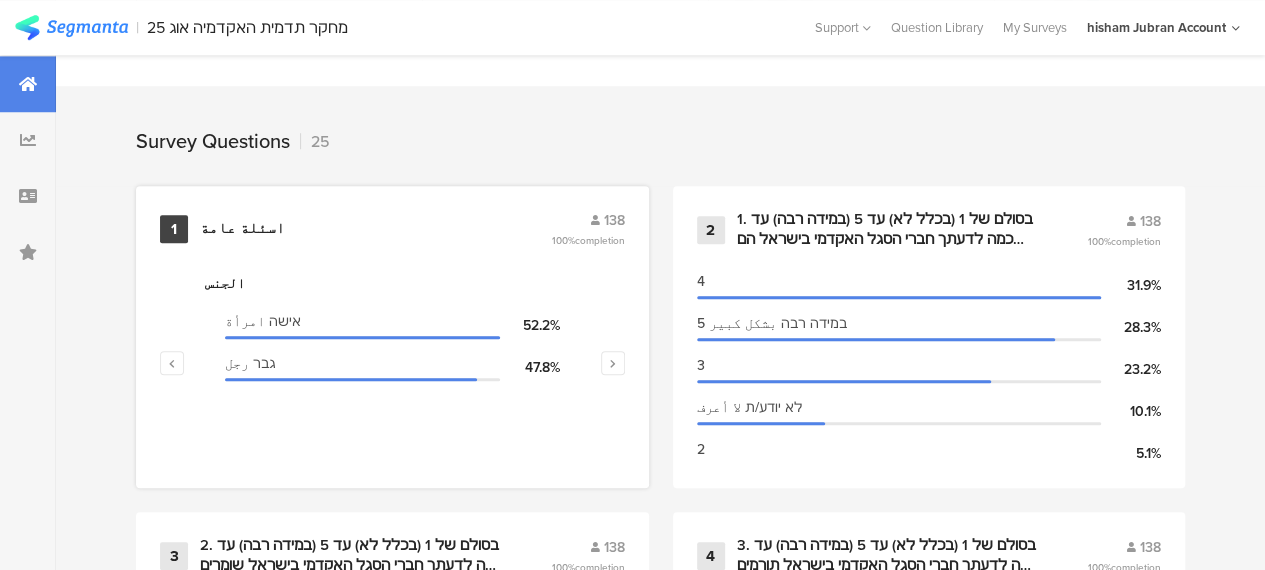 click on "اسئلة عامة" at bounding box center (242, 229) 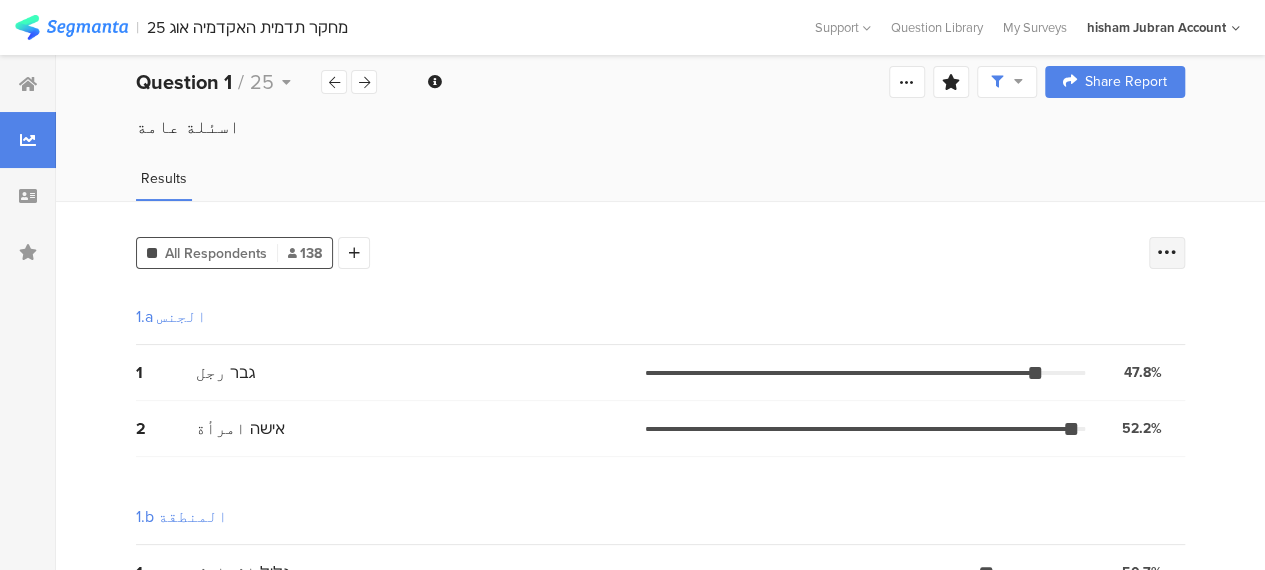scroll, scrollTop: 0, scrollLeft: 0, axis: both 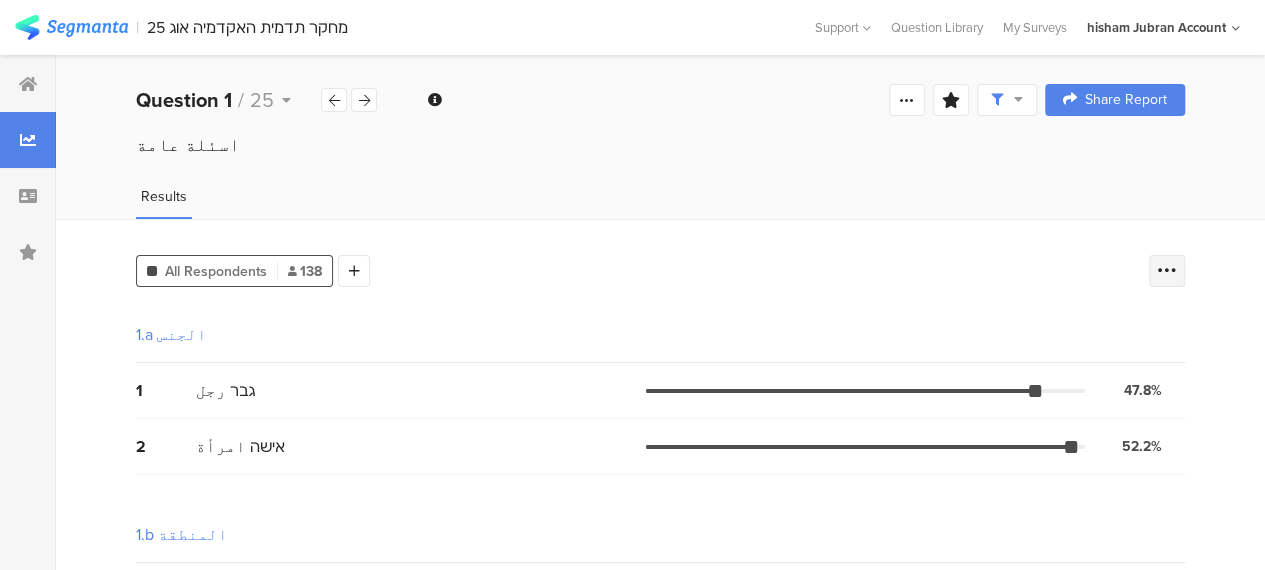 click at bounding box center [1167, 271] 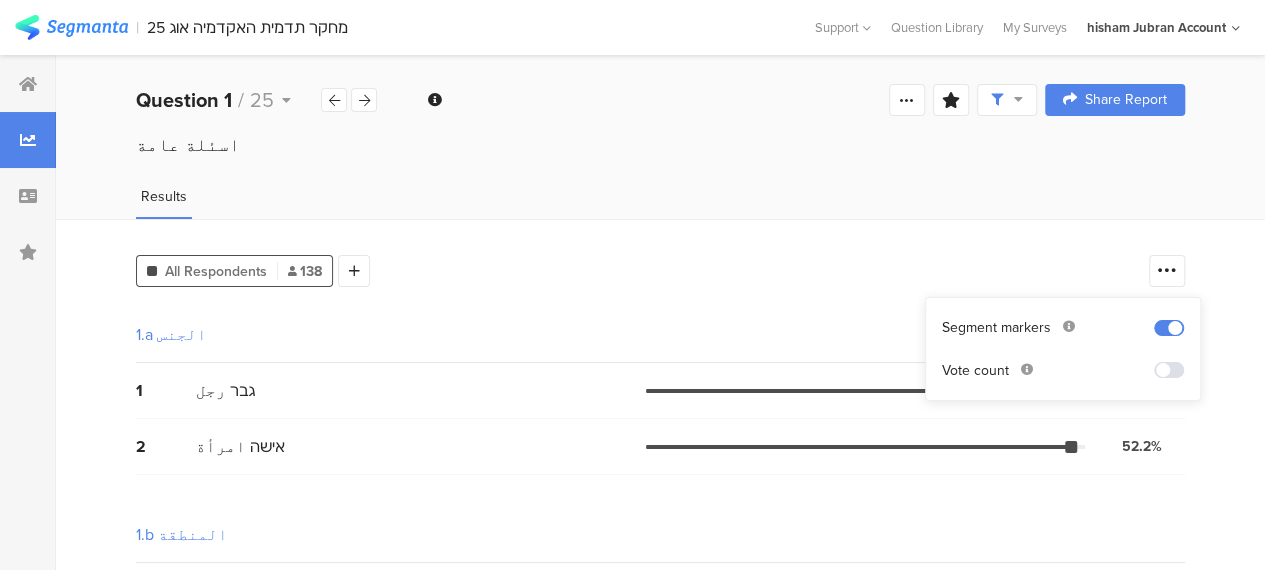 click at bounding box center [1169, 370] 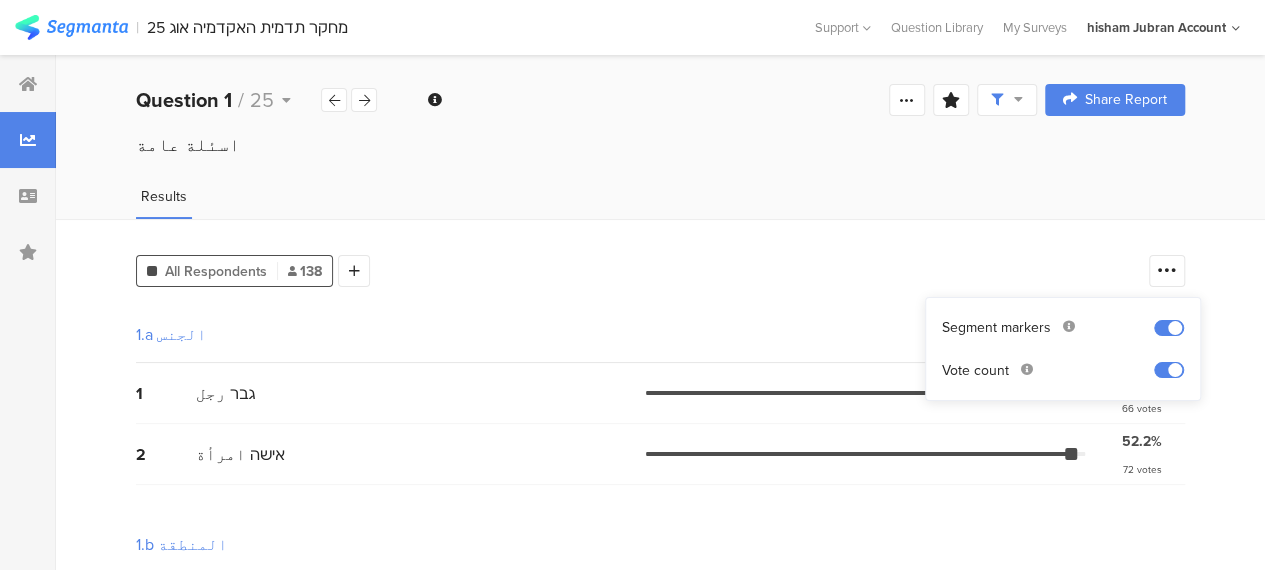 drag, startPoint x: 738, startPoint y: 320, endPoint x: 748, endPoint y: 322, distance: 10.198039 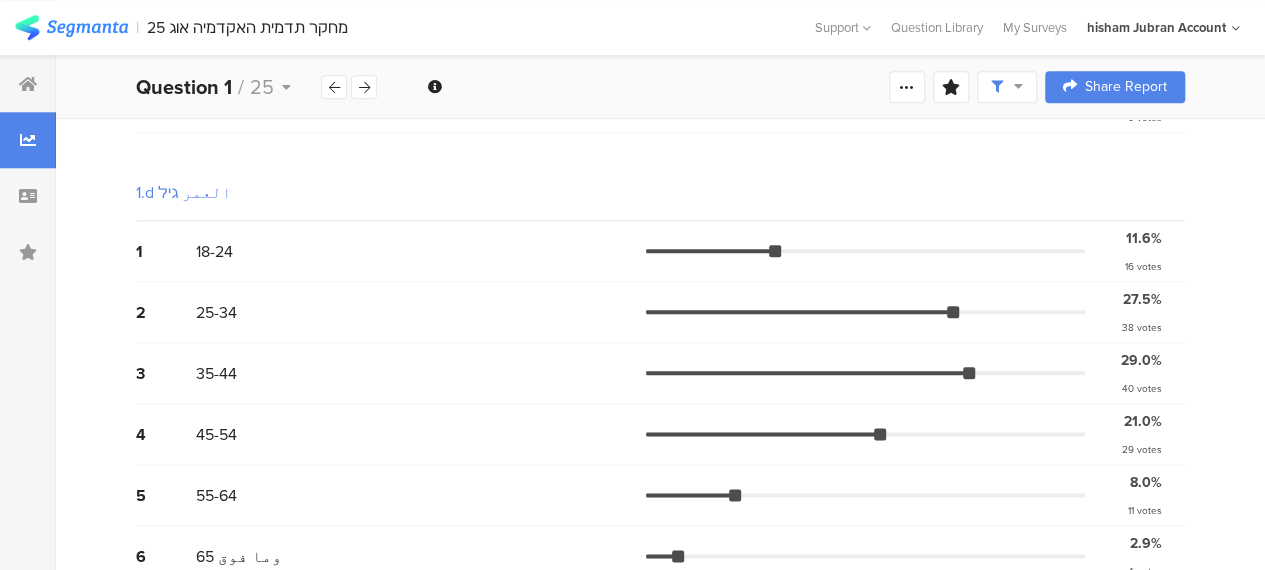 scroll, scrollTop: 1019, scrollLeft: 0, axis: vertical 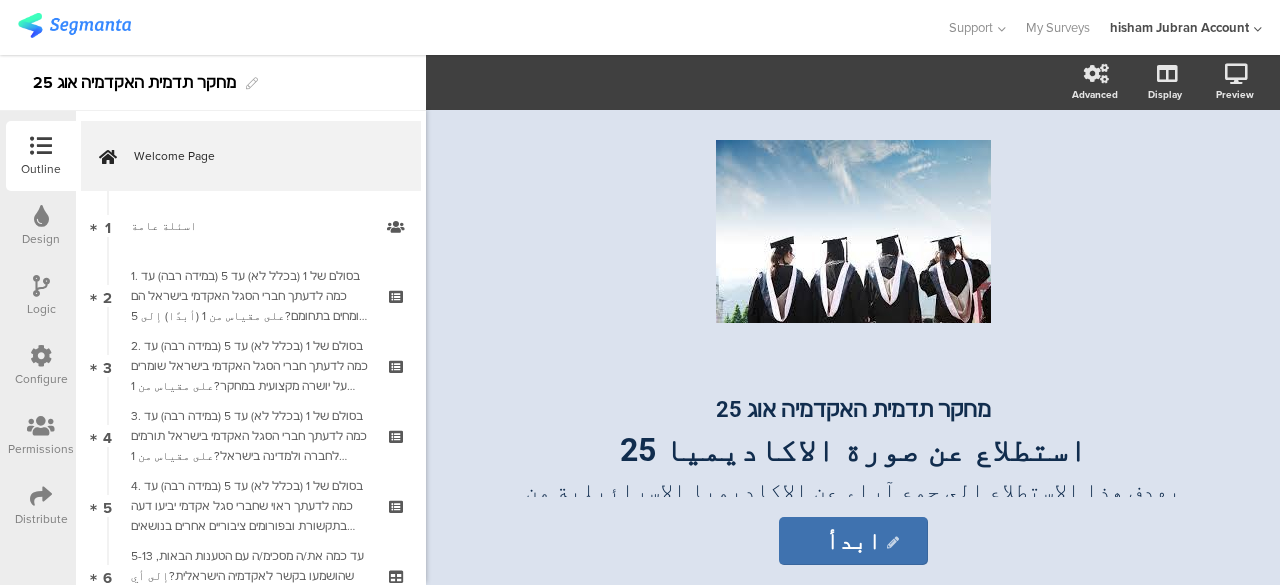 click on "Distribute" at bounding box center [41, 506] 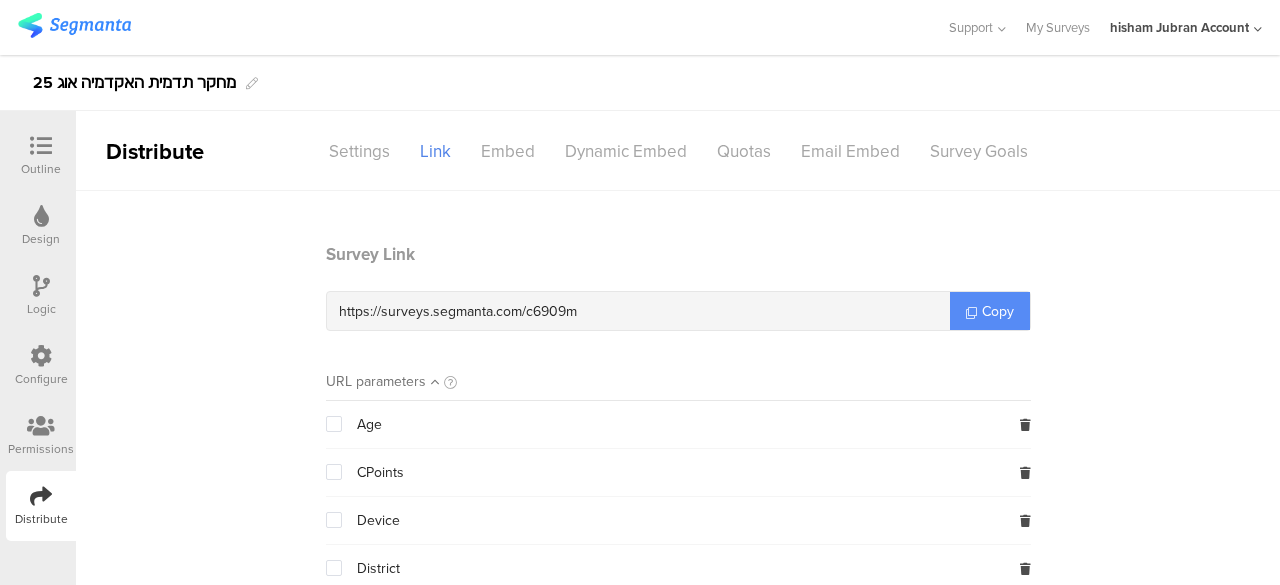 click on "Copy" at bounding box center (998, 311) 